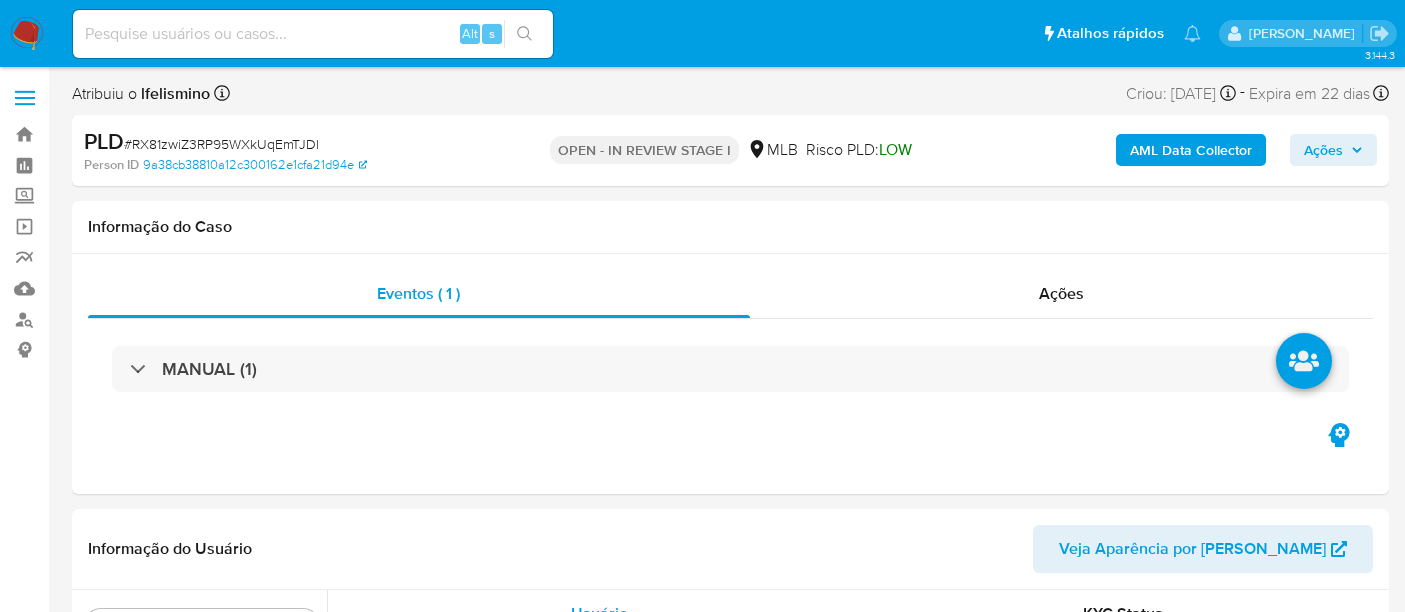 select on "10" 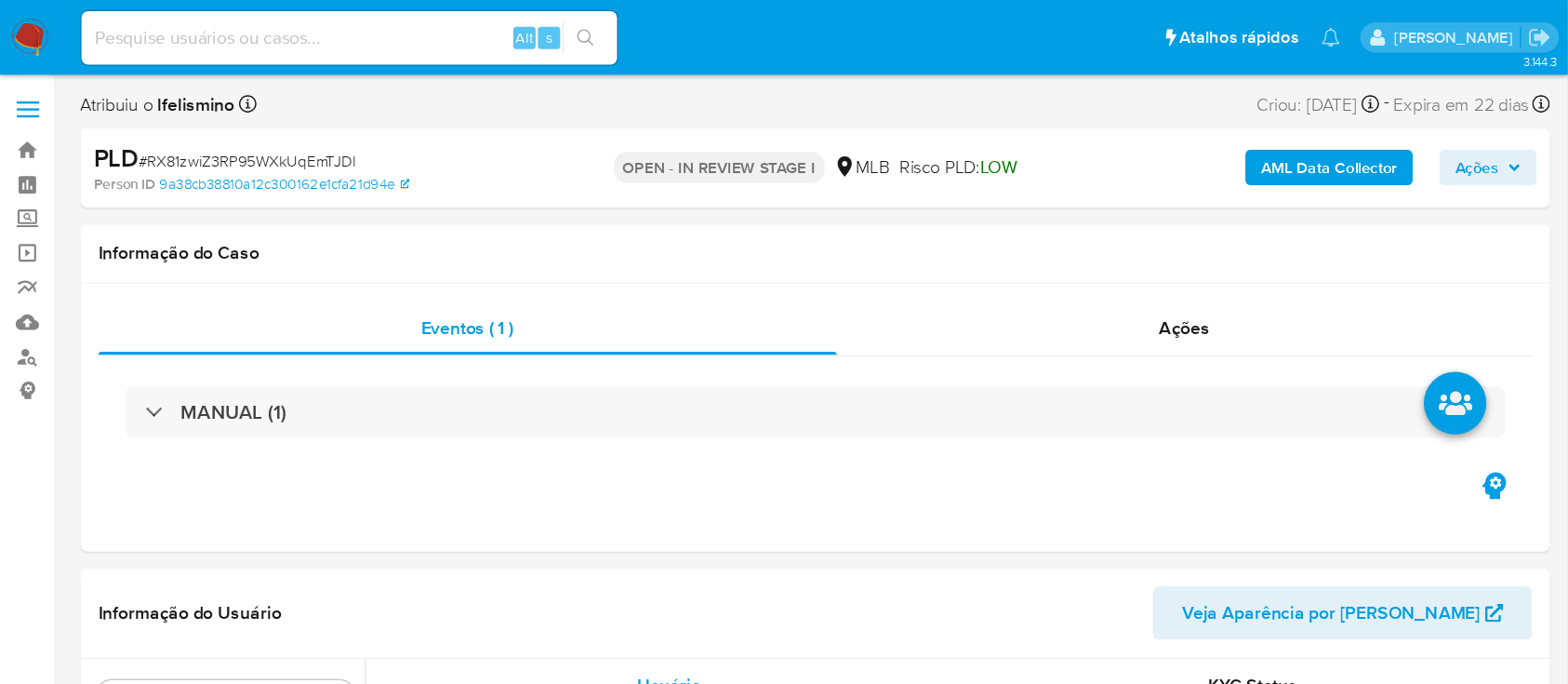 scroll, scrollTop: 641, scrollLeft: 0, axis: vertical 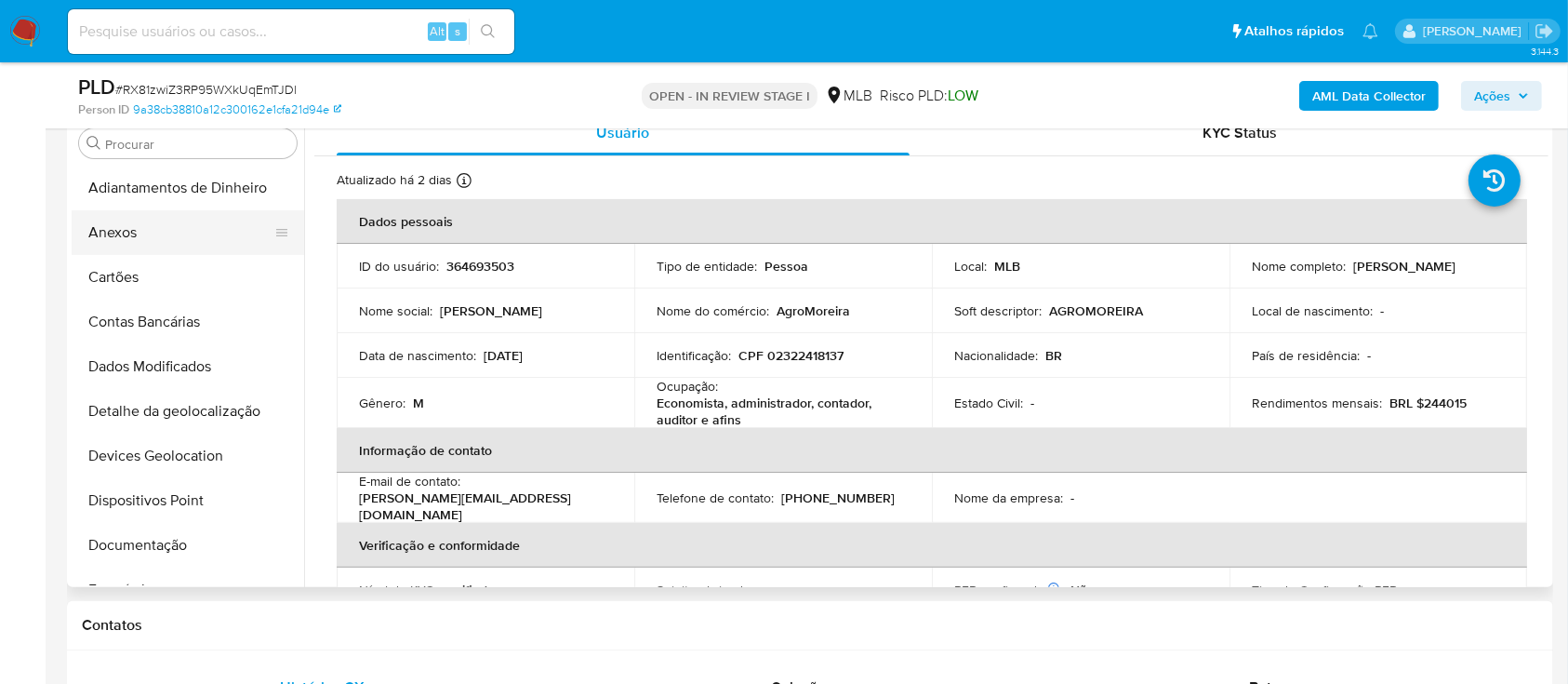 click on "Anexos" at bounding box center (180, 233) 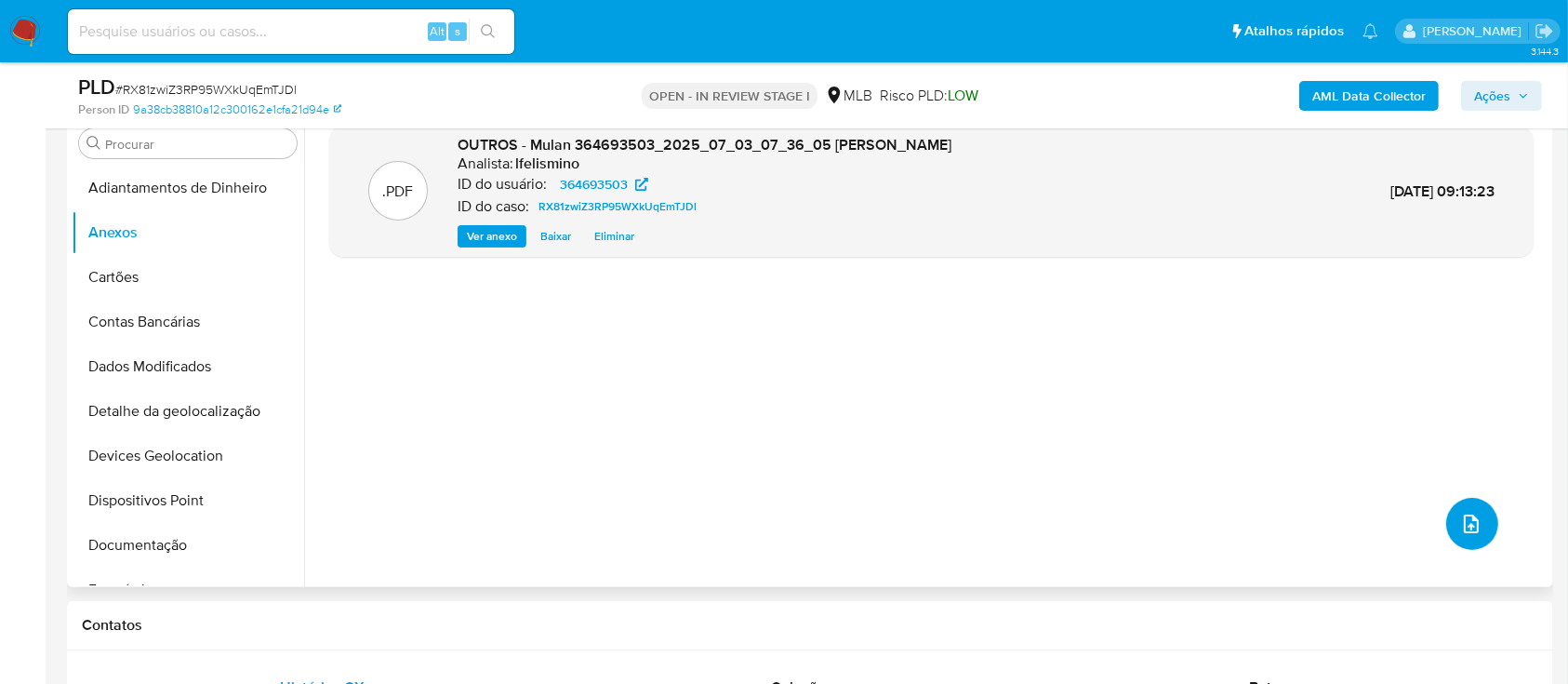click 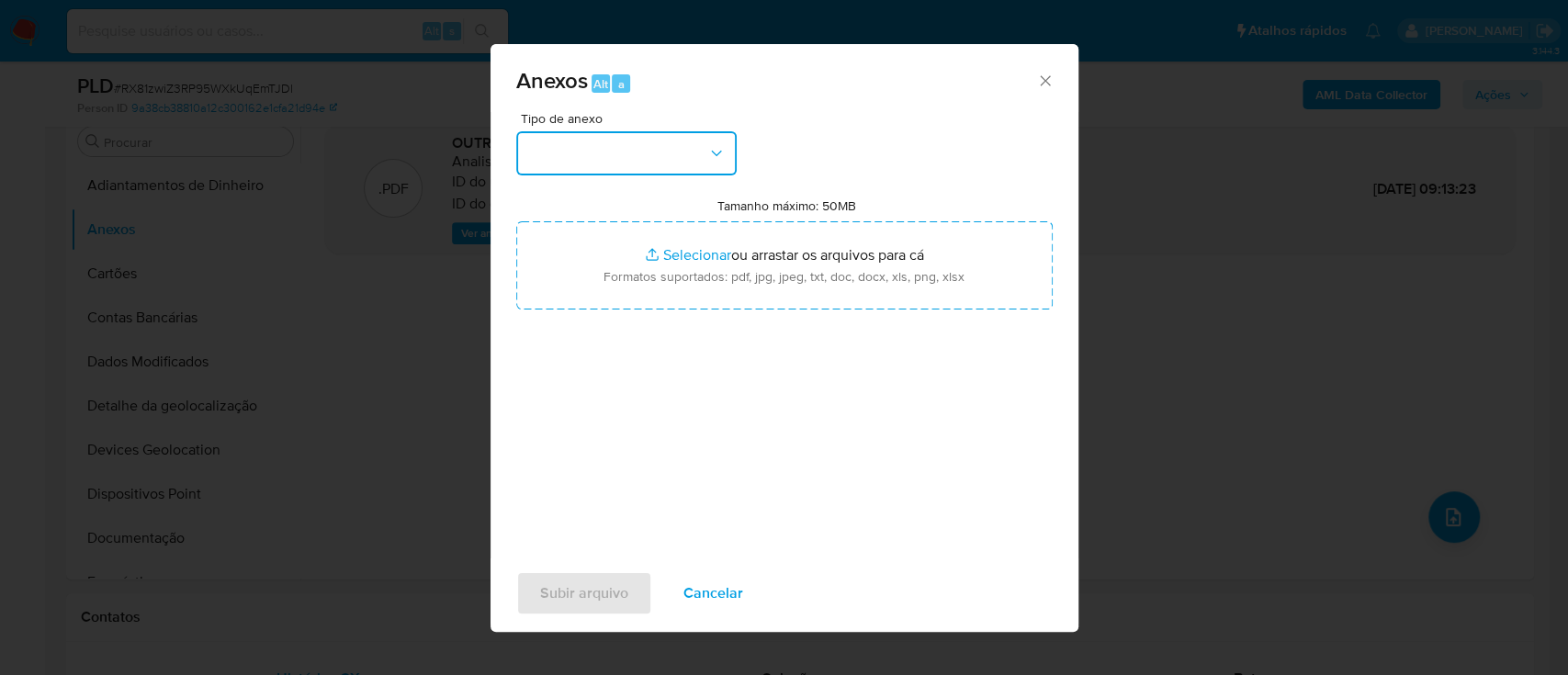 drag, startPoint x: 687, startPoint y: 148, endPoint x: 632, endPoint y: 151, distance: 55.081757 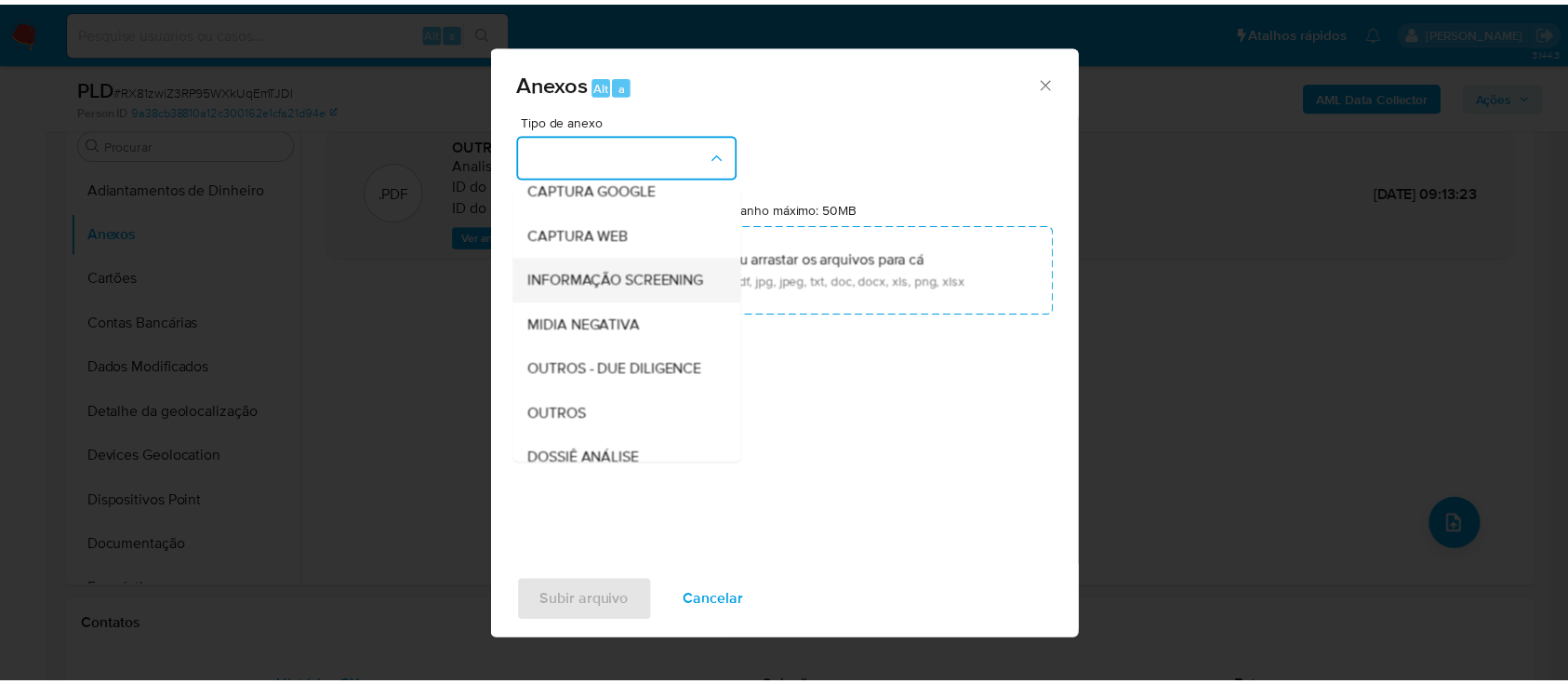 scroll, scrollTop: 248, scrollLeft: 0, axis: vertical 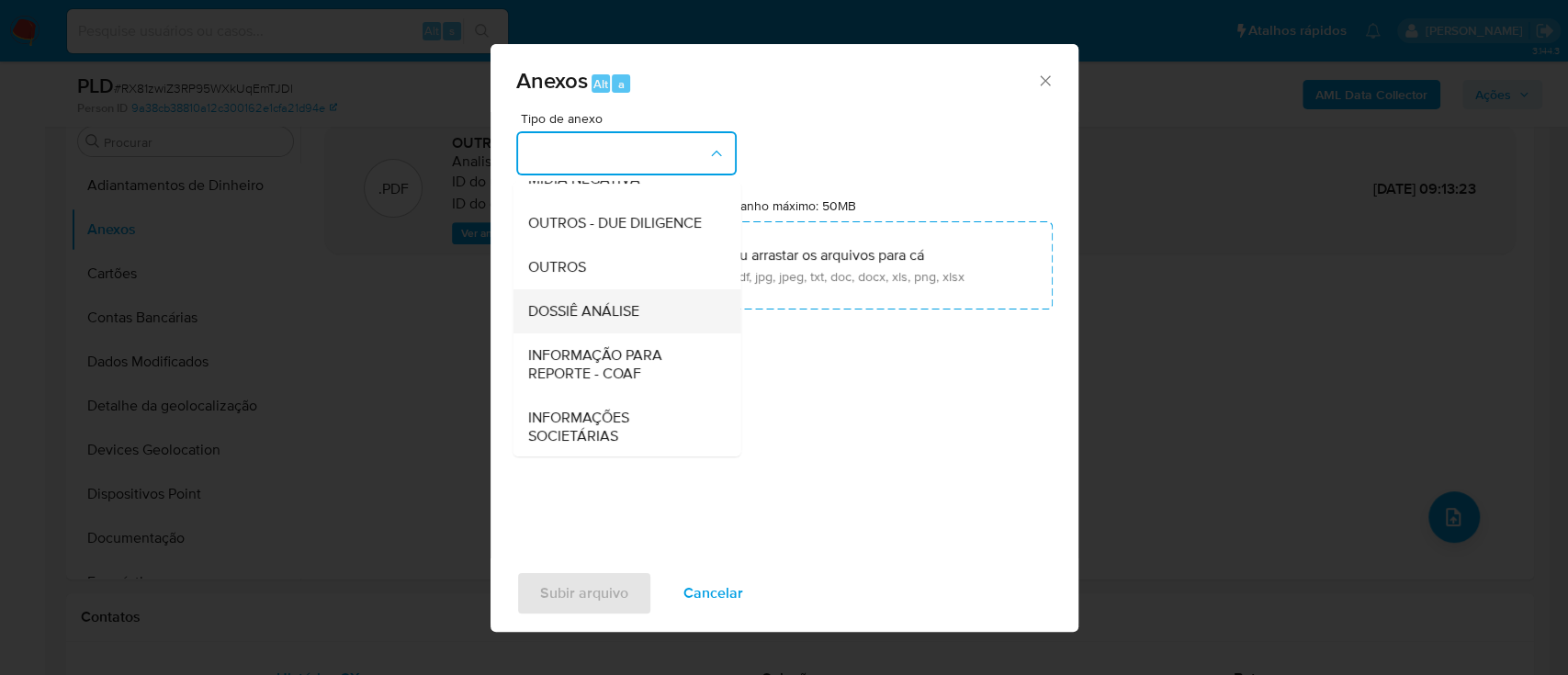 click on "DOSSIÊ ANÁLISE" at bounding box center [582, 311] 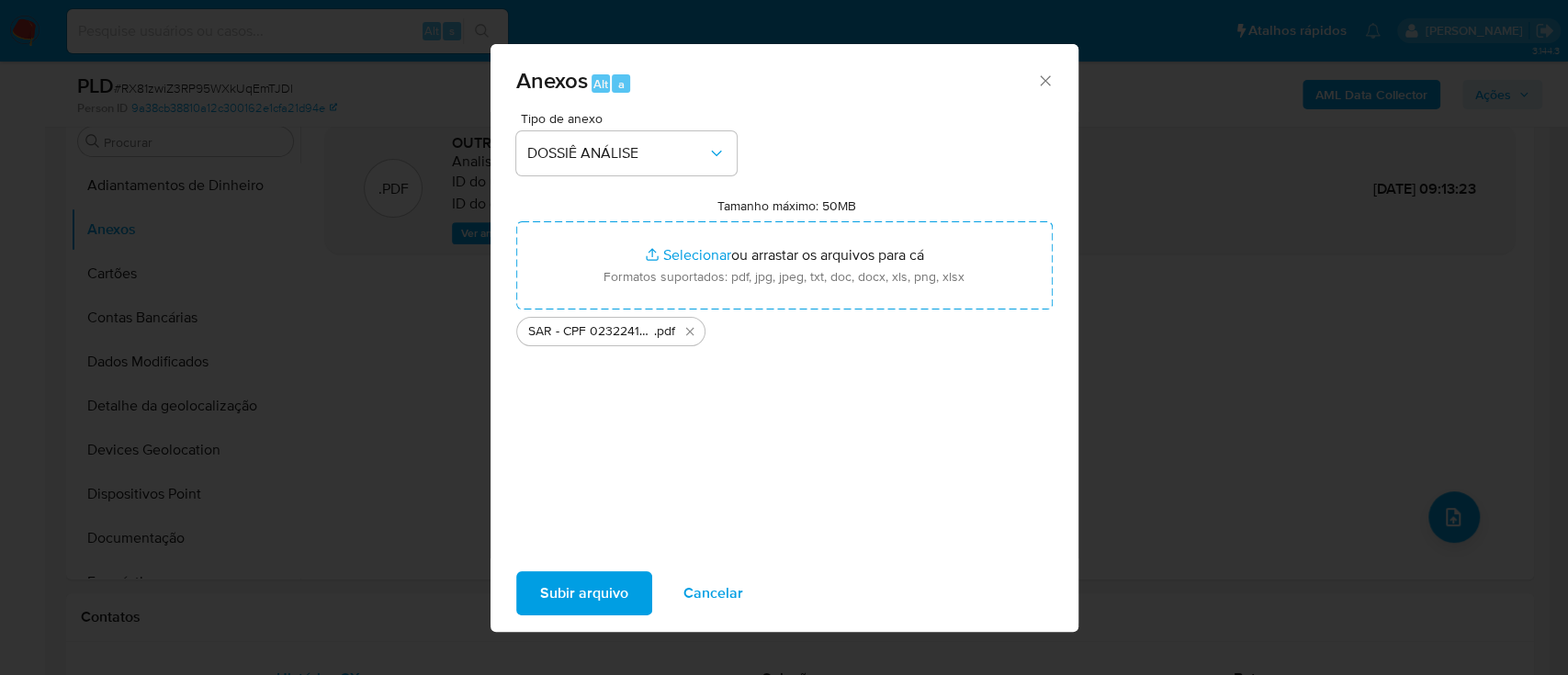 click on "Subir arquivo" at bounding box center [584, 593] 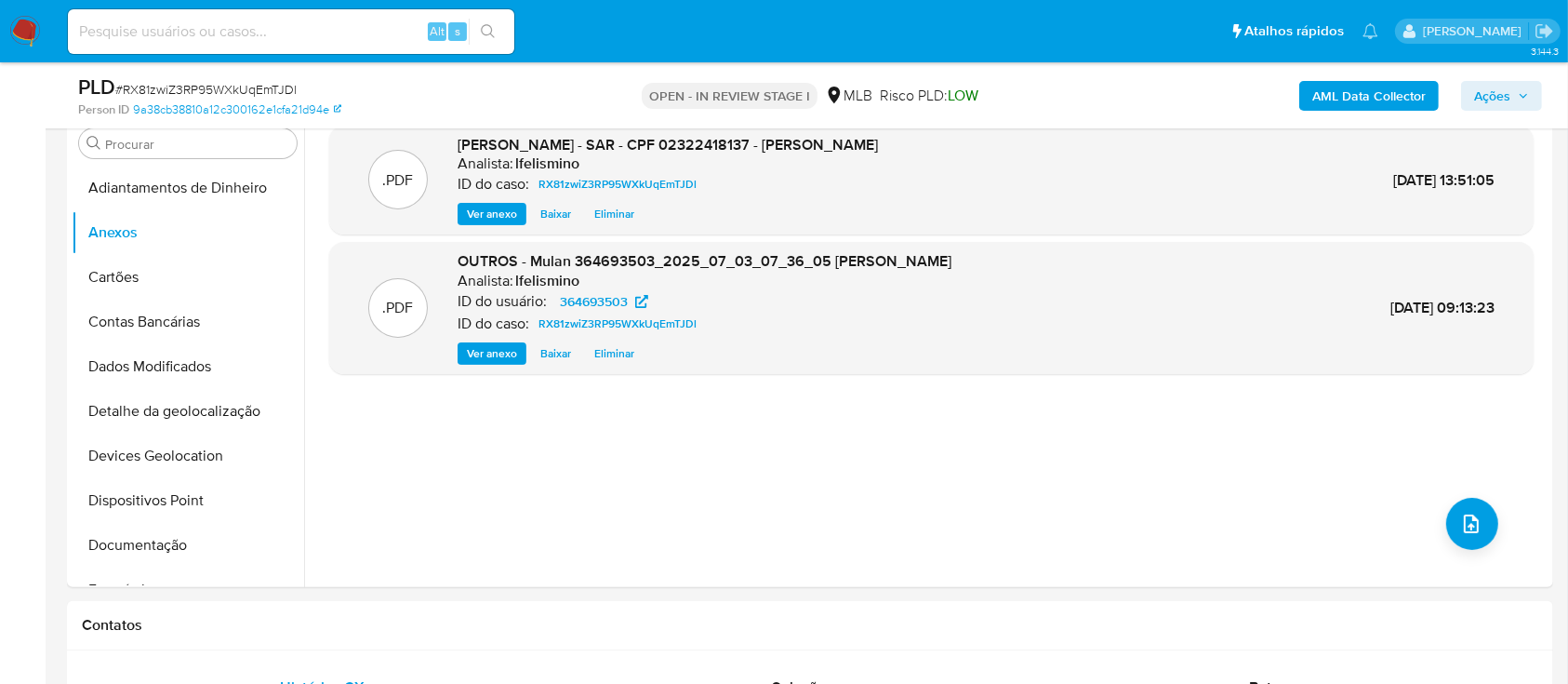 click on "Ações" at bounding box center [1501, 96] 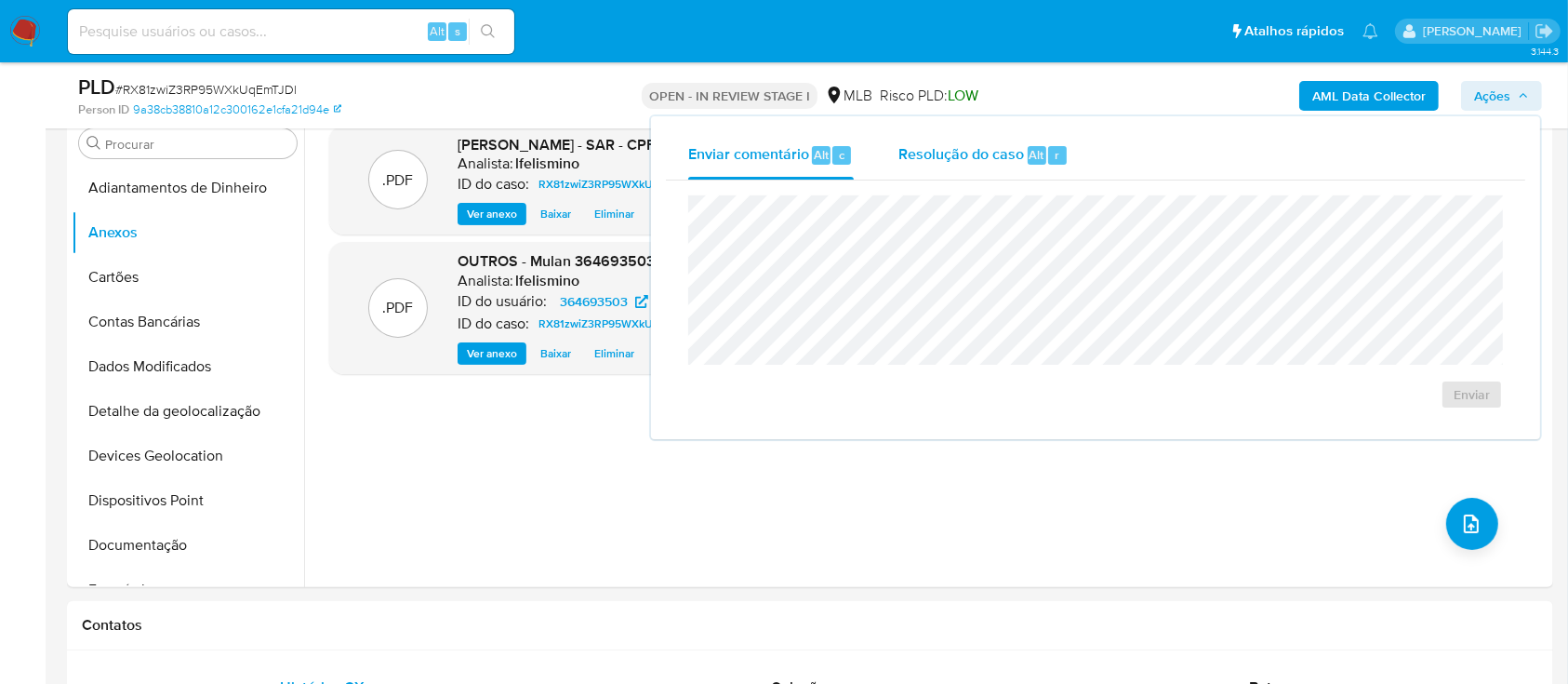 click on "Resolução do caso" at bounding box center [961, 154] 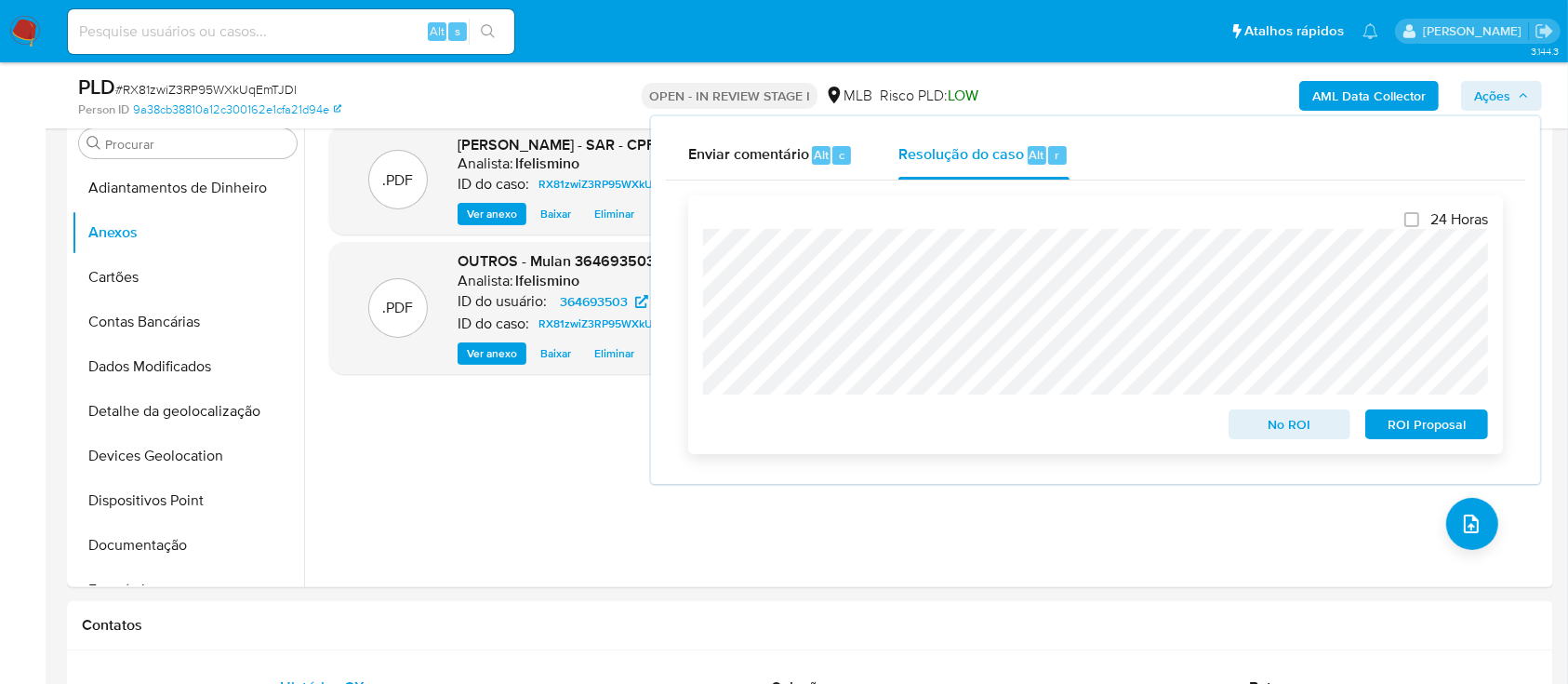 click on "ROI Proposal" at bounding box center [1427, 424] 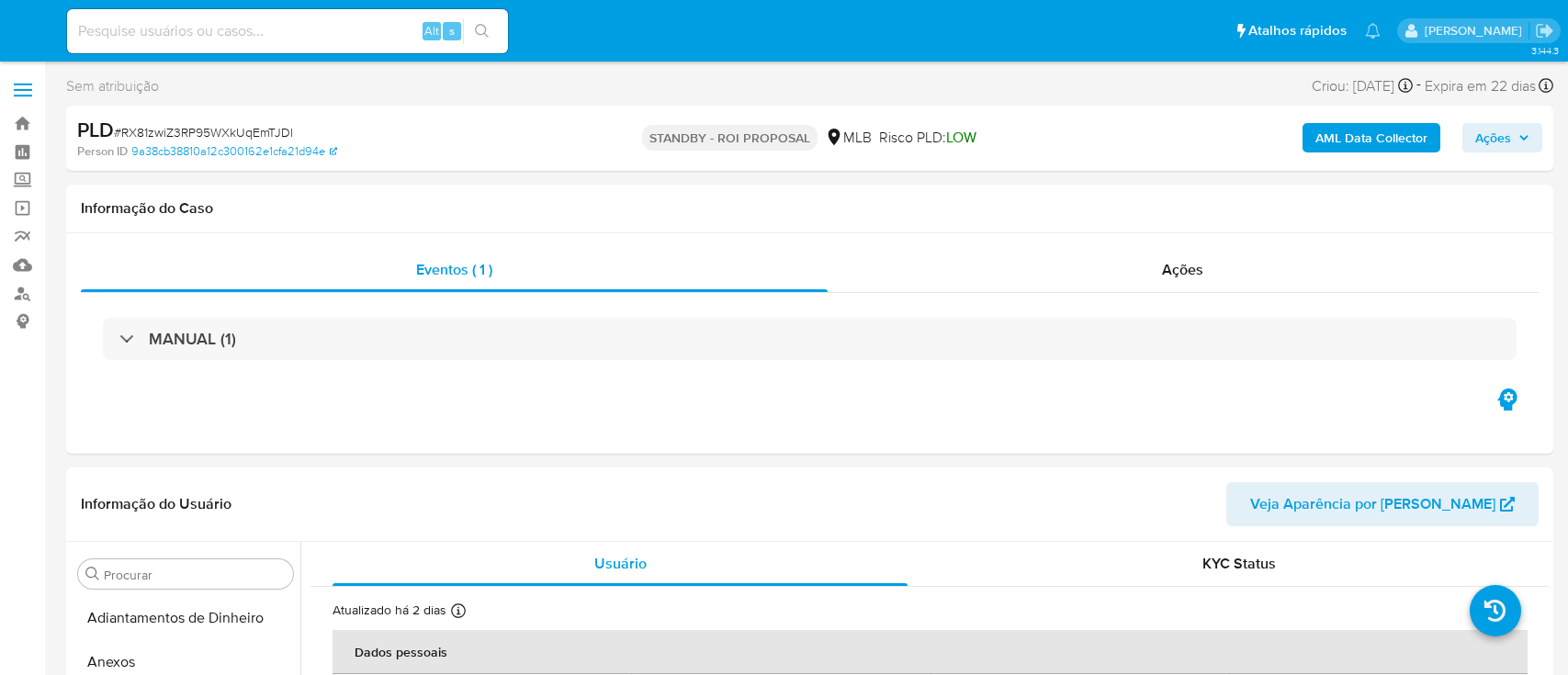 select on "10" 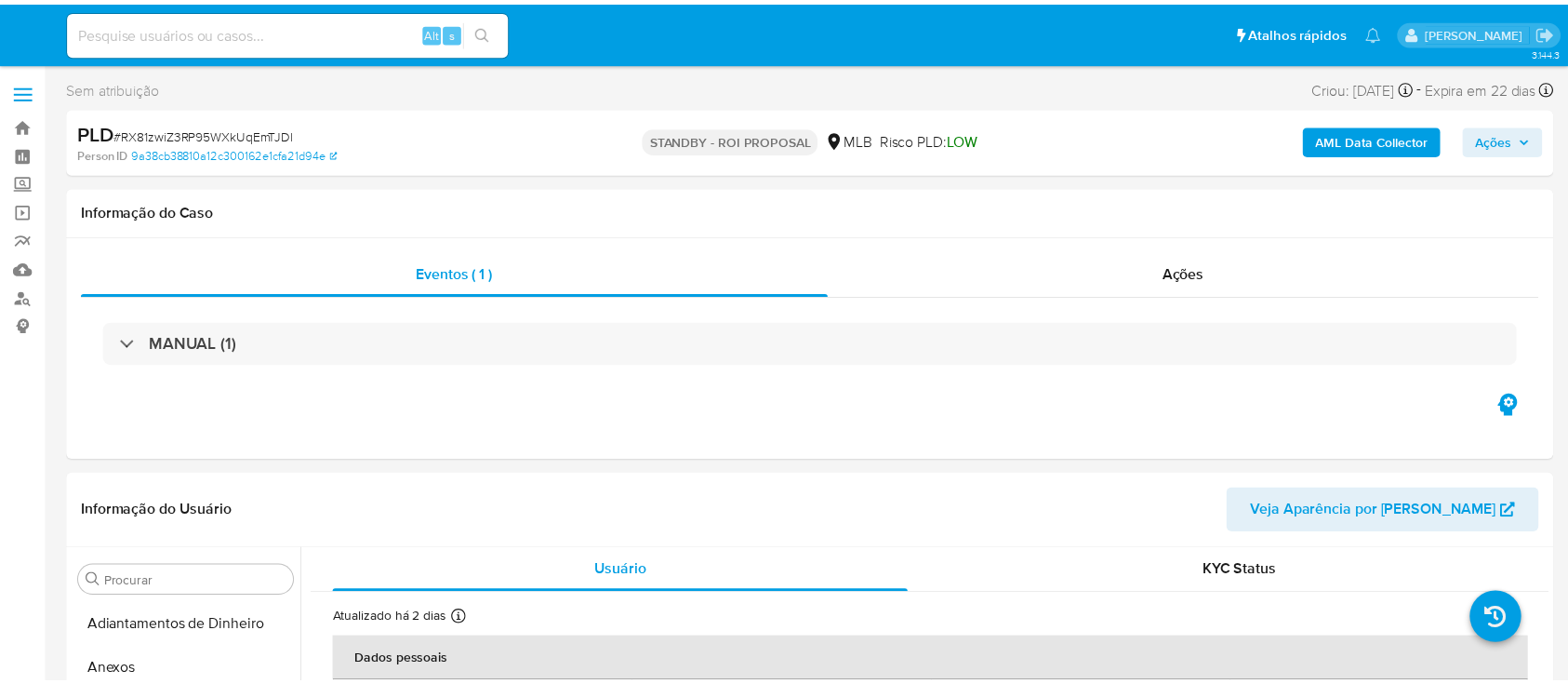 scroll, scrollTop: 0, scrollLeft: 0, axis: both 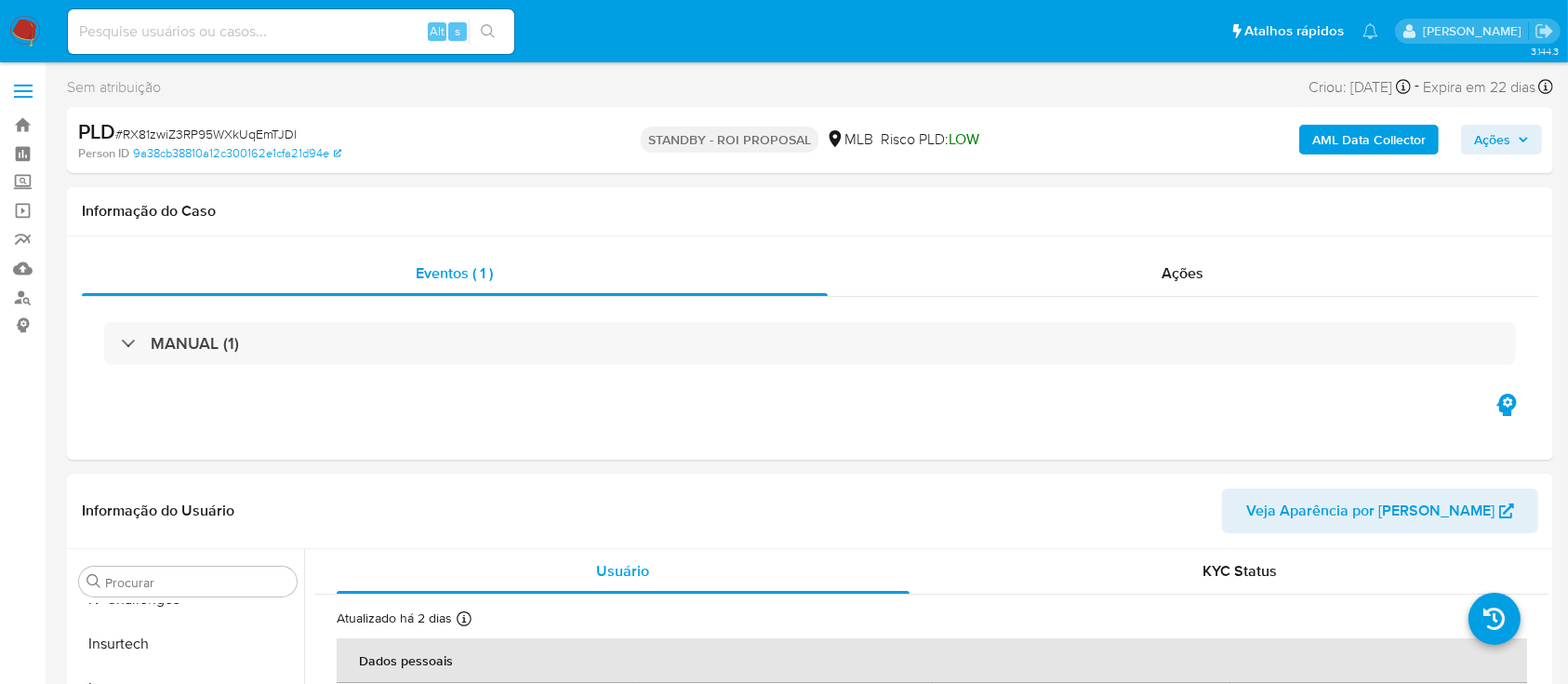 click at bounding box center (291, 32) 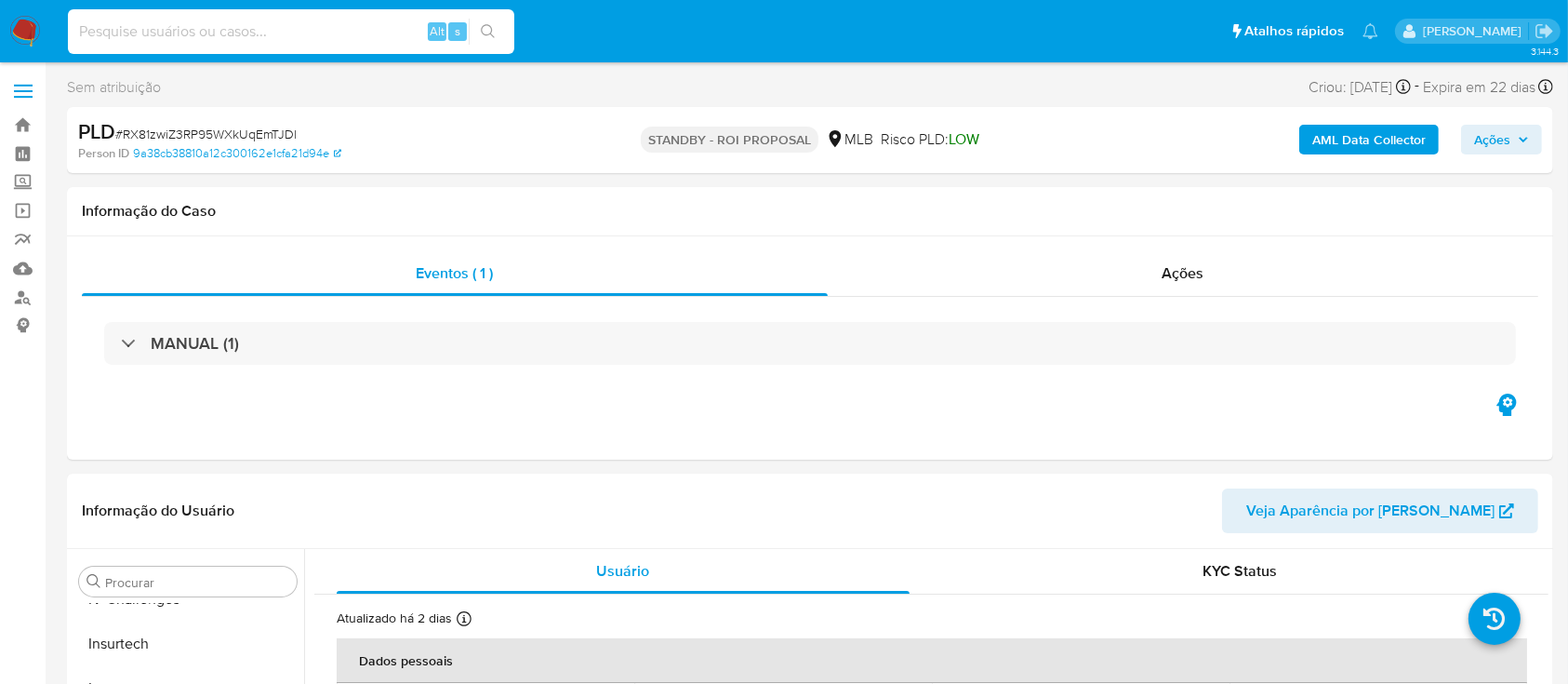 paste on "E5DmTItz8431A1TmSJYXYkei" 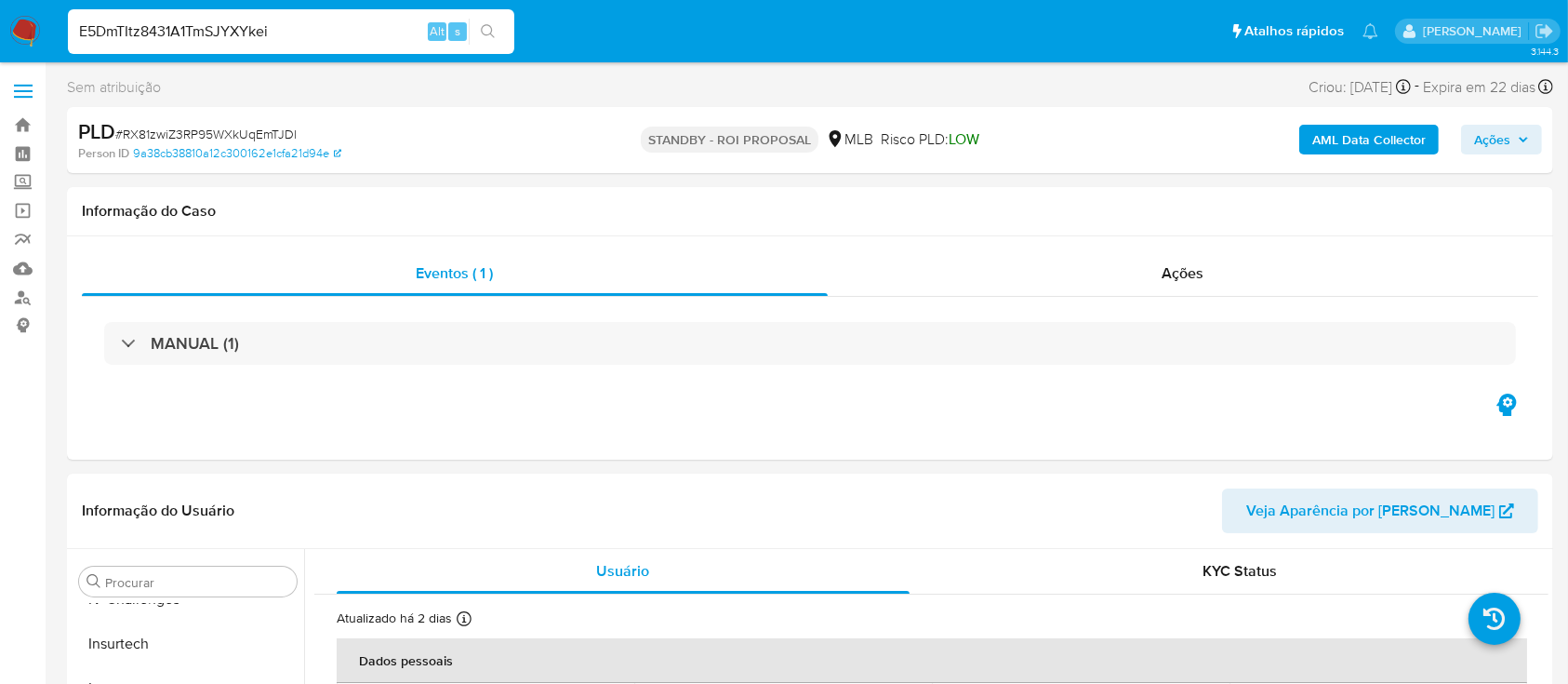 type on "E5DmTItz8431A1TmSJYXYkei" 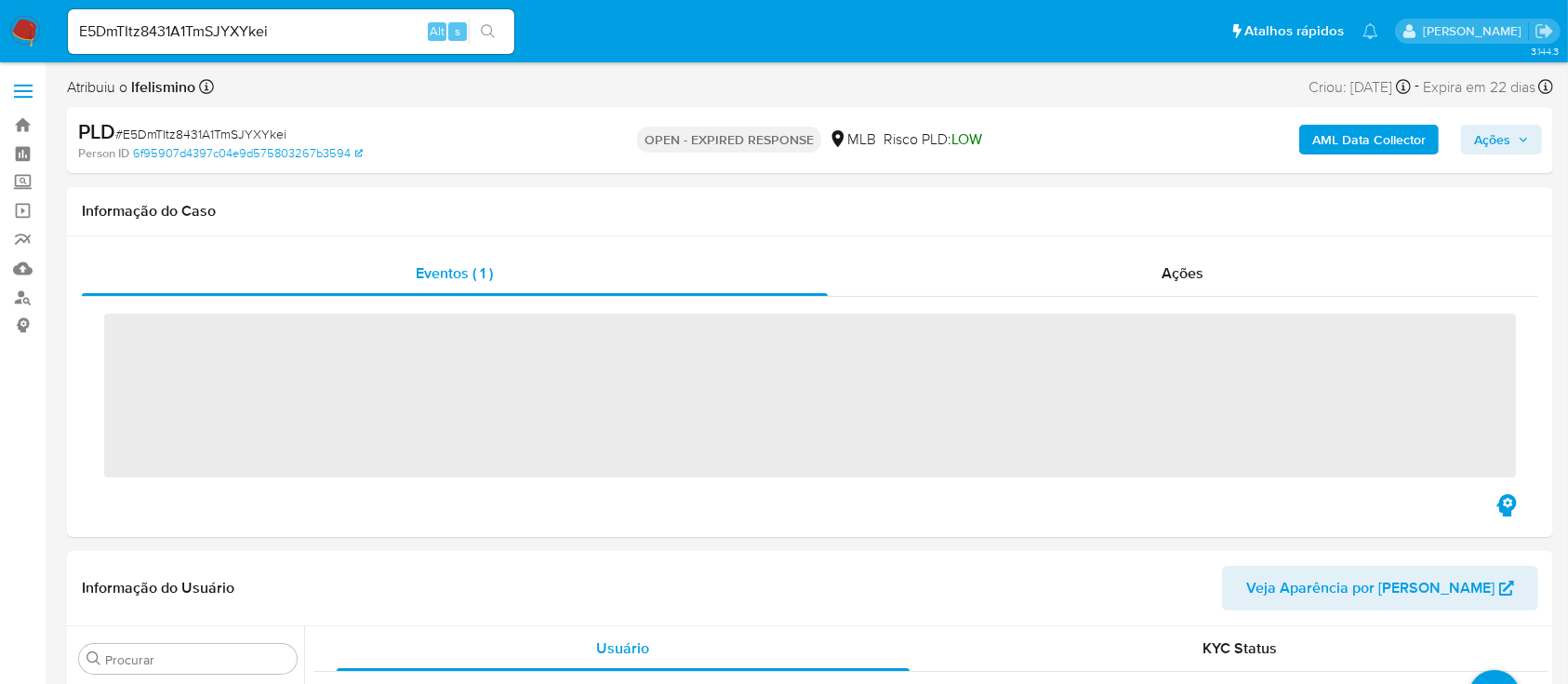 scroll, scrollTop: 786, scrollLeft: 0, axis: vertical 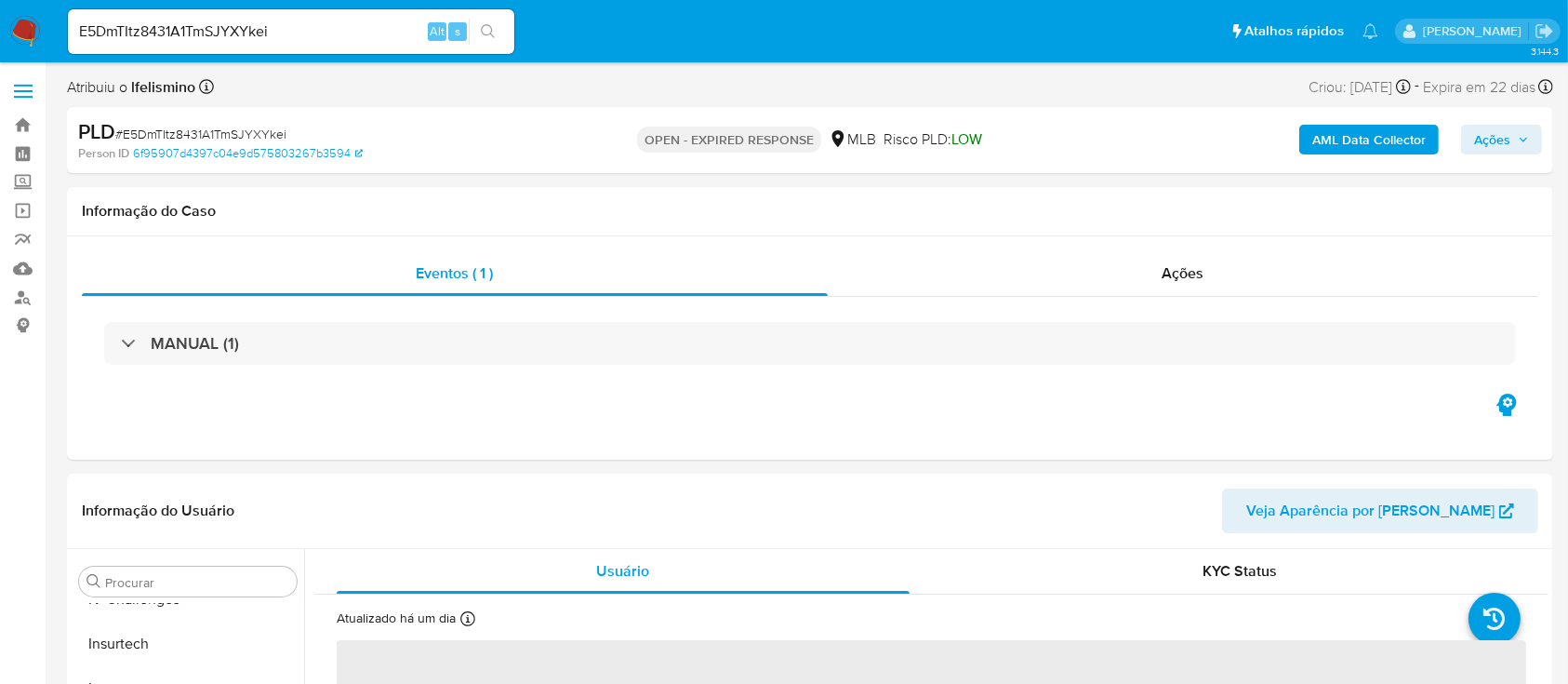 select on "10" 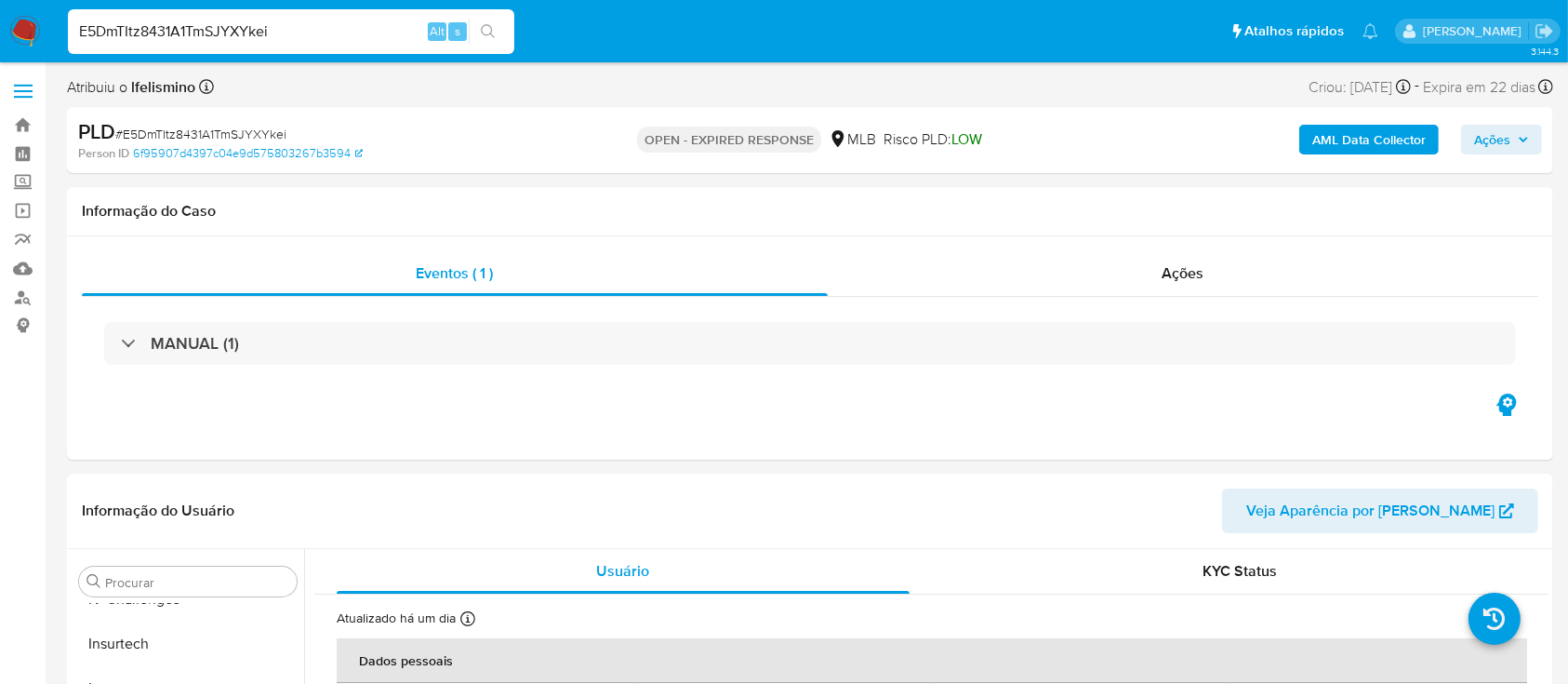 click on "E5DmTItz8431A1TmSJYXYkei" at bounding box center (291, 32) 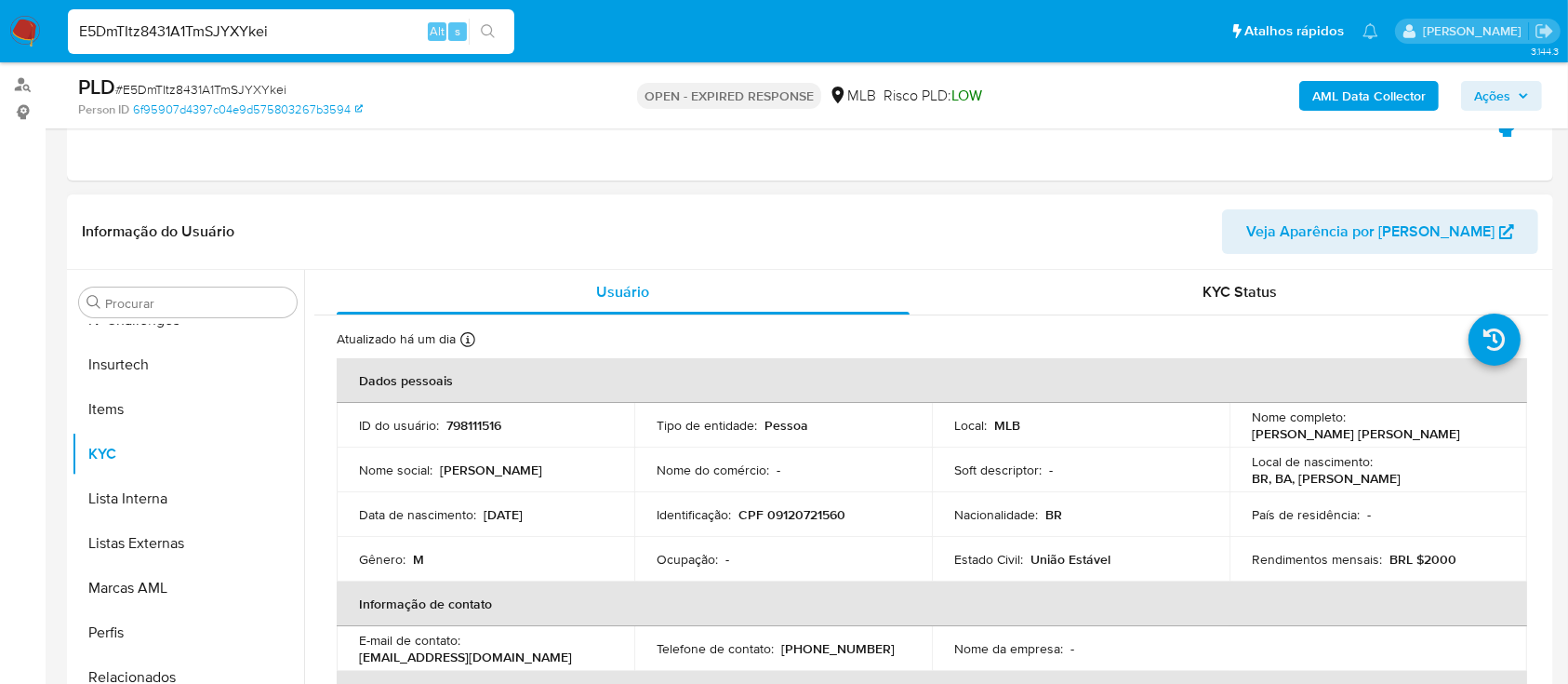 scroll, scrollTop: 248, scrollLeft: 0, axis: vertical 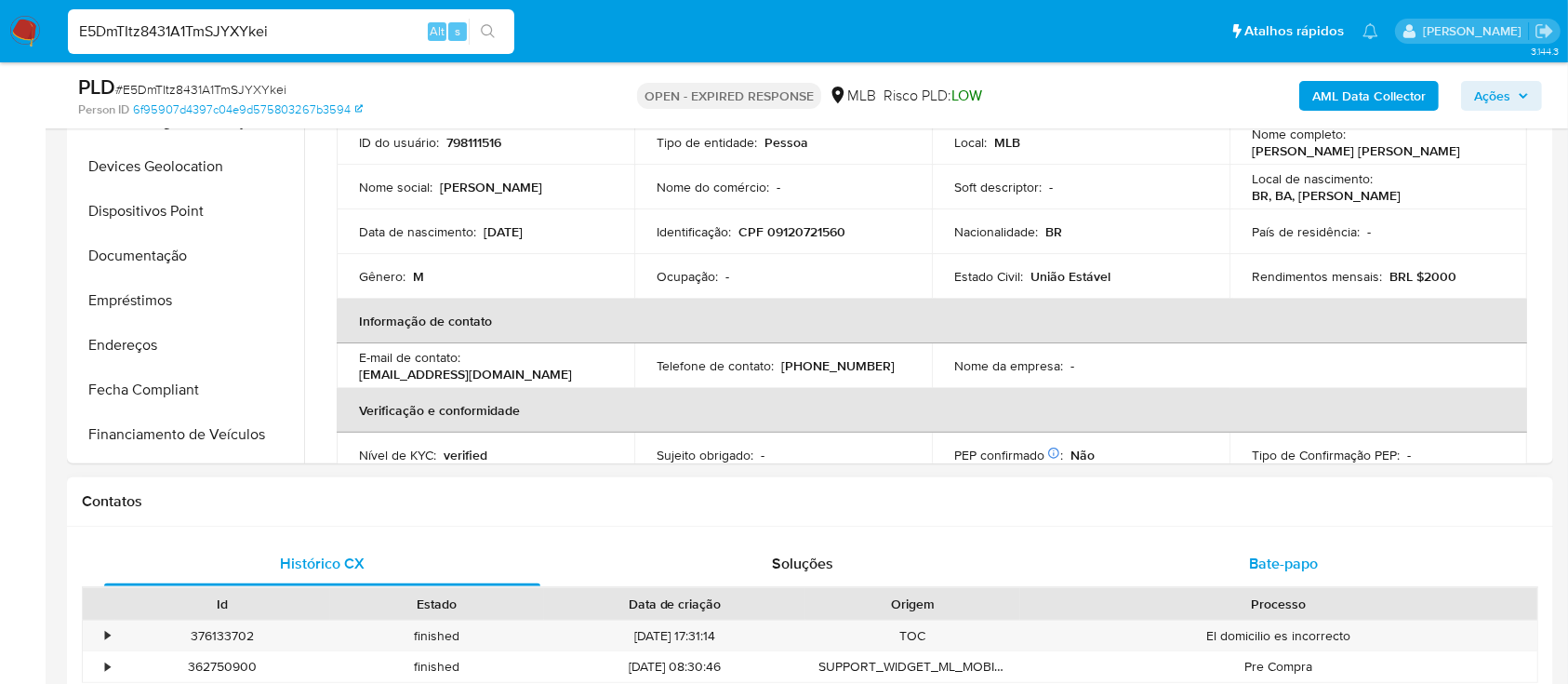 click on "Bate-papo" at bounding box center [1283, 563] 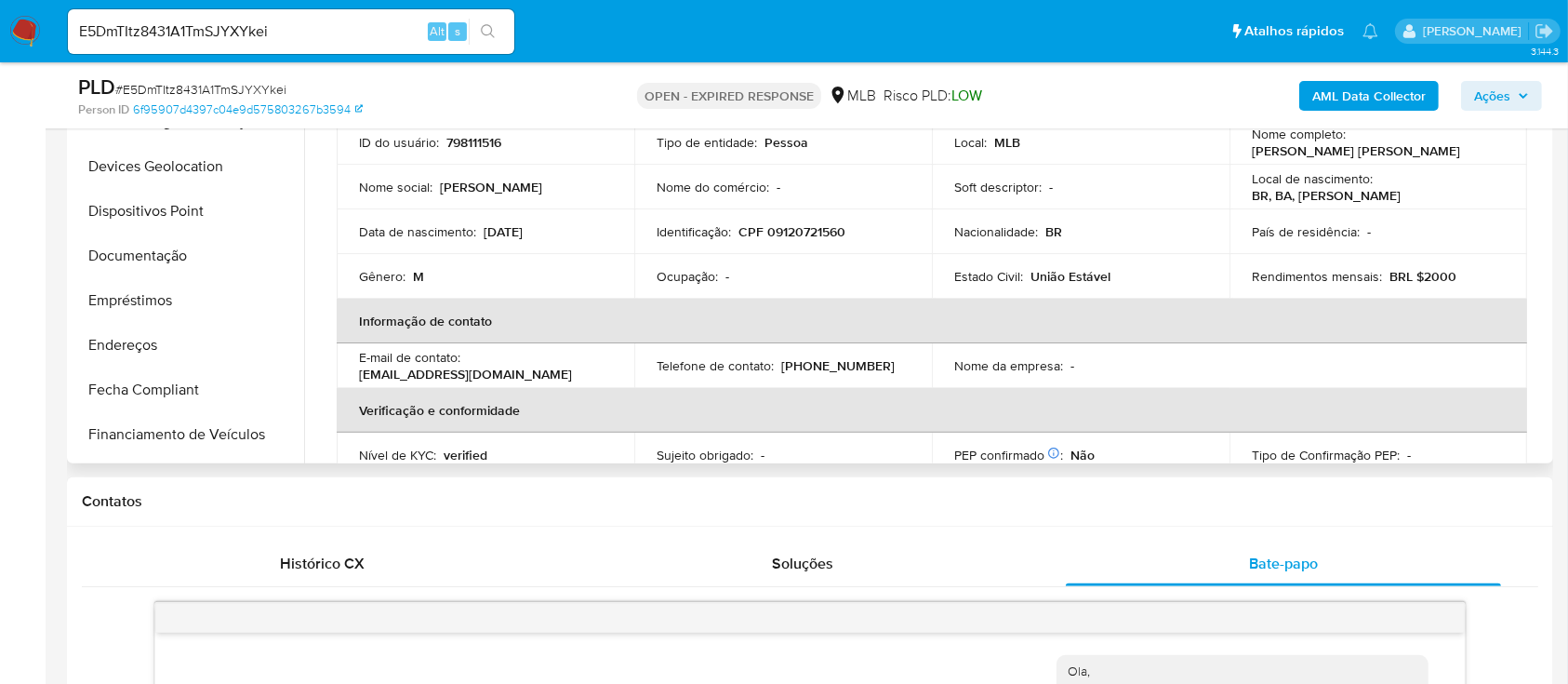 scroll, scrollTop: 479, scrollLeft: 0, axis: vertical 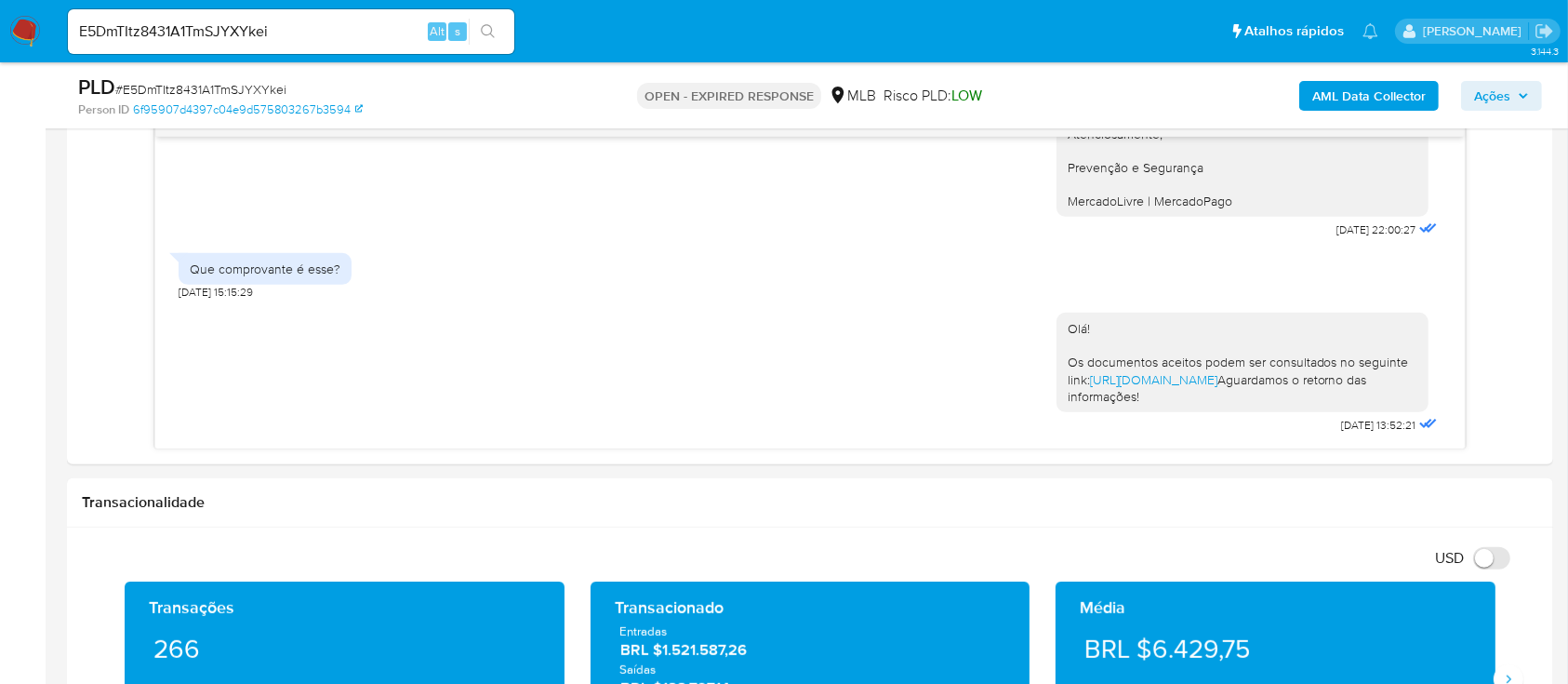 click on "# E5DmTItz8431A1TmSJYXYkei" at bounding box center [201, 89] 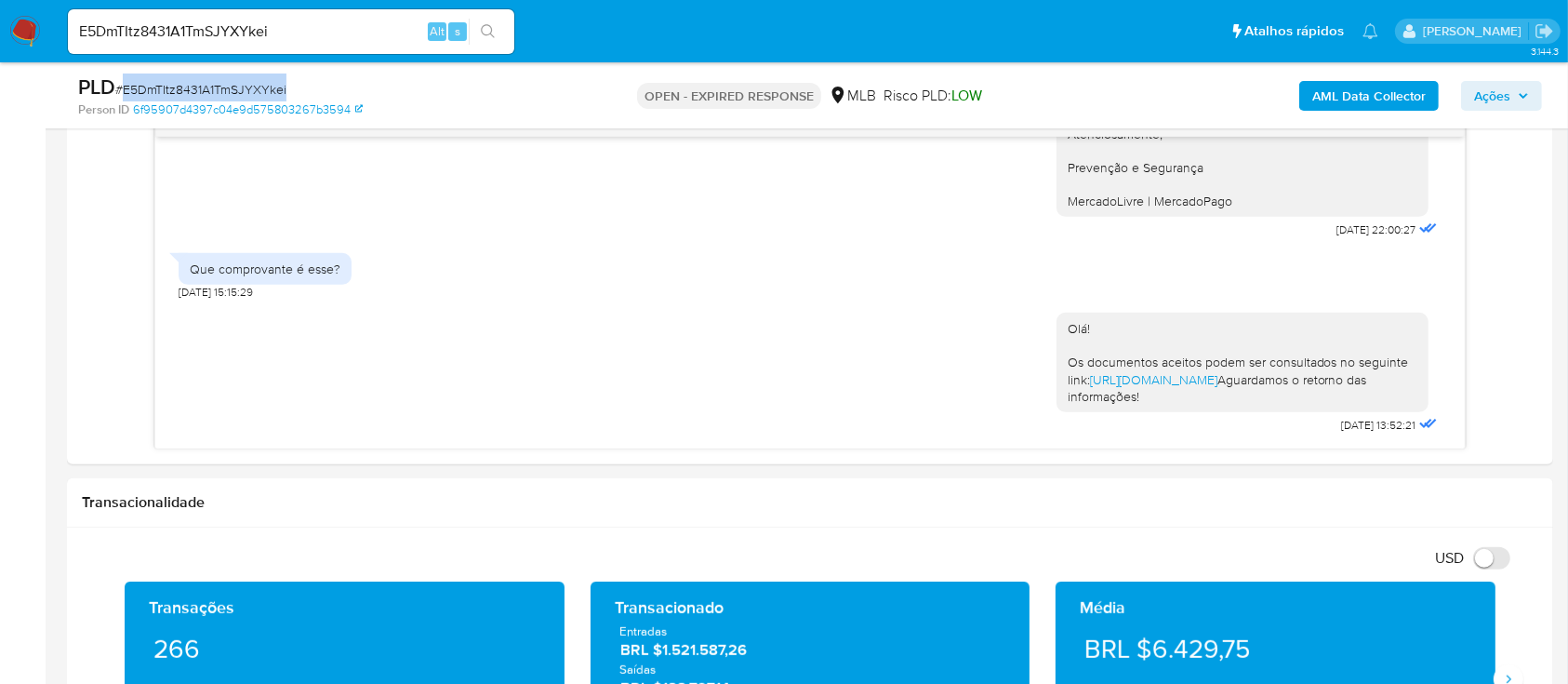 click on "# E5DmTItz8431A1TmSJYXYkei" at bounding box center [201, 89] 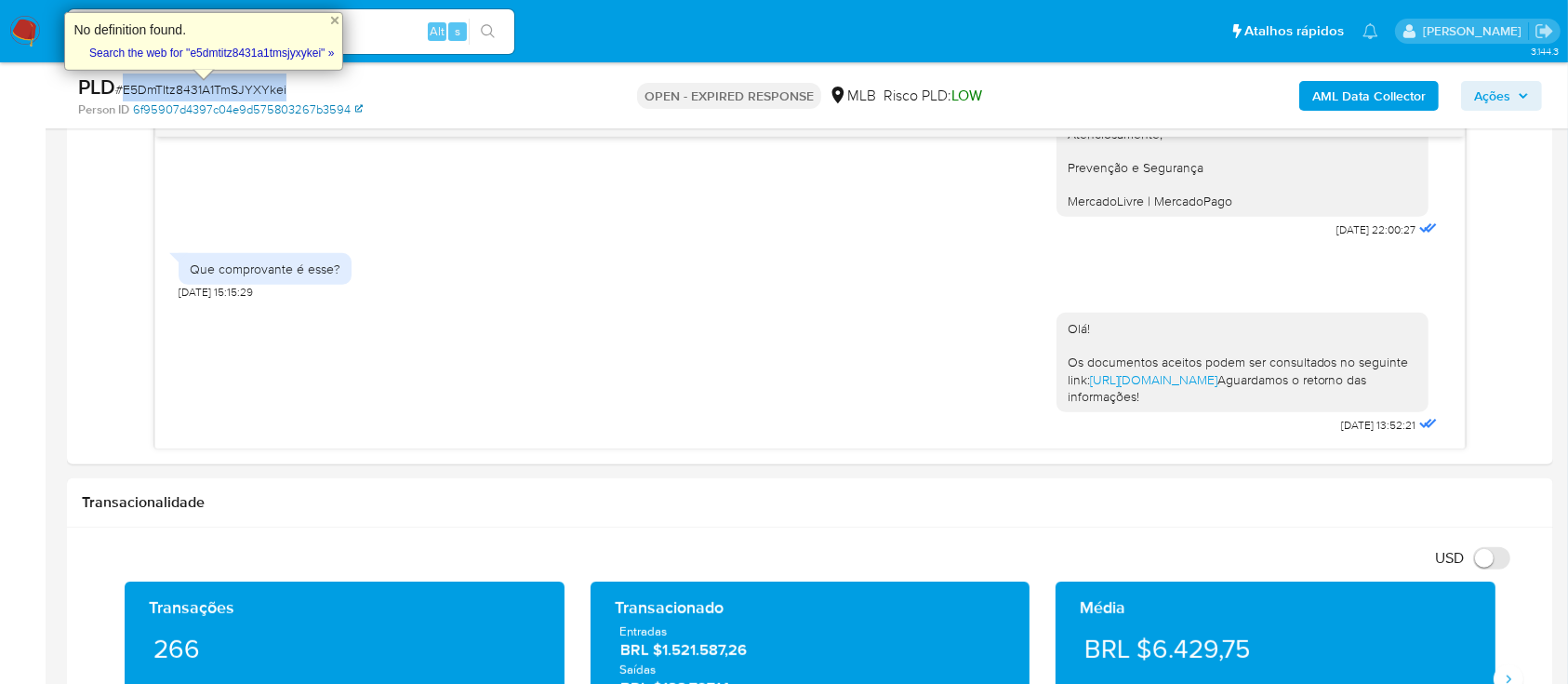 copy on "E5DmTItz8431A1TmSJYXYkei" 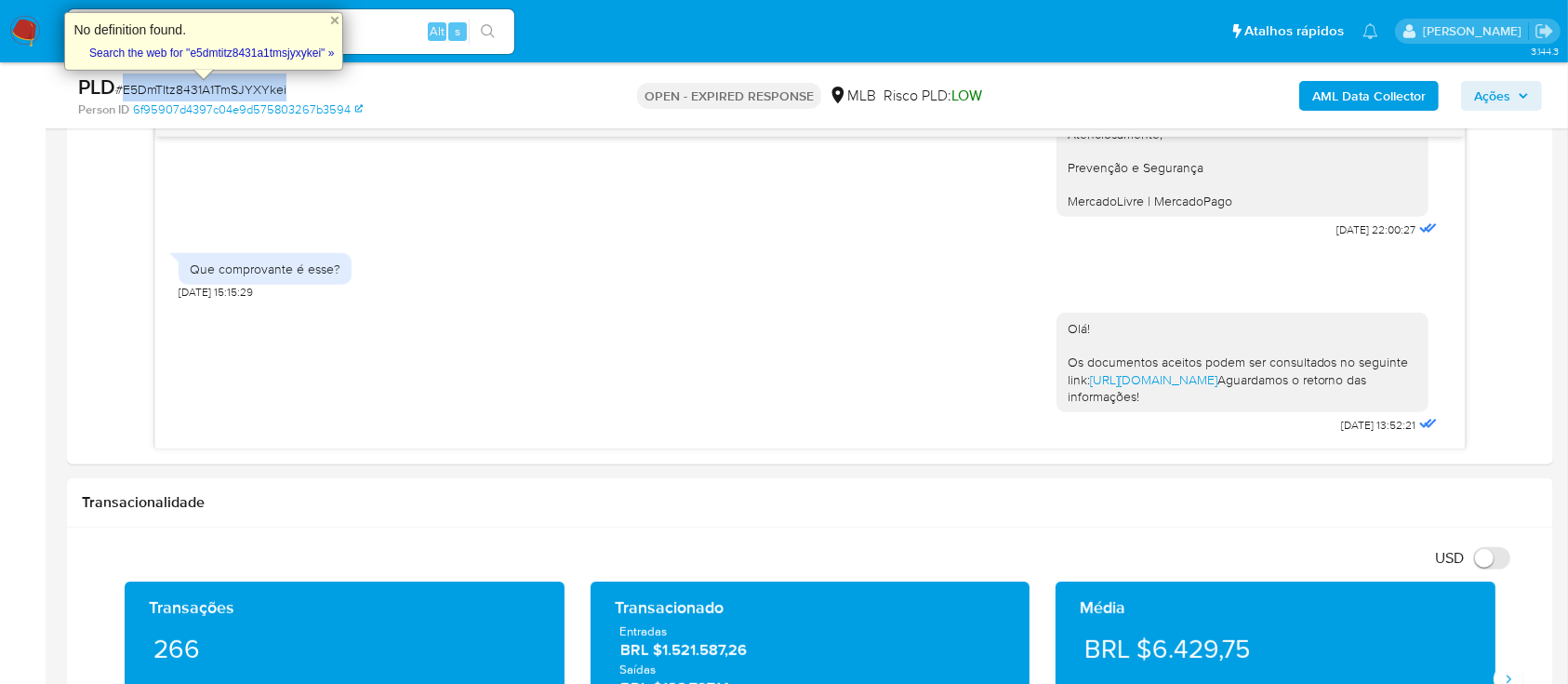 click at bounding box center [25, 32] 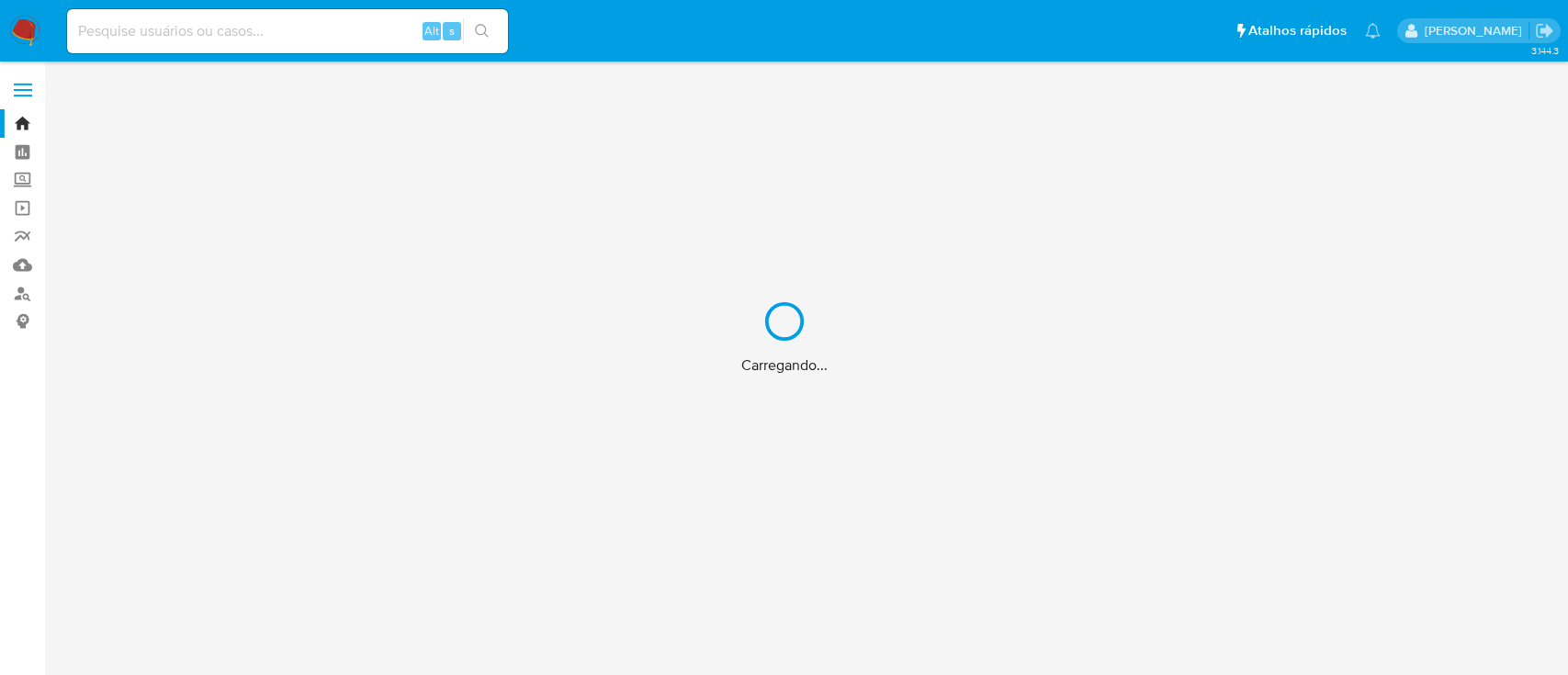 scroll, scrollTop: 0, scrollLeft: 0, axis: both 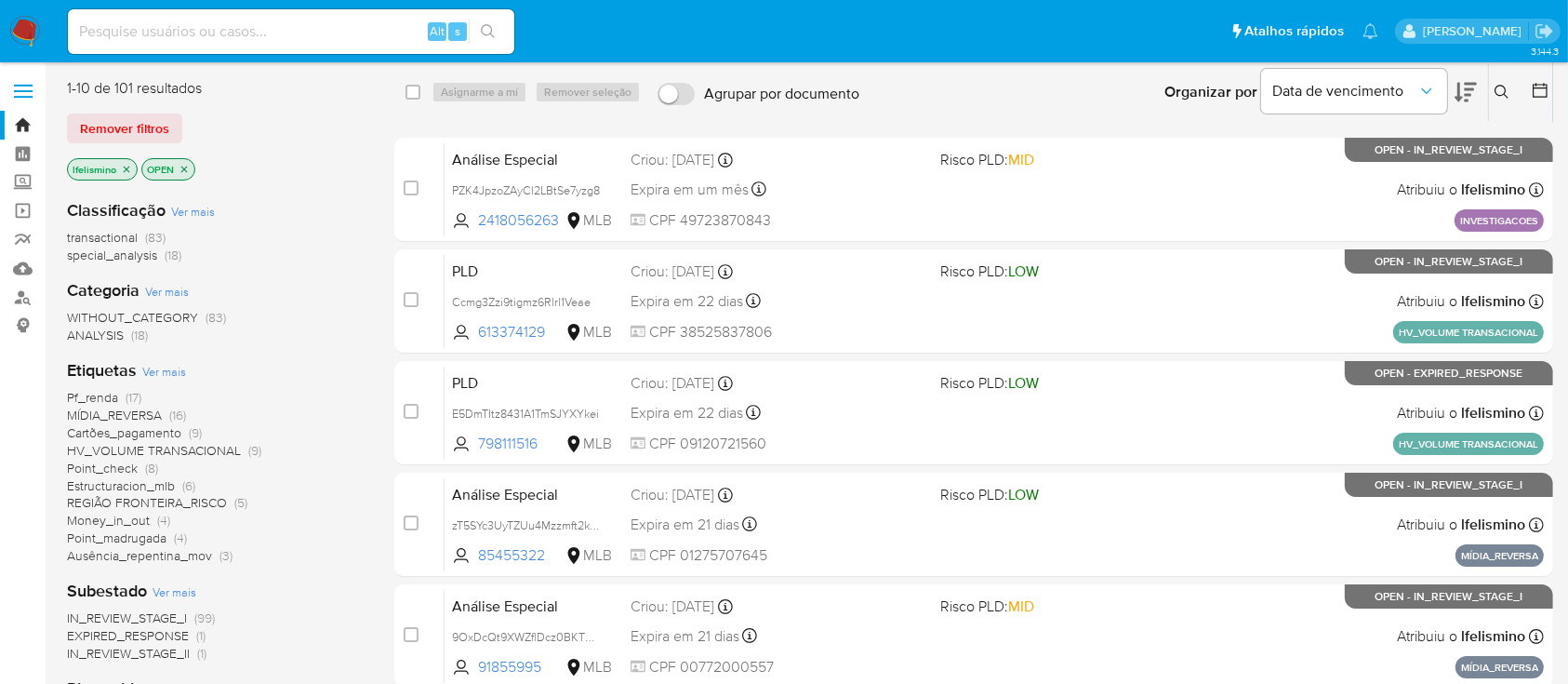 click on "Remover filtros" at bounding box center (125, 128) 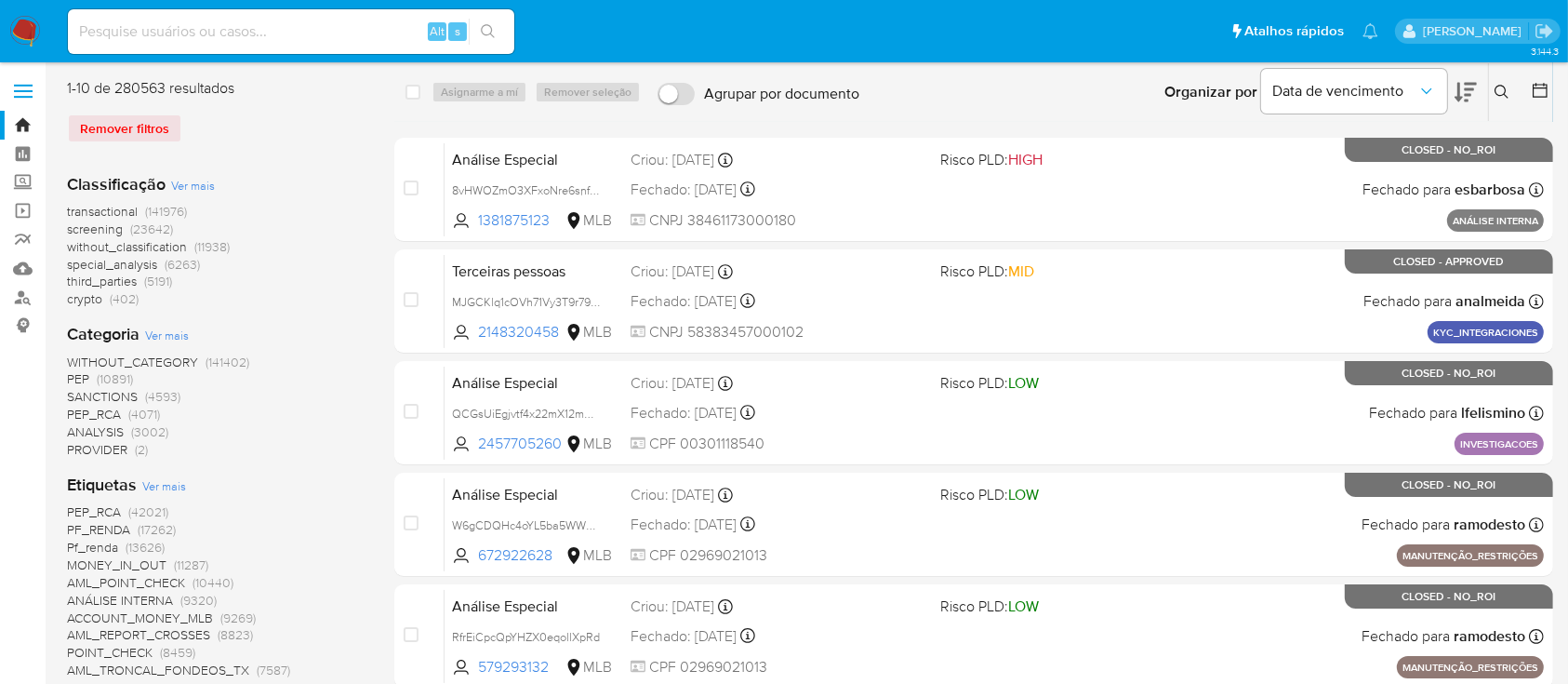click at bounding box center (1504, 92) 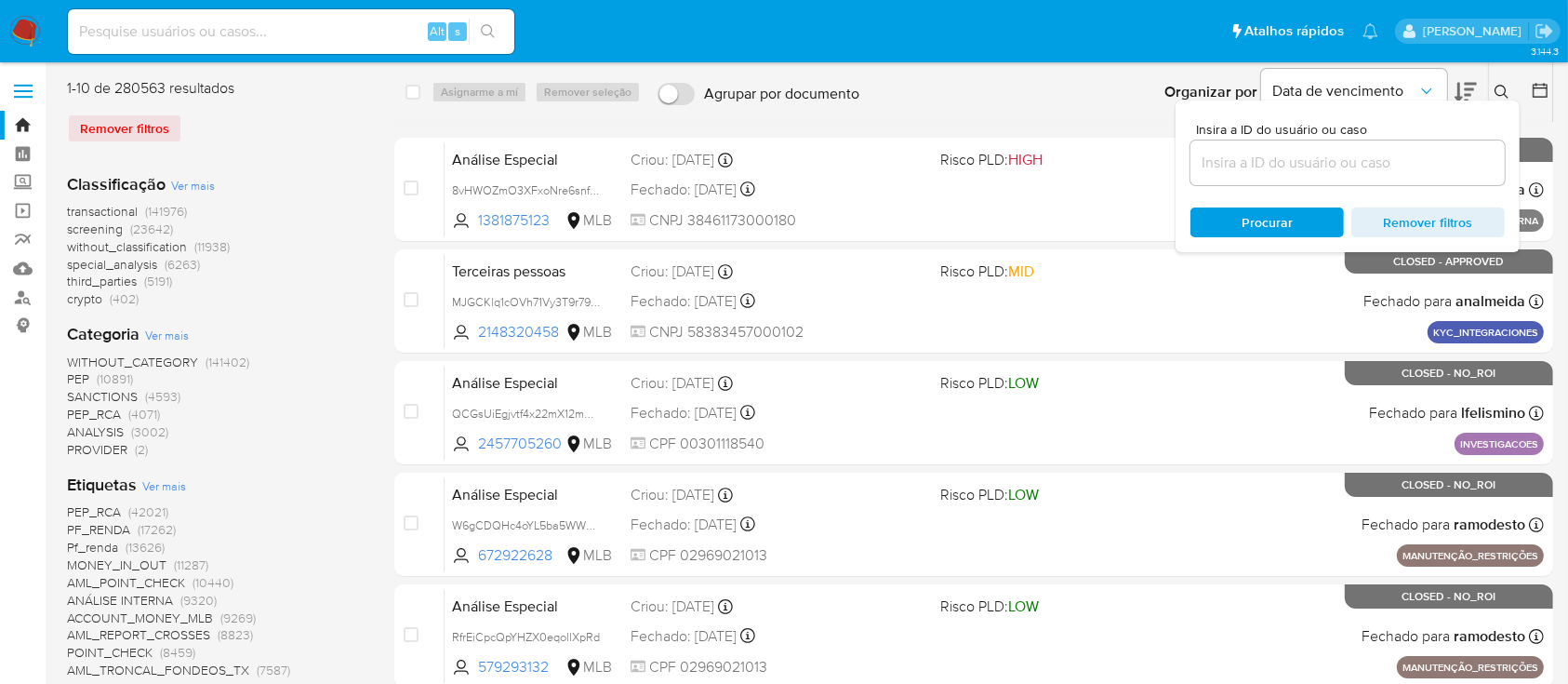 click at bounding box center (1348, 163) 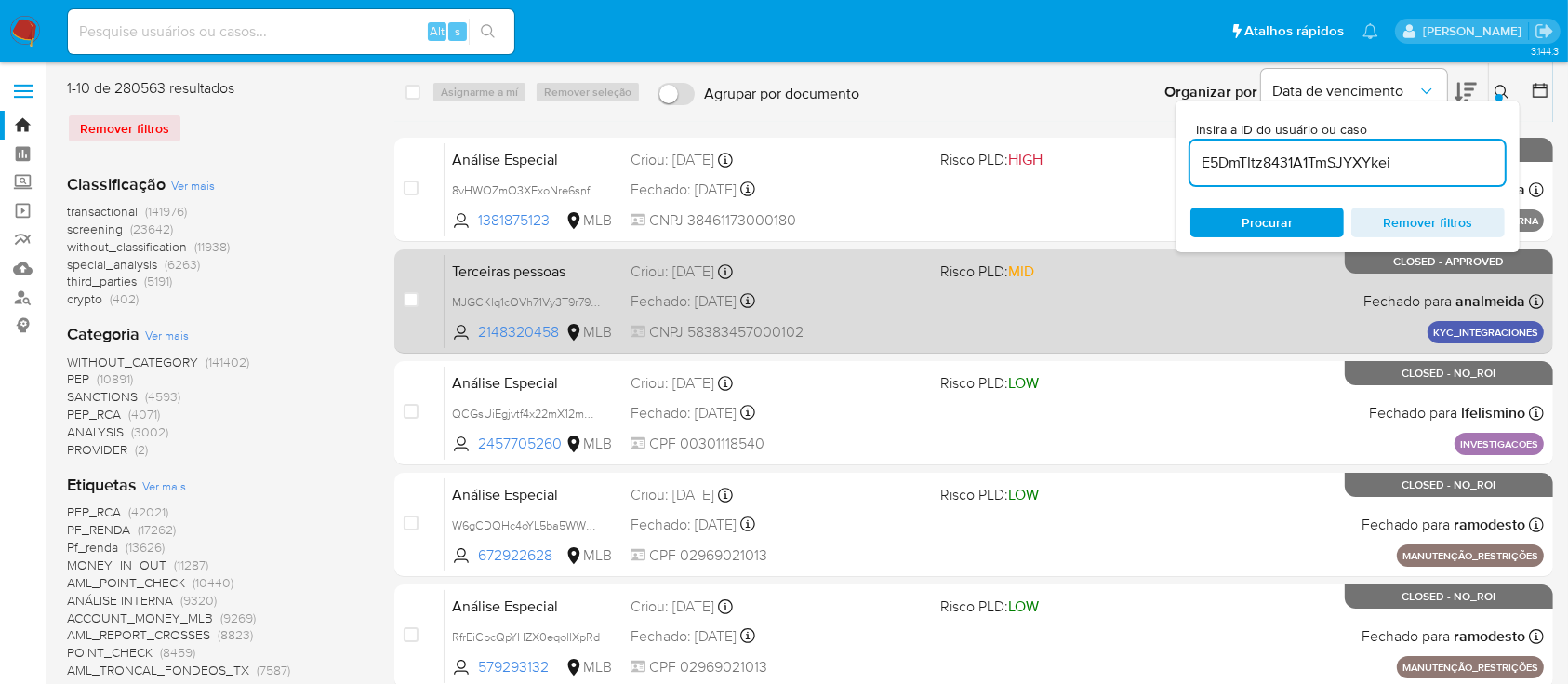 type on "E5DmTItz8431A1TmSJYXYkei" 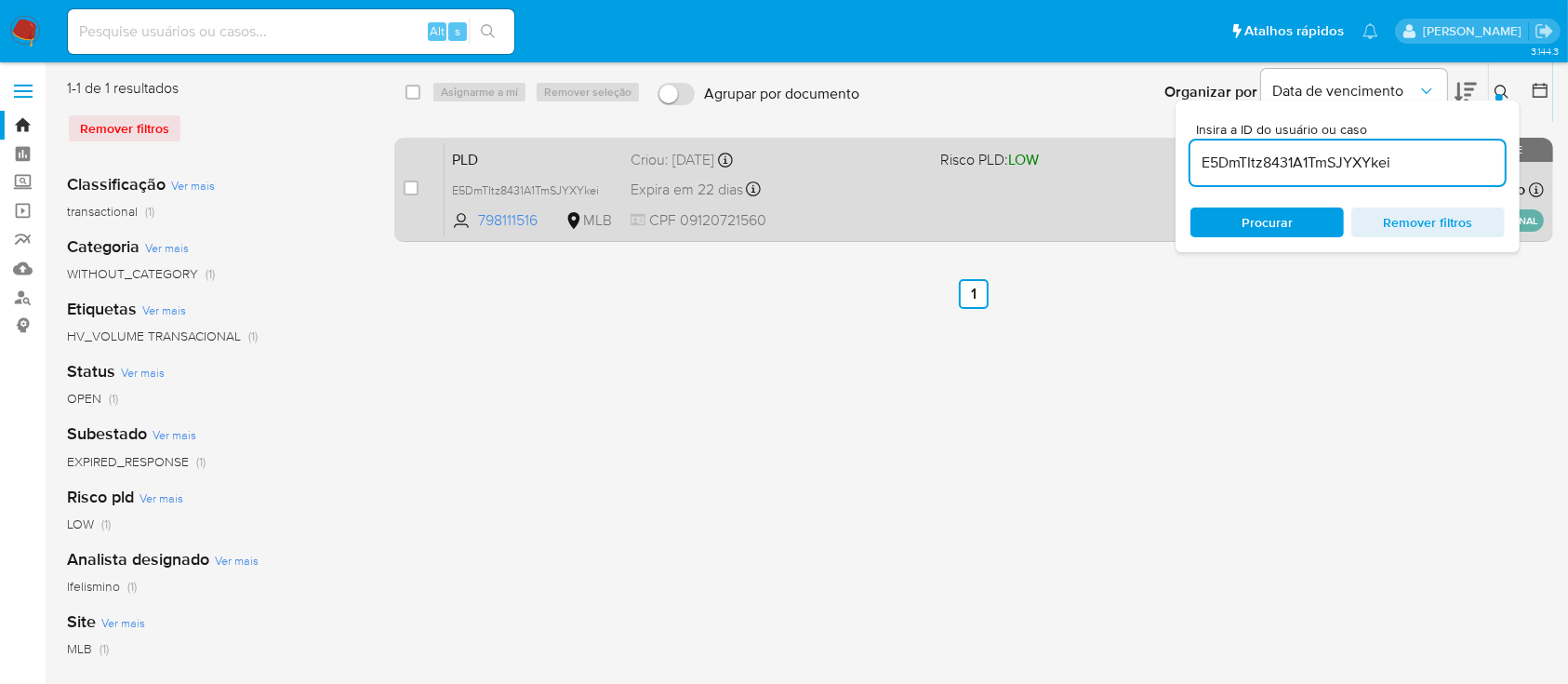 click on "case-item-checkbox   Incapaz de atribuir o caso" at bounding box center [424, 189] 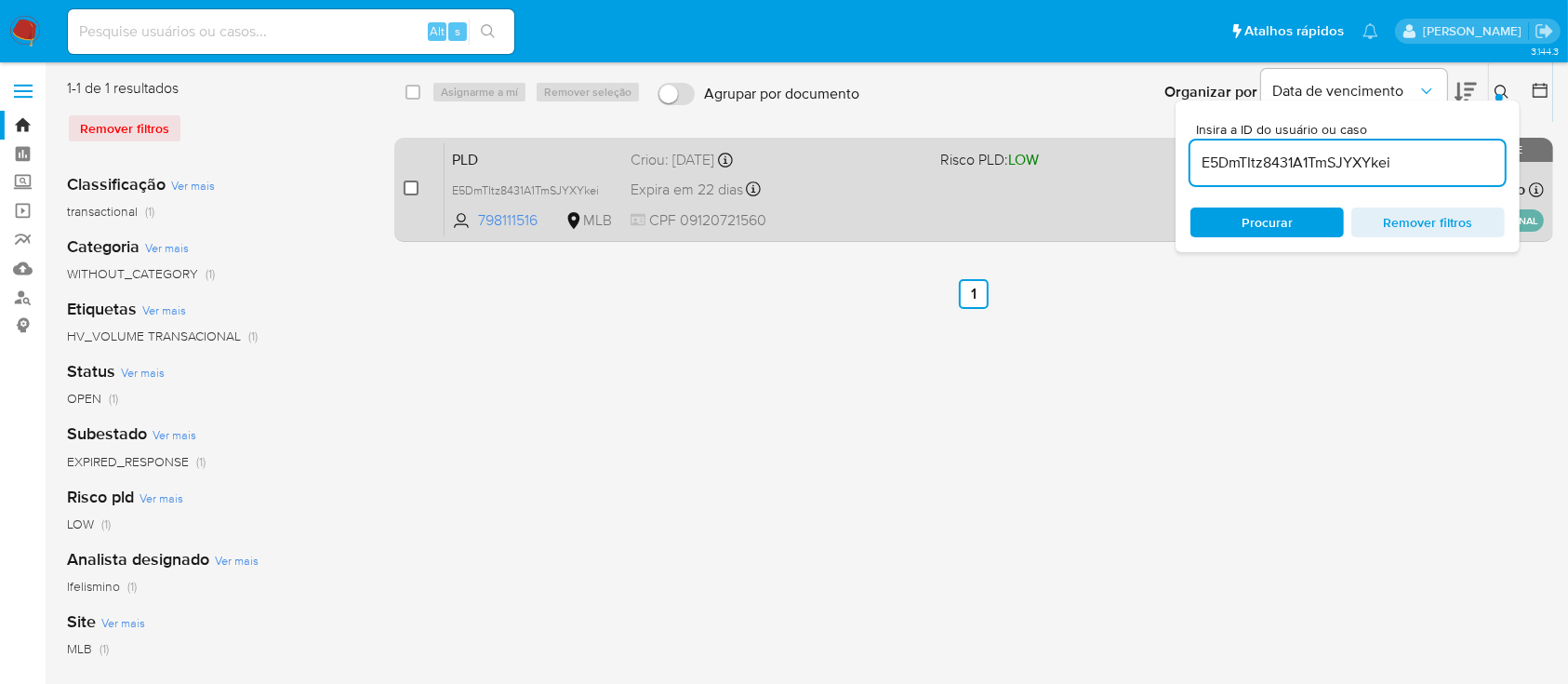 click at bounding box center [411, 188] 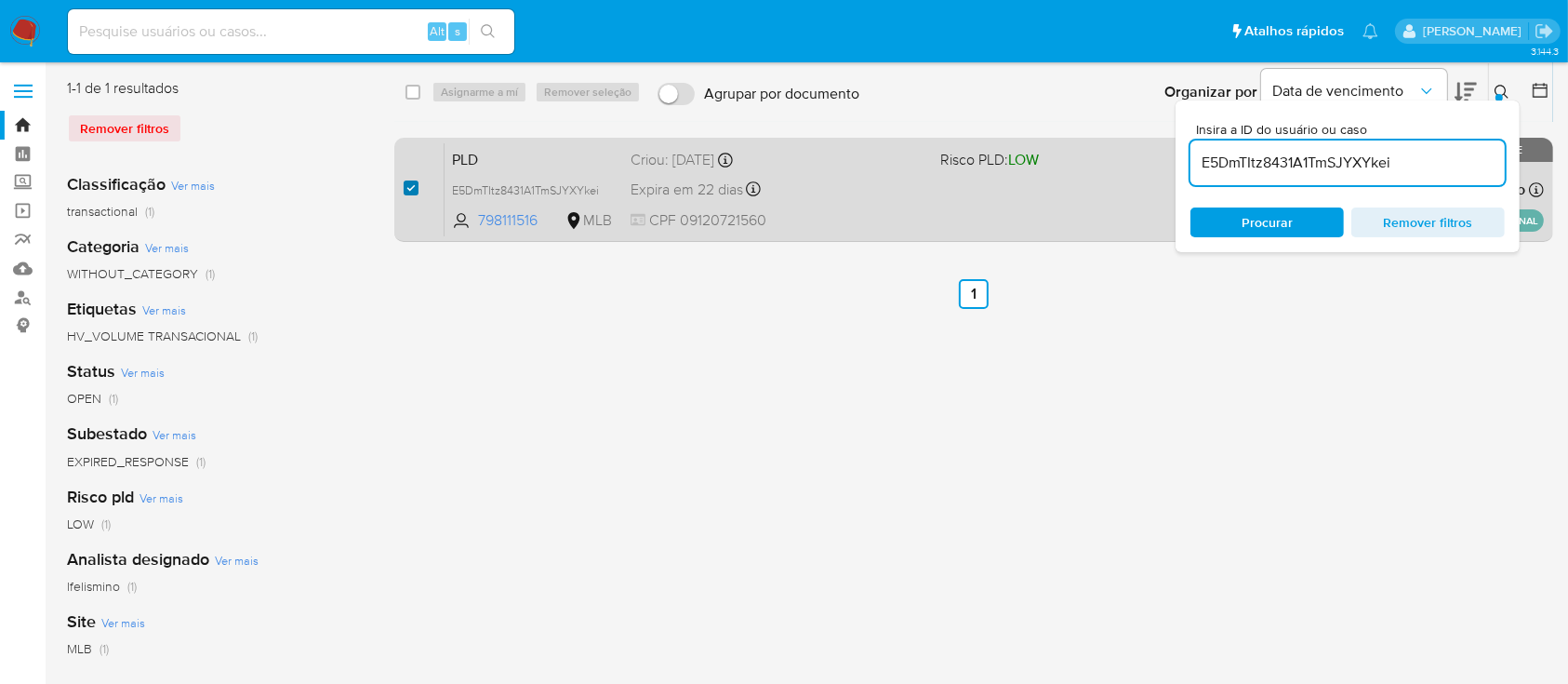 checkbox on "true" 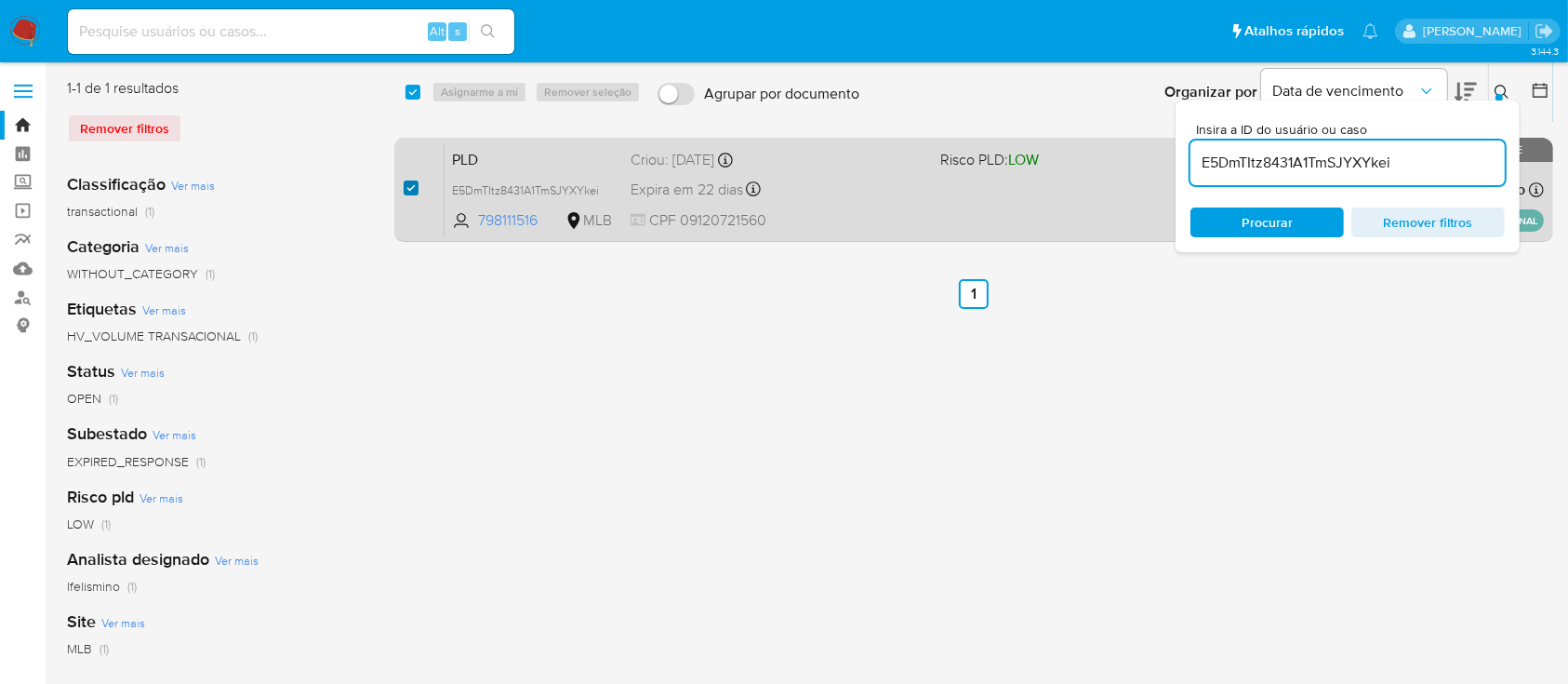 checkbox on "true" 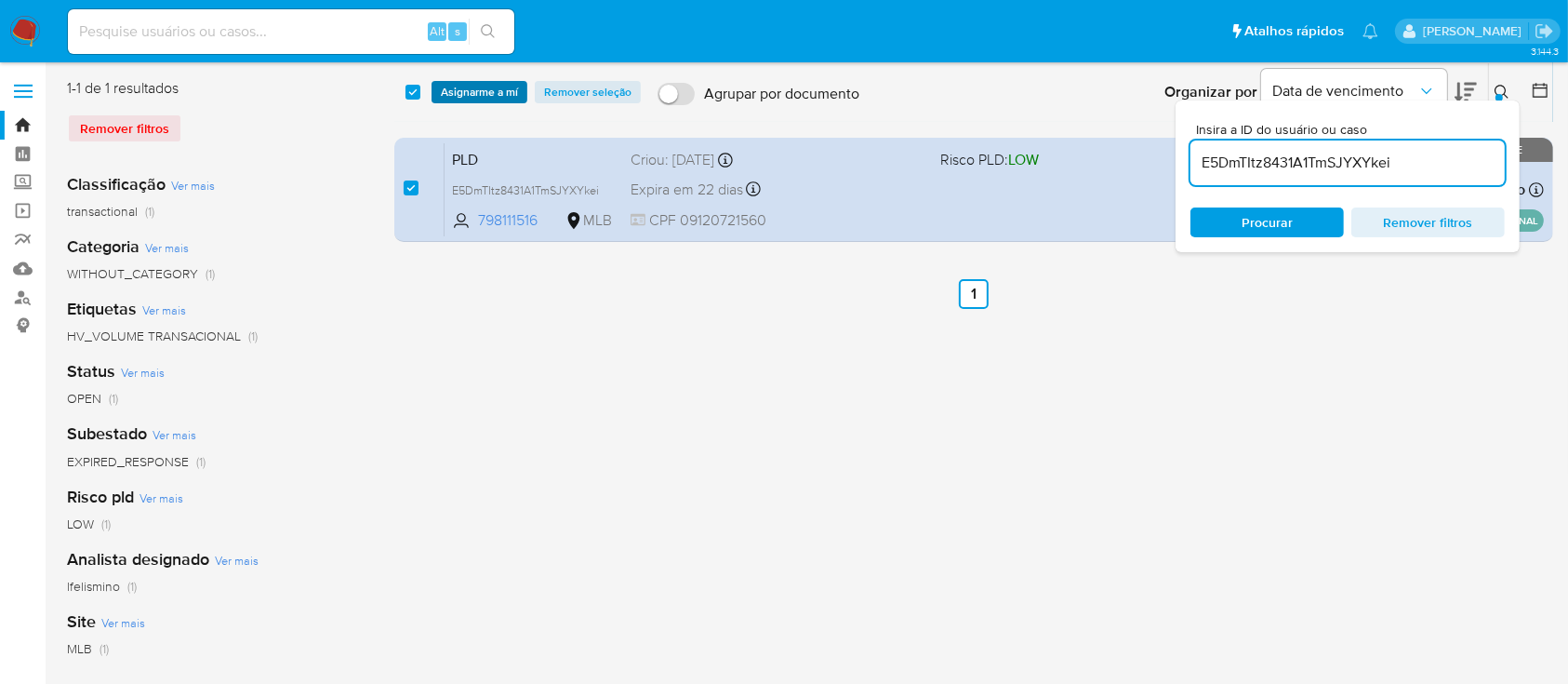 click on "Asignarme a mí" at bounding box center (479, 92) 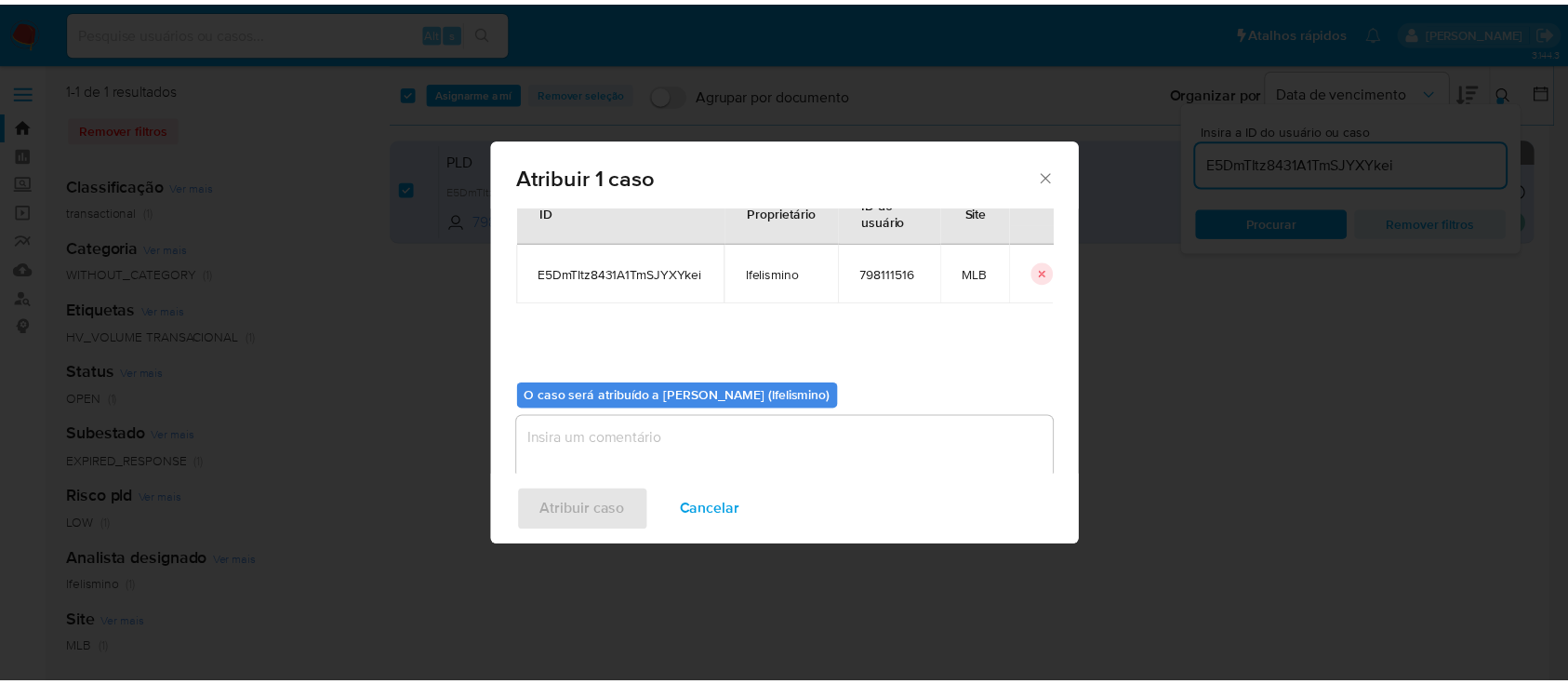 scroll, scrollTop: 95, scrollLeft: 0, axis: vertical 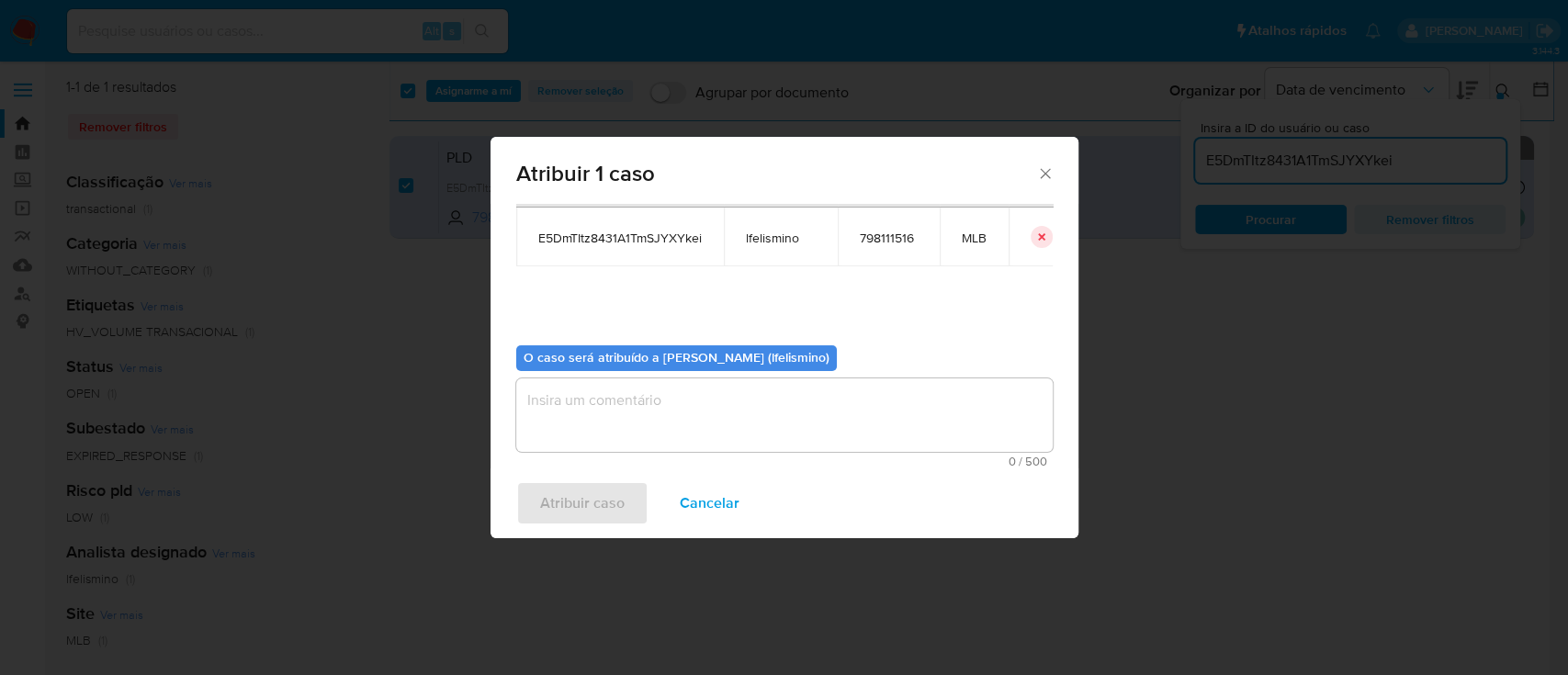 click at bounding box center (784, 415) 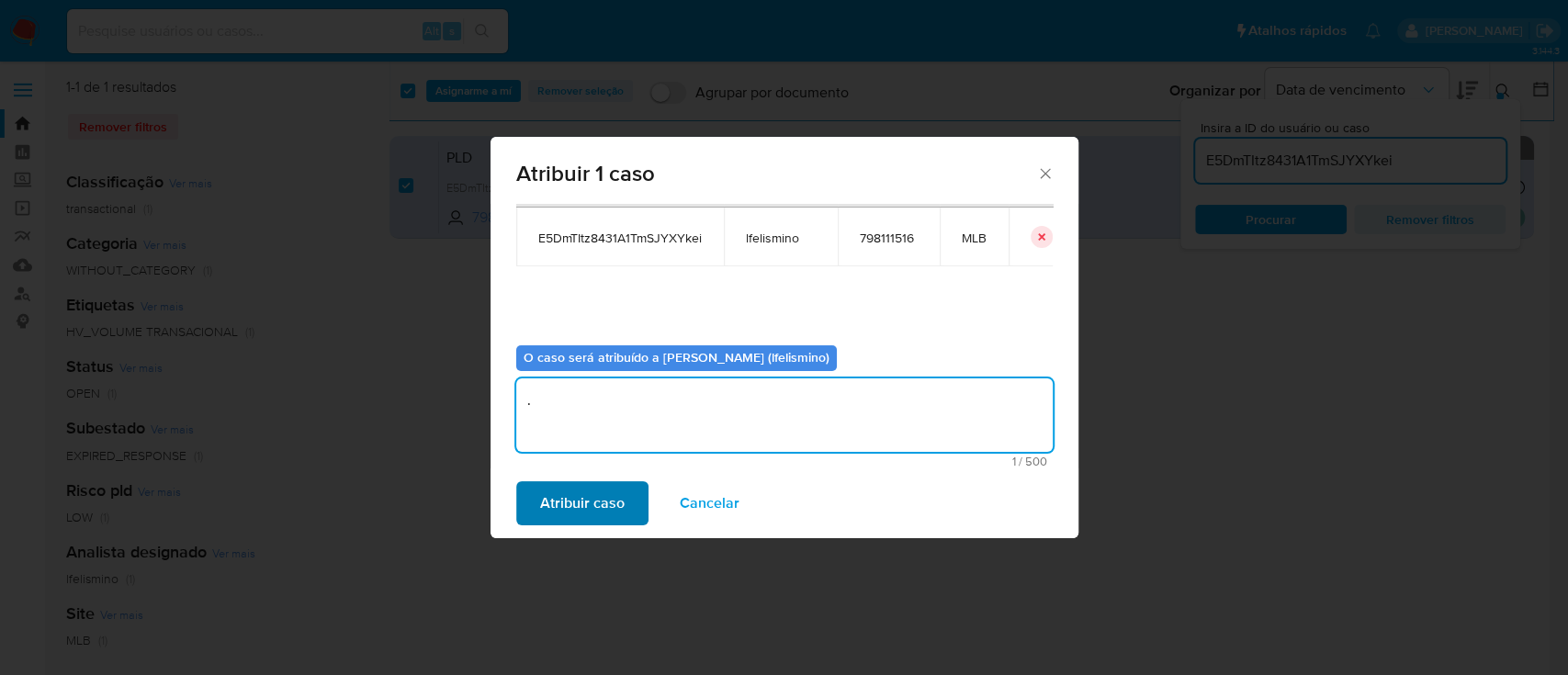 type on "." 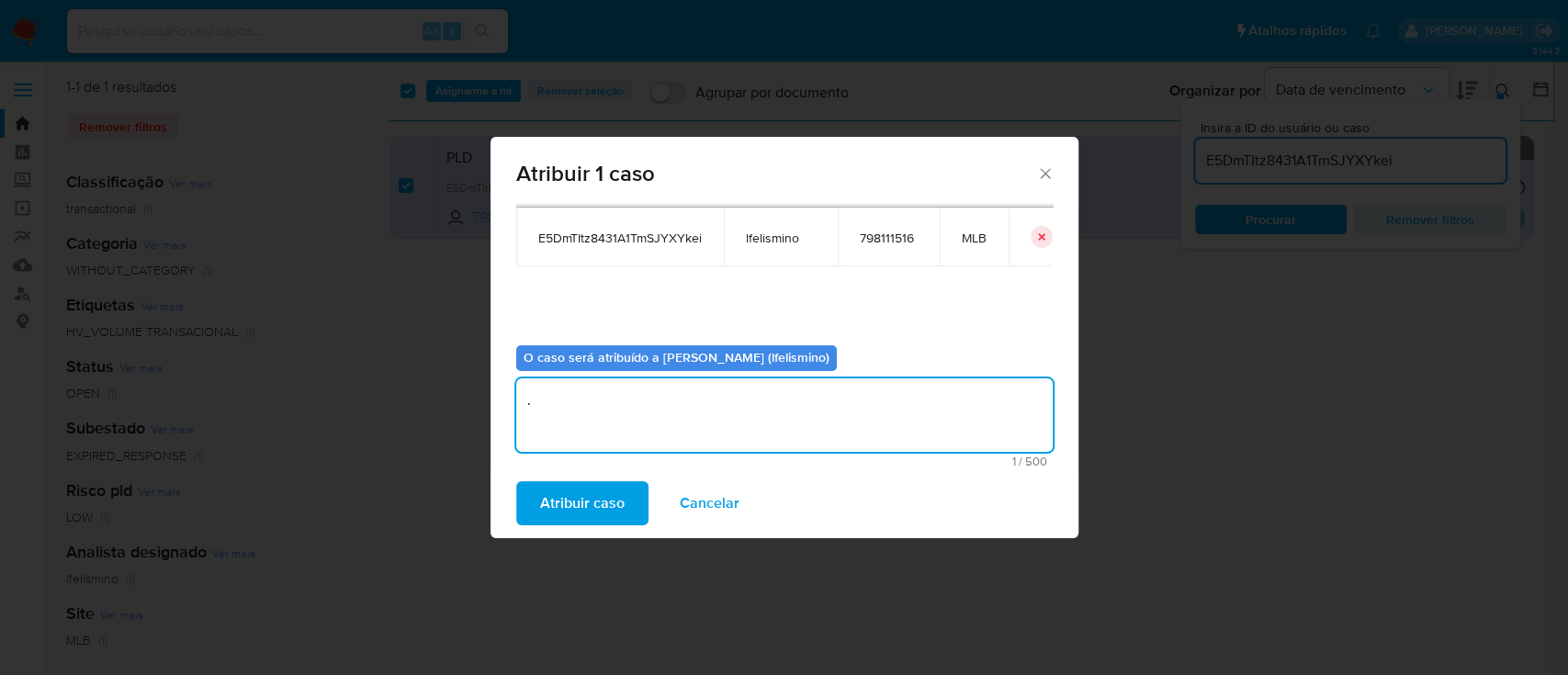 click on "Atribuir caso" at bounding box center (582, 503) 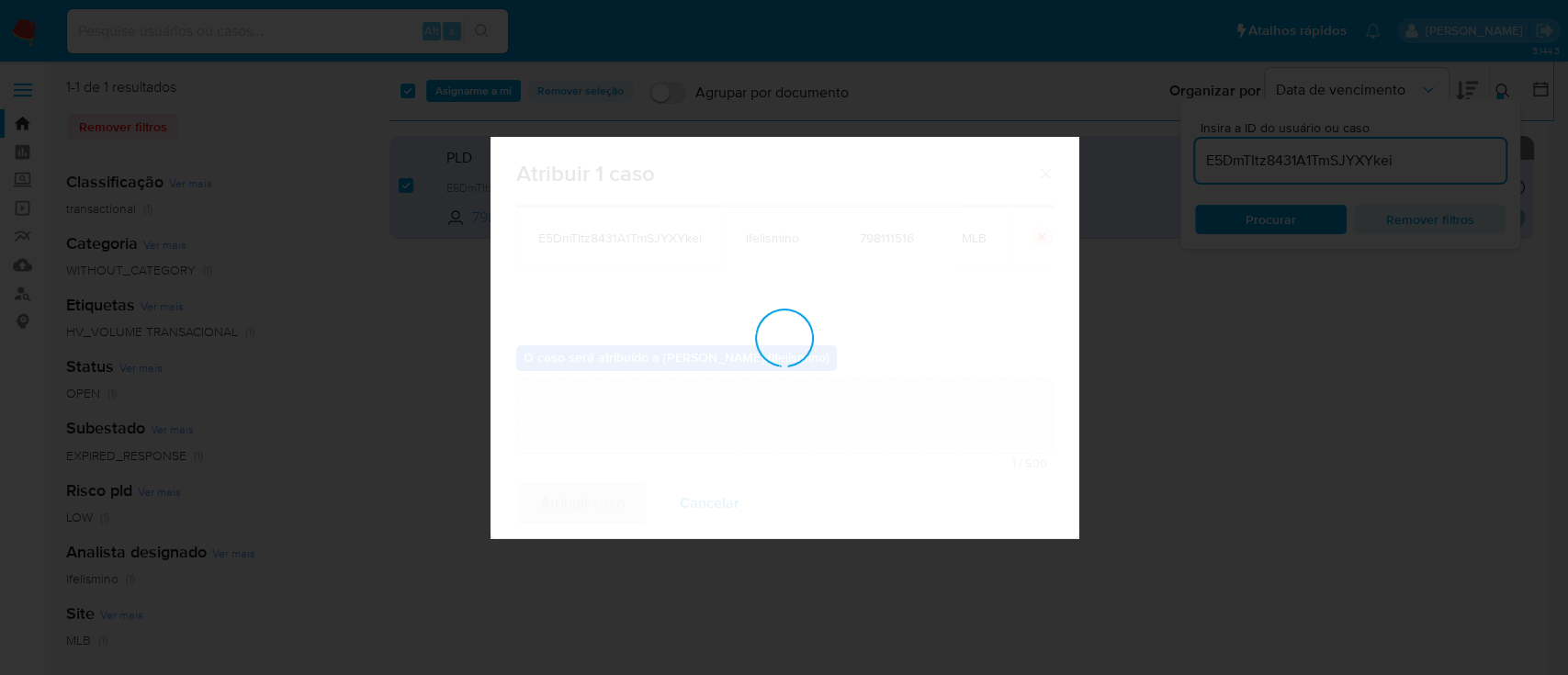 type 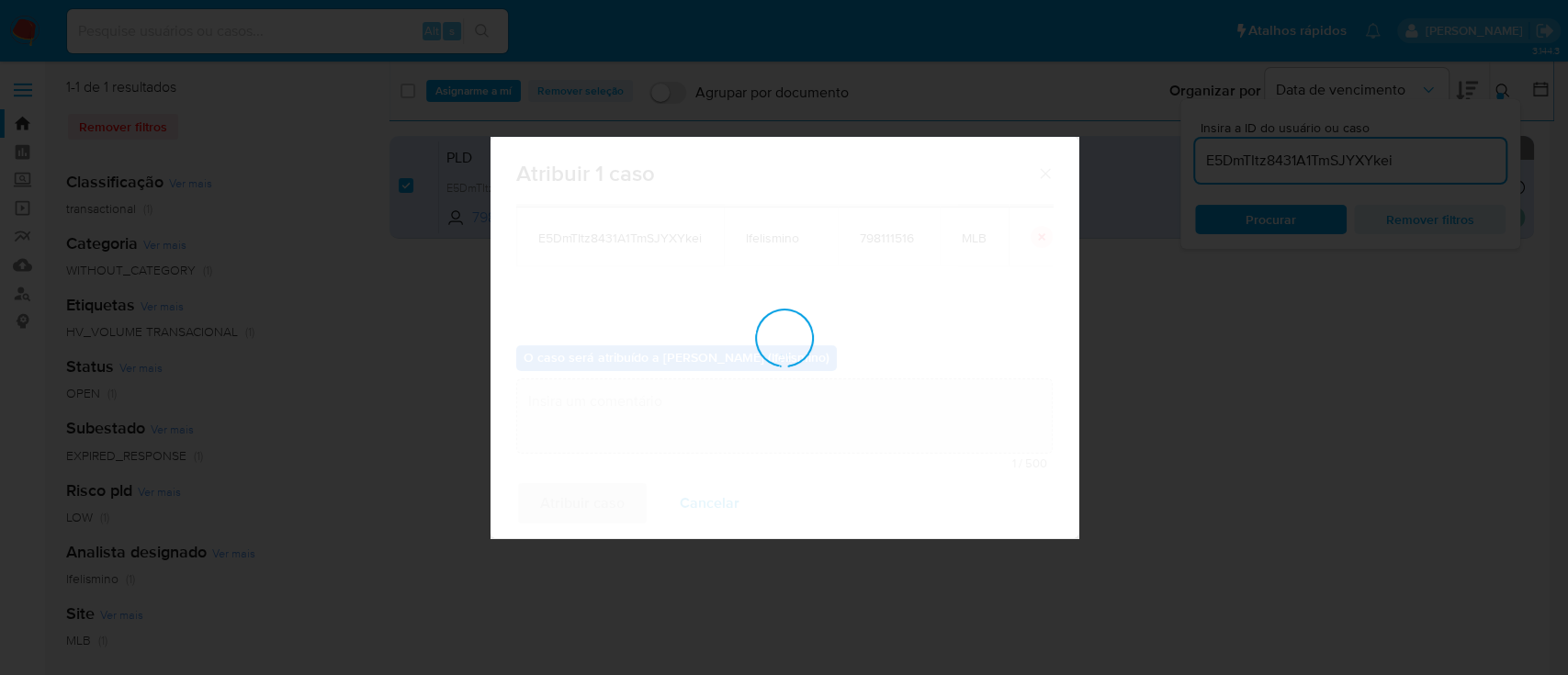 checkbox on "false" 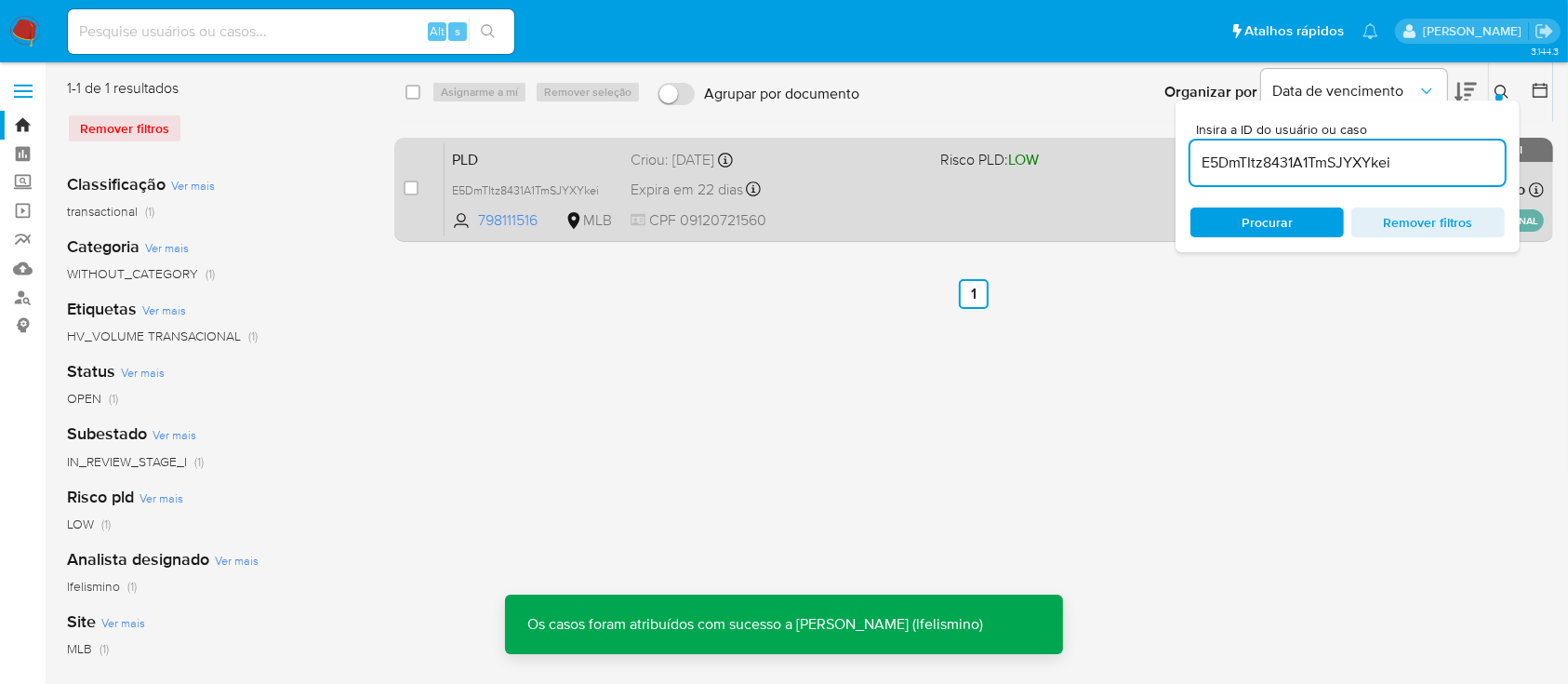 drag, startPoint x: 971, startPoint y: 182, endPoint x: 982, endPoint y: 190, distance: 13.601471 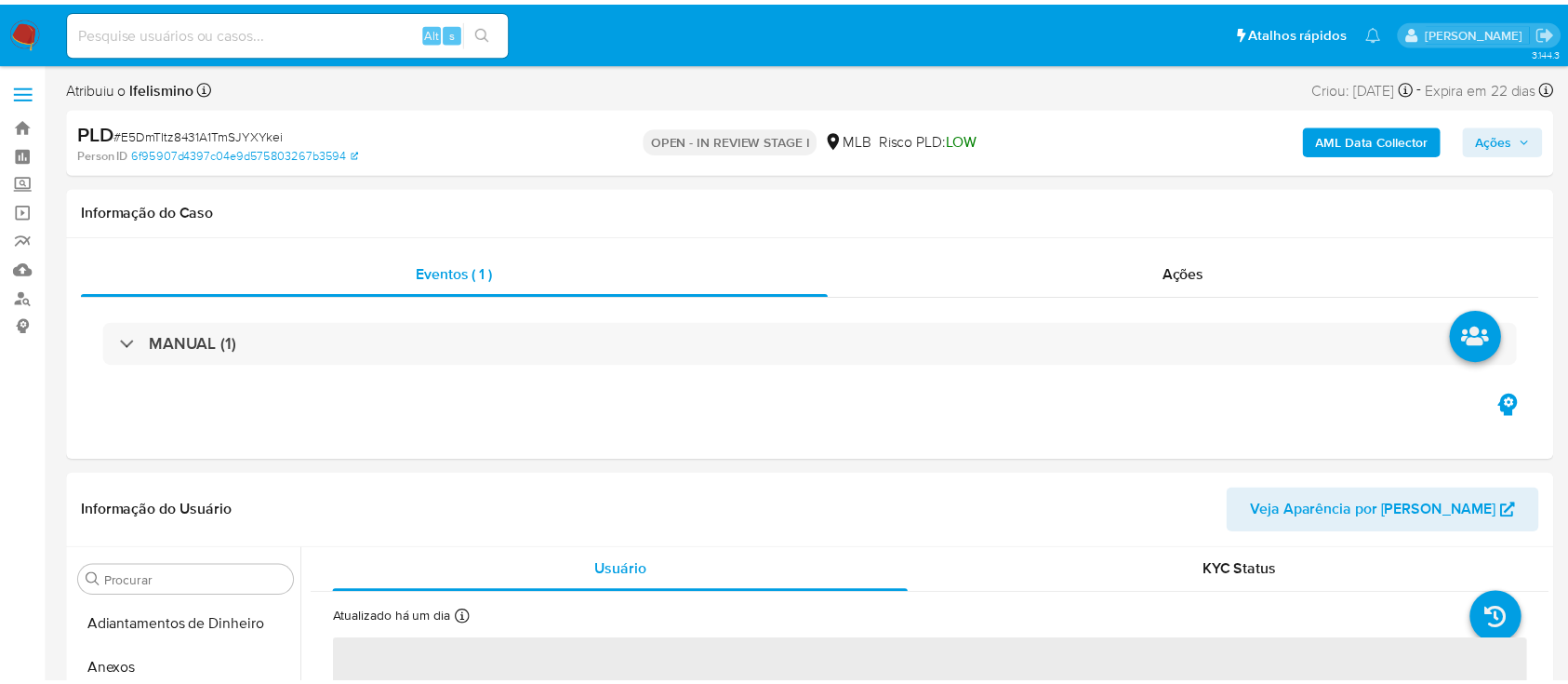 scroll, scrollTop: 0, scrollLeft: 0, axis: both 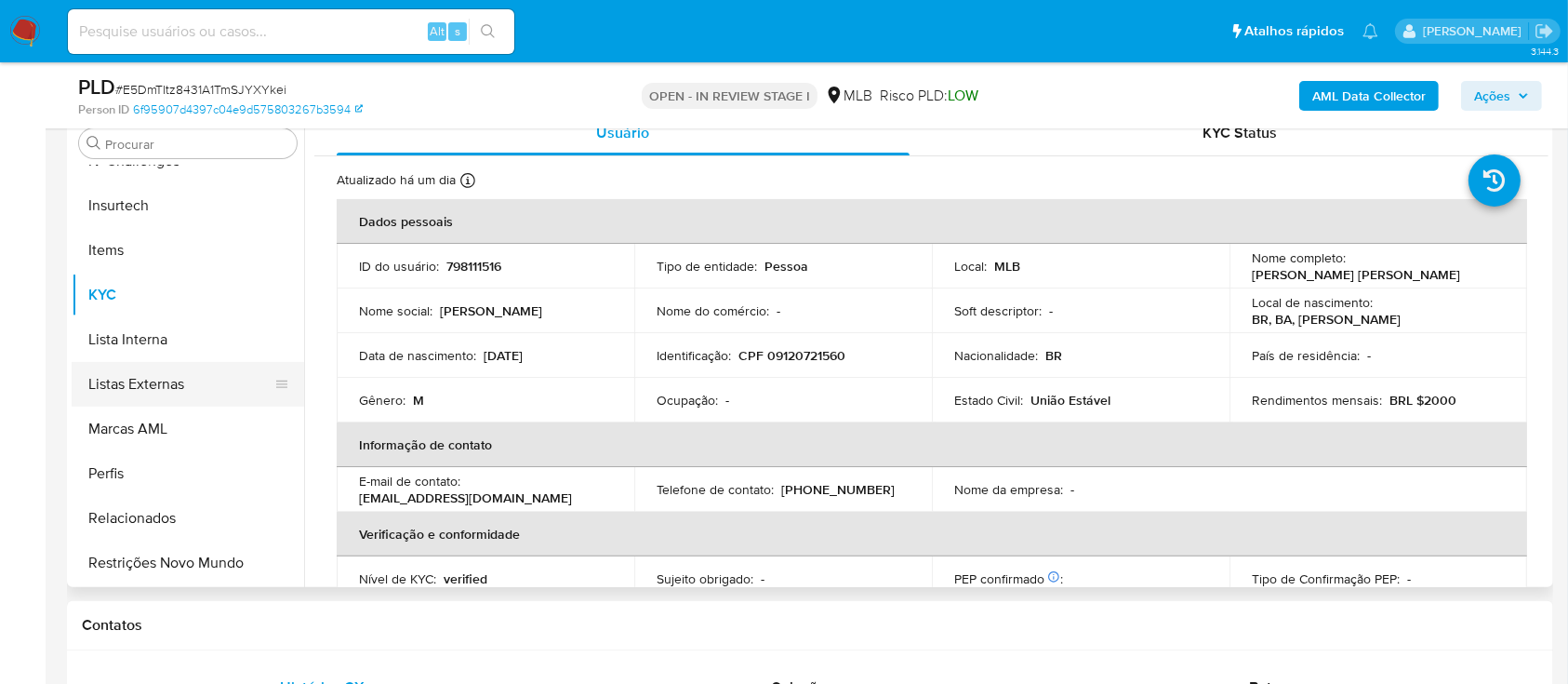 select on "10" 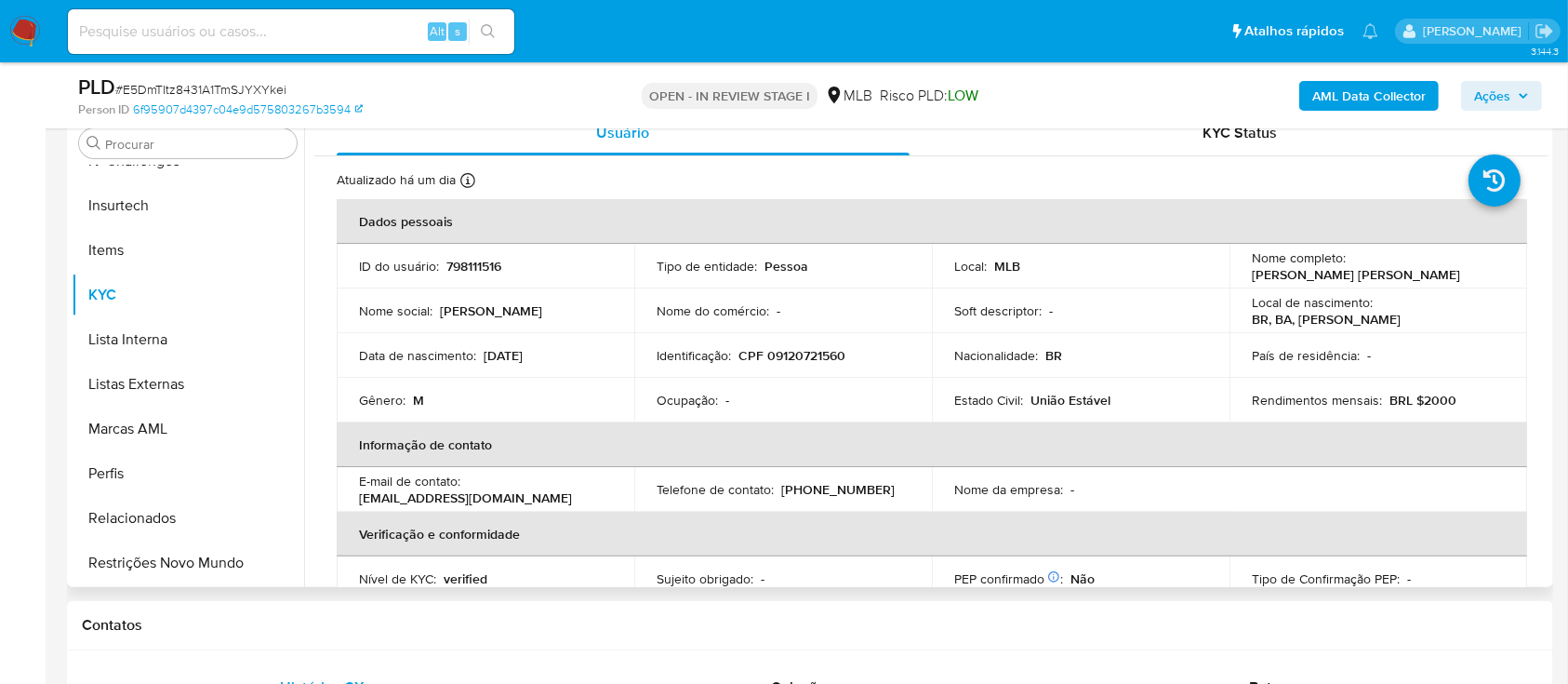 scroll, scrollTop: 0, scrollLeft: 0, axis: both 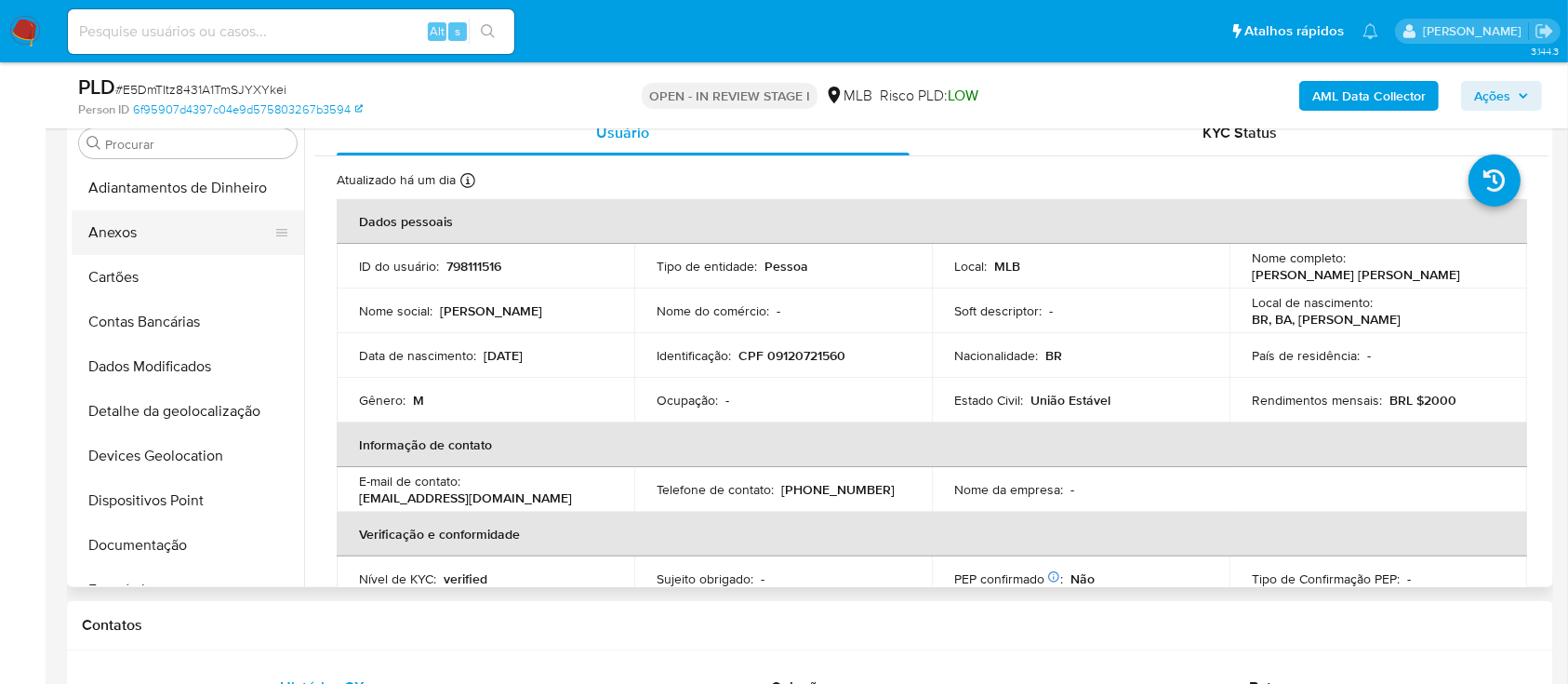 click on "Anexos" at bounding box center (180, 233) 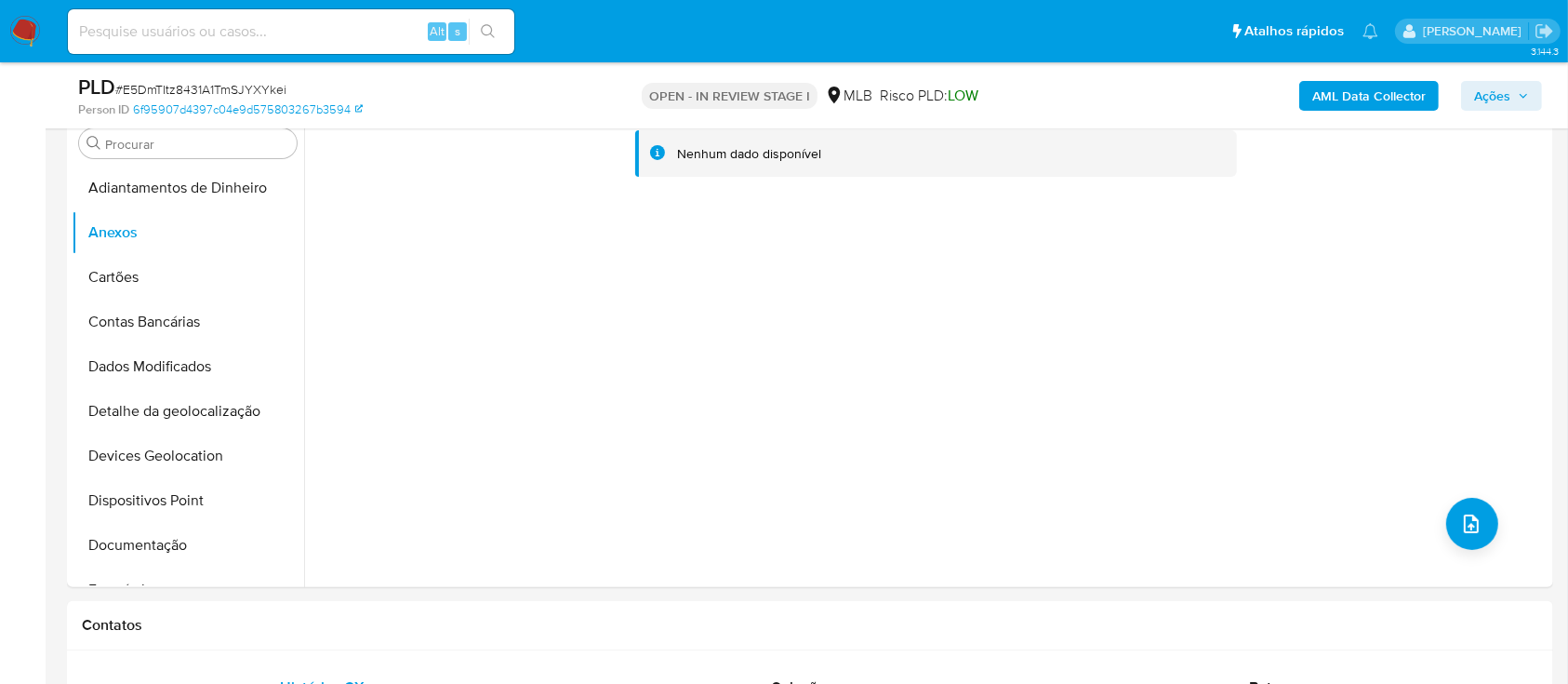 type 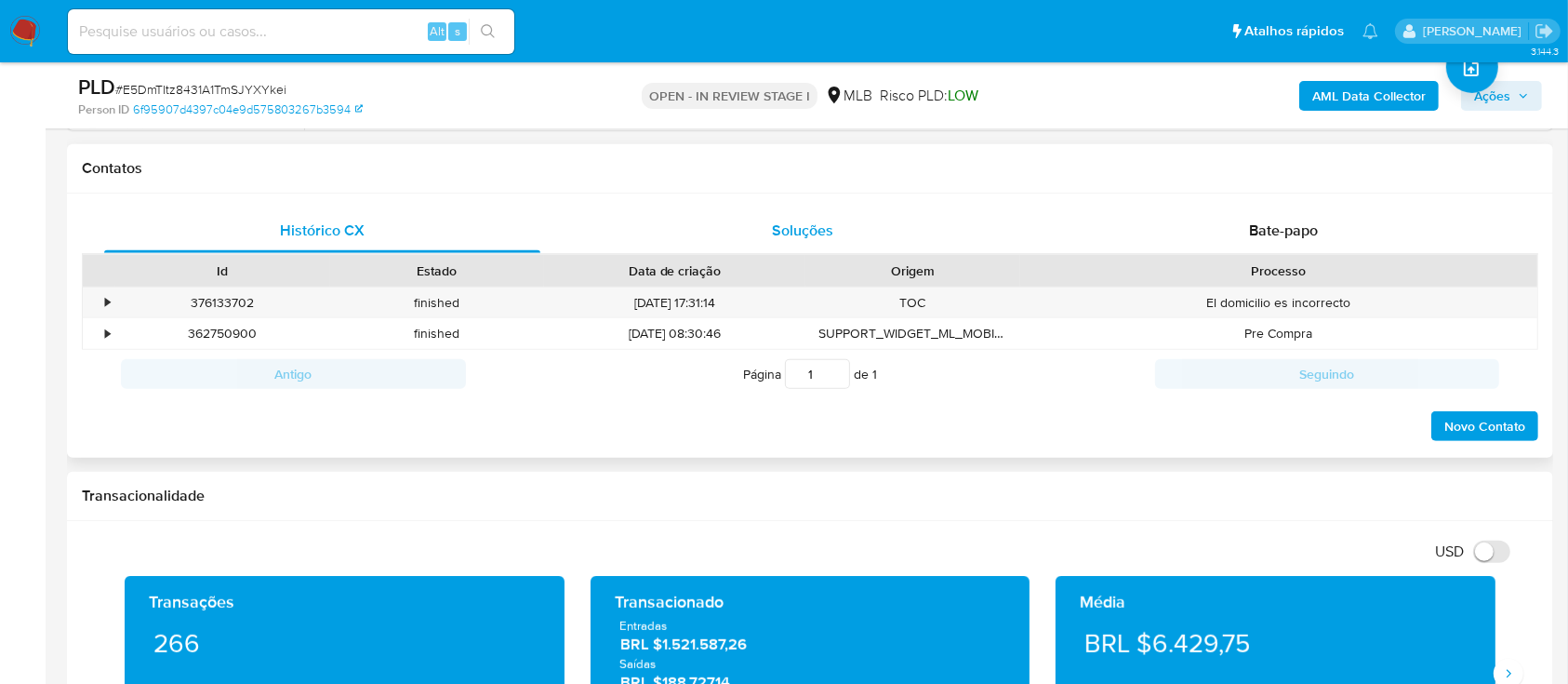 scroll, scrollTop: 868, scrollLeft: 0, axis: vertical 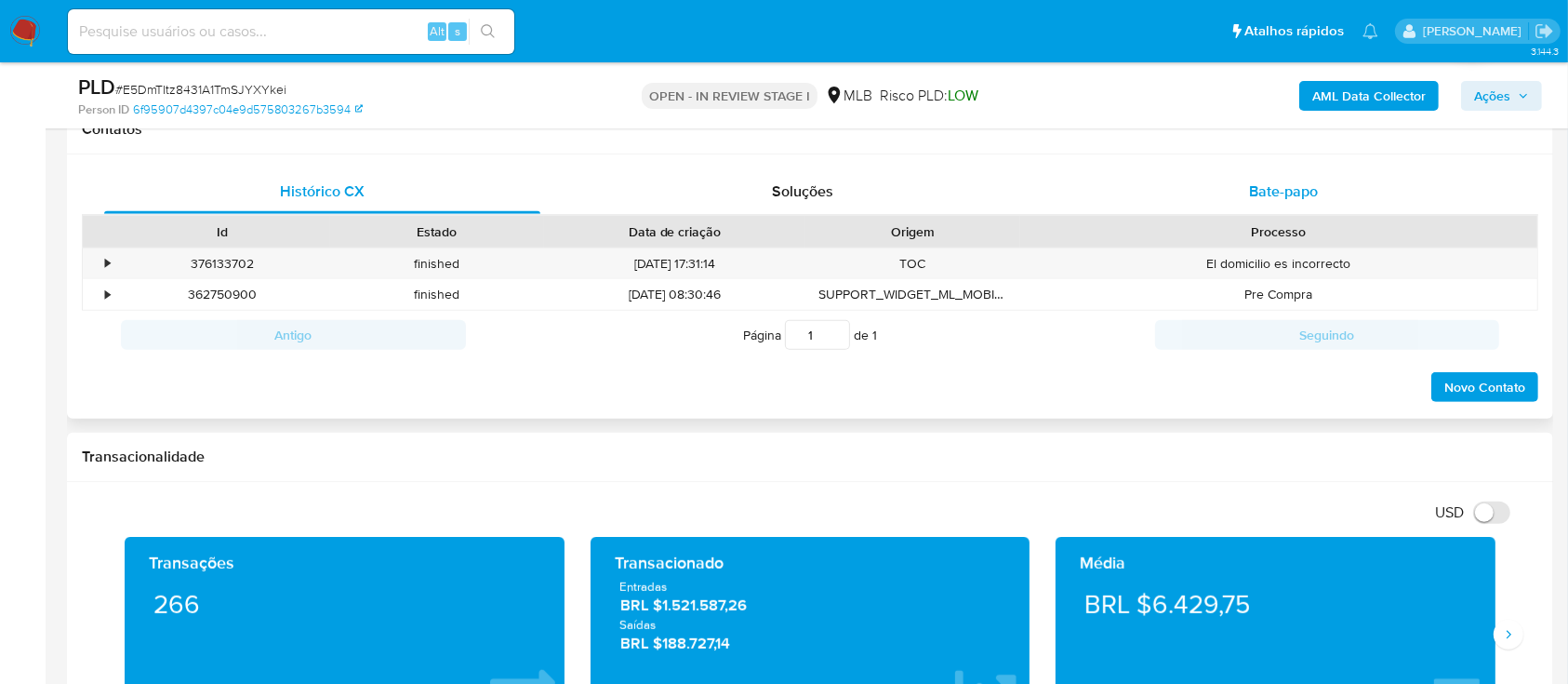 click on "Bate-papo" at bounding box center [1283, 192] 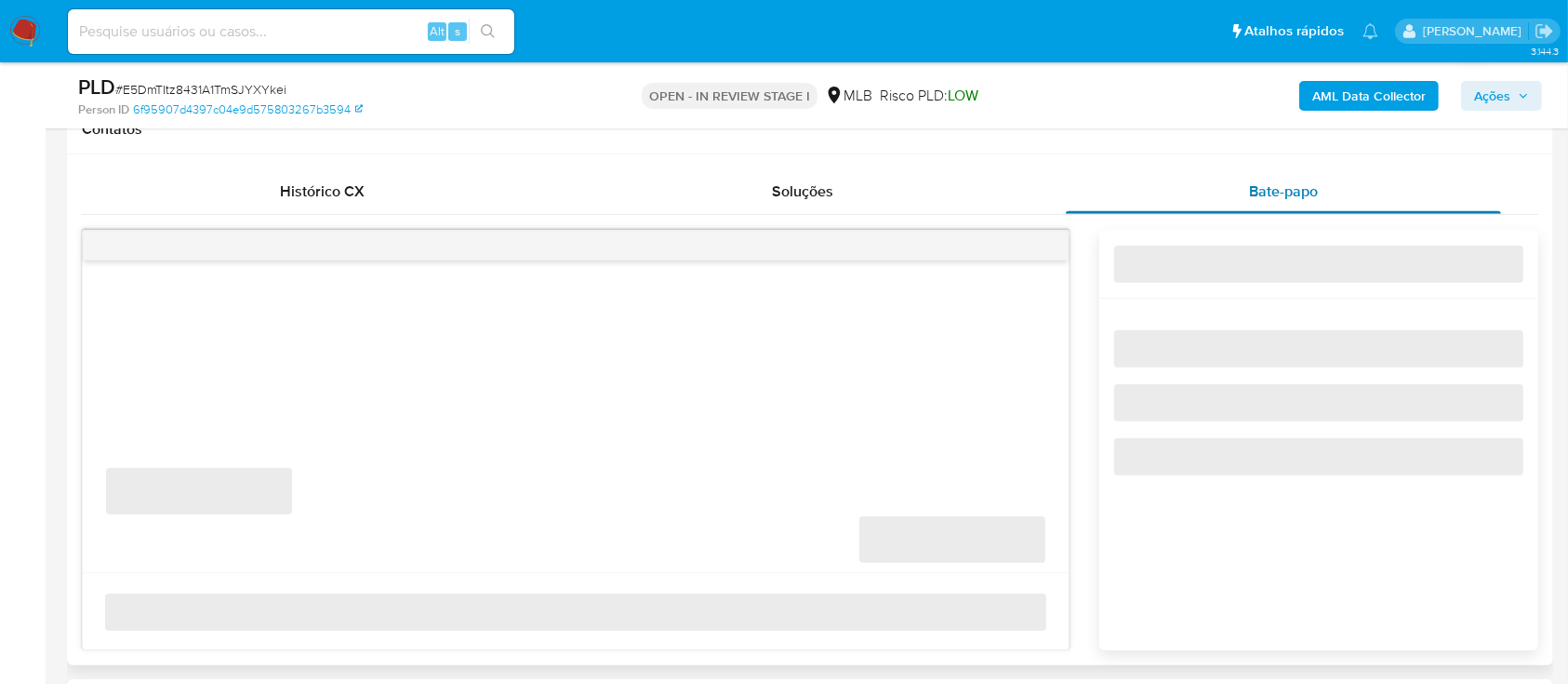 type 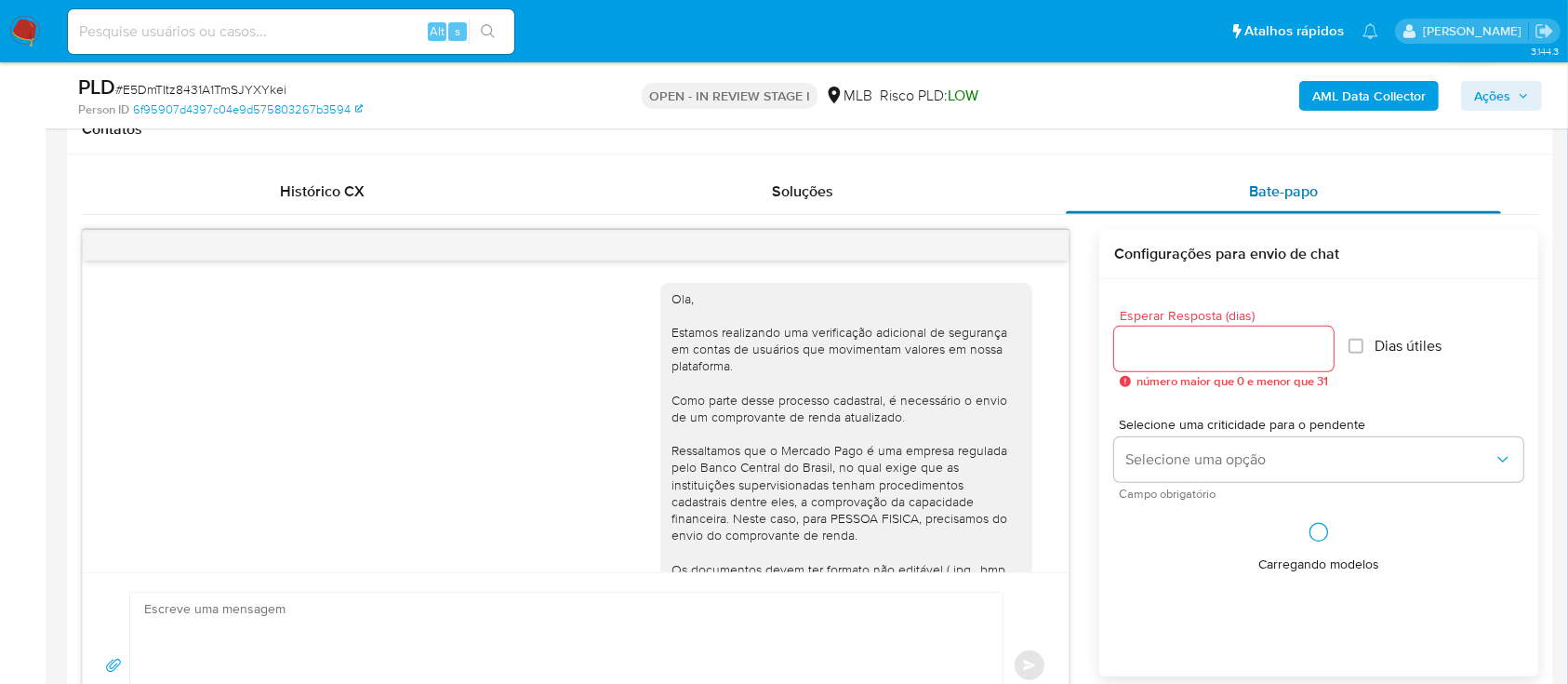 scroll, scrollTop: 479, scrollLeft: 0, axis: vertical 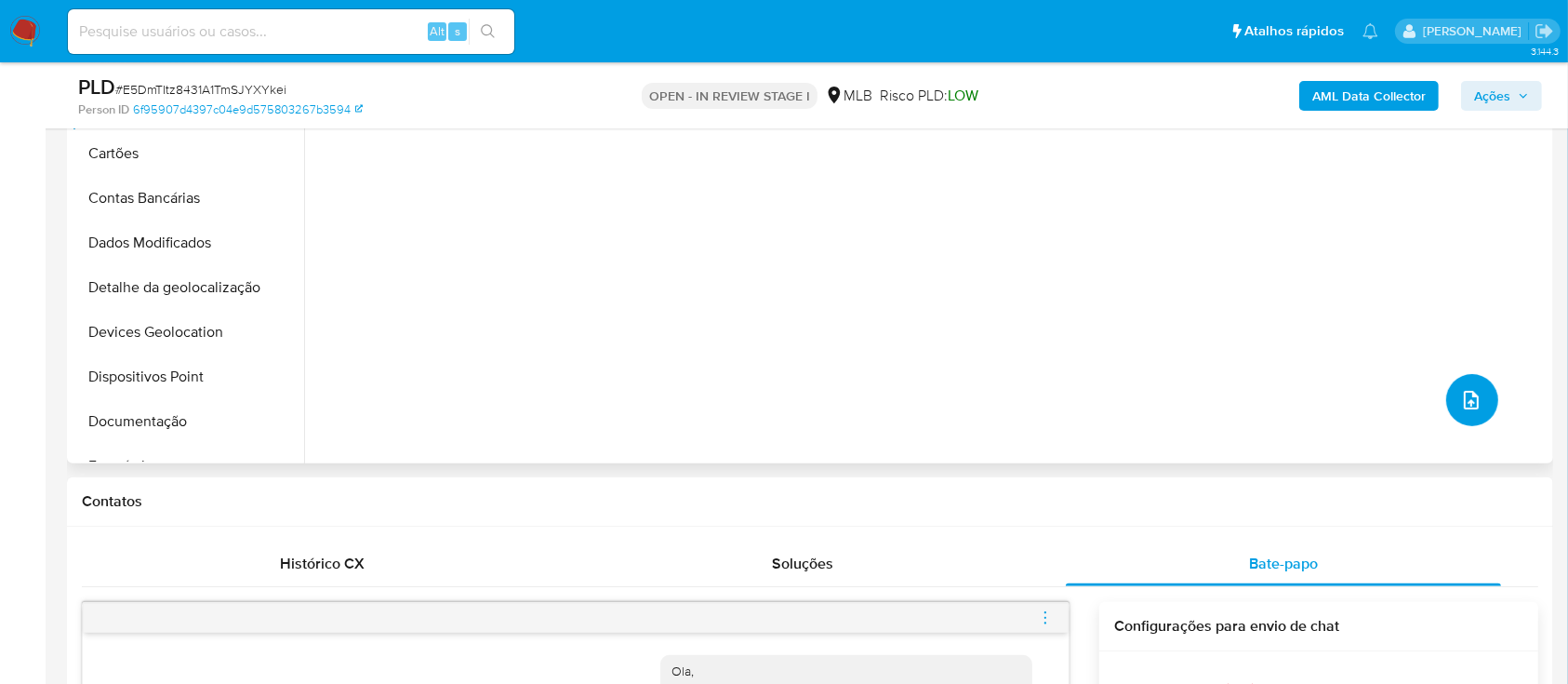 click 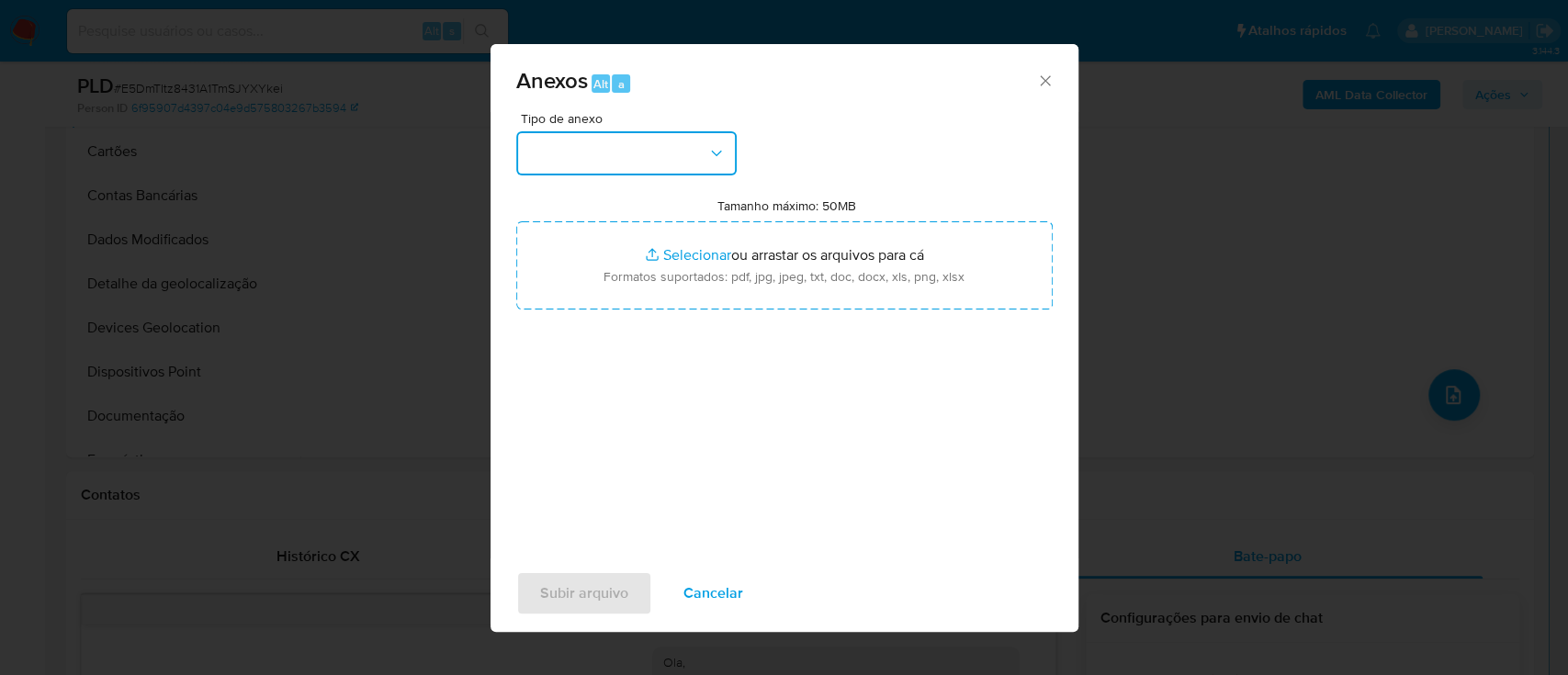 click at bounding box center (626, 153) 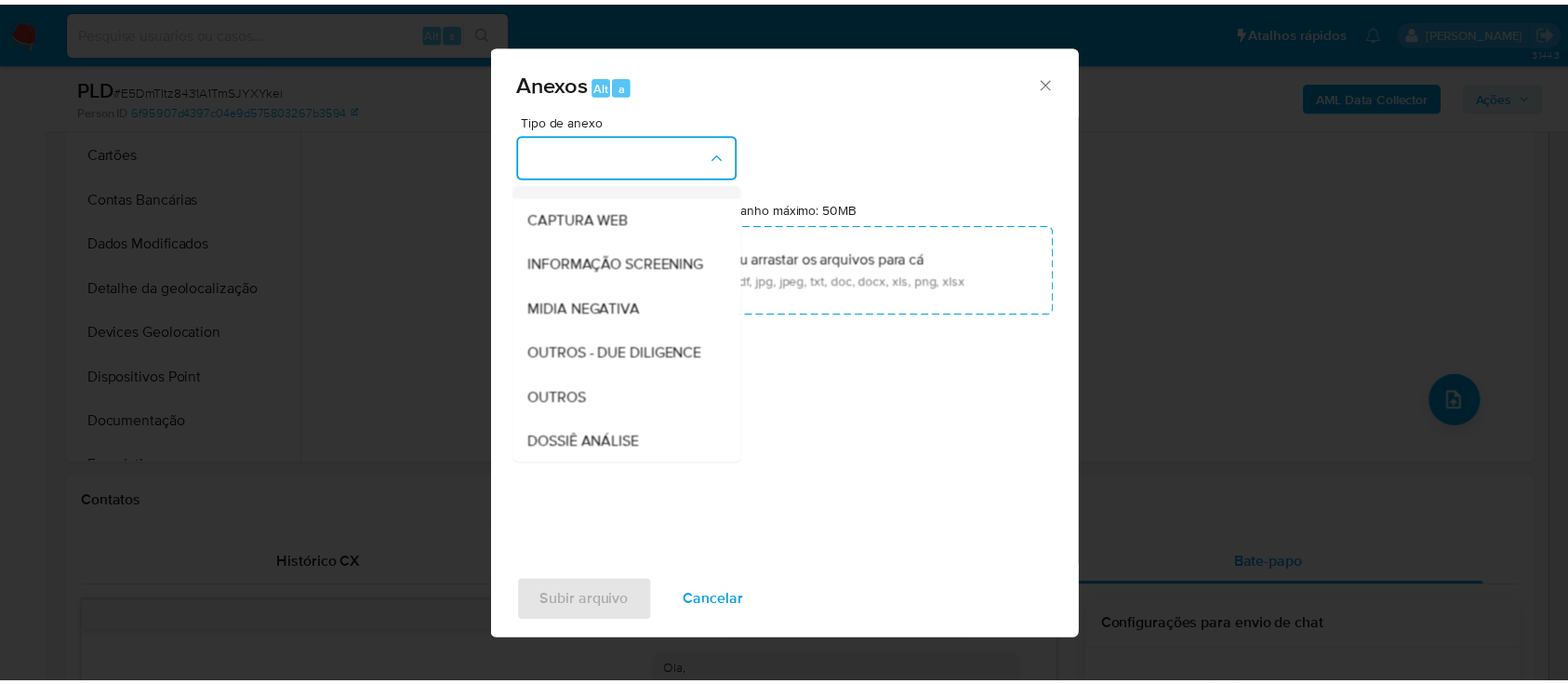 scroll, scrollTop: 248, scrollLeft: 0, axis: vertical 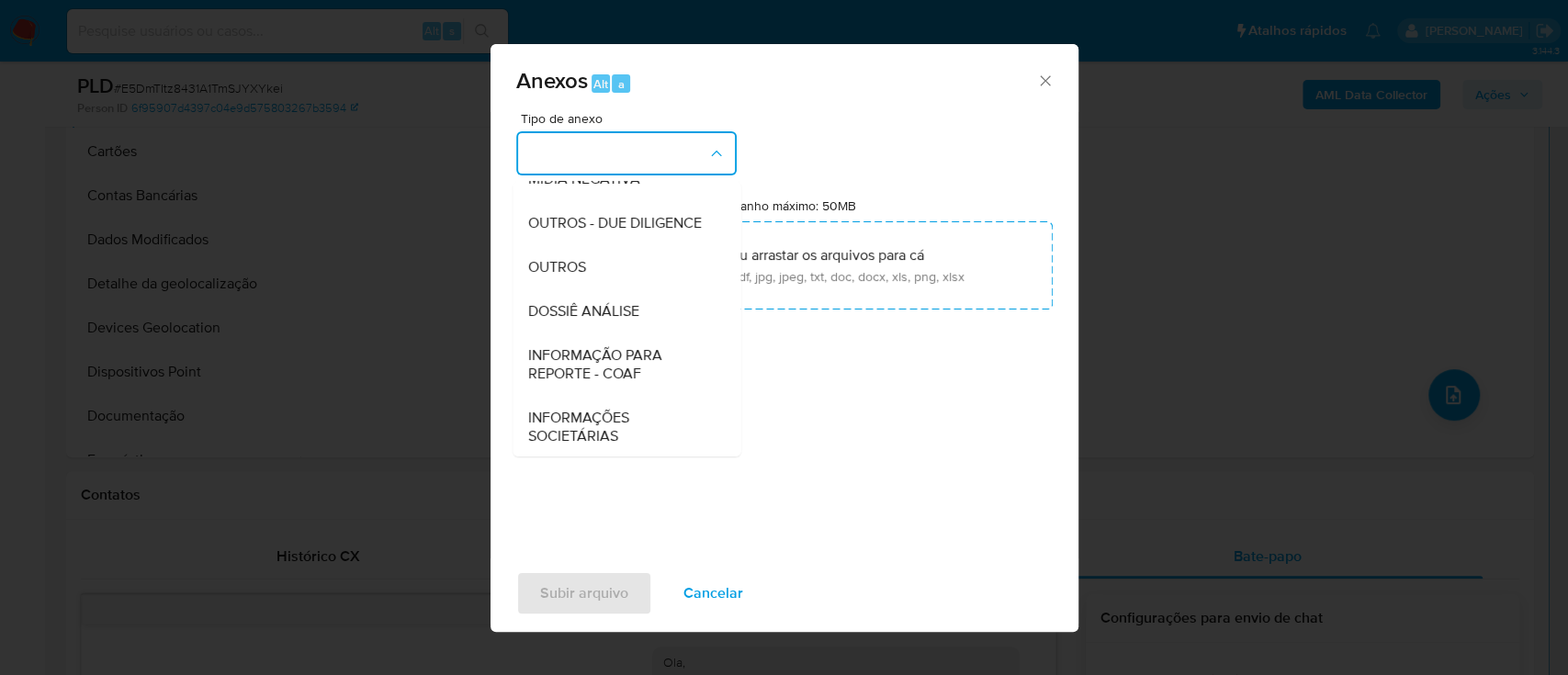 click on "DOSSIÊ ANÁLISE" at bounding box center (621, 311) 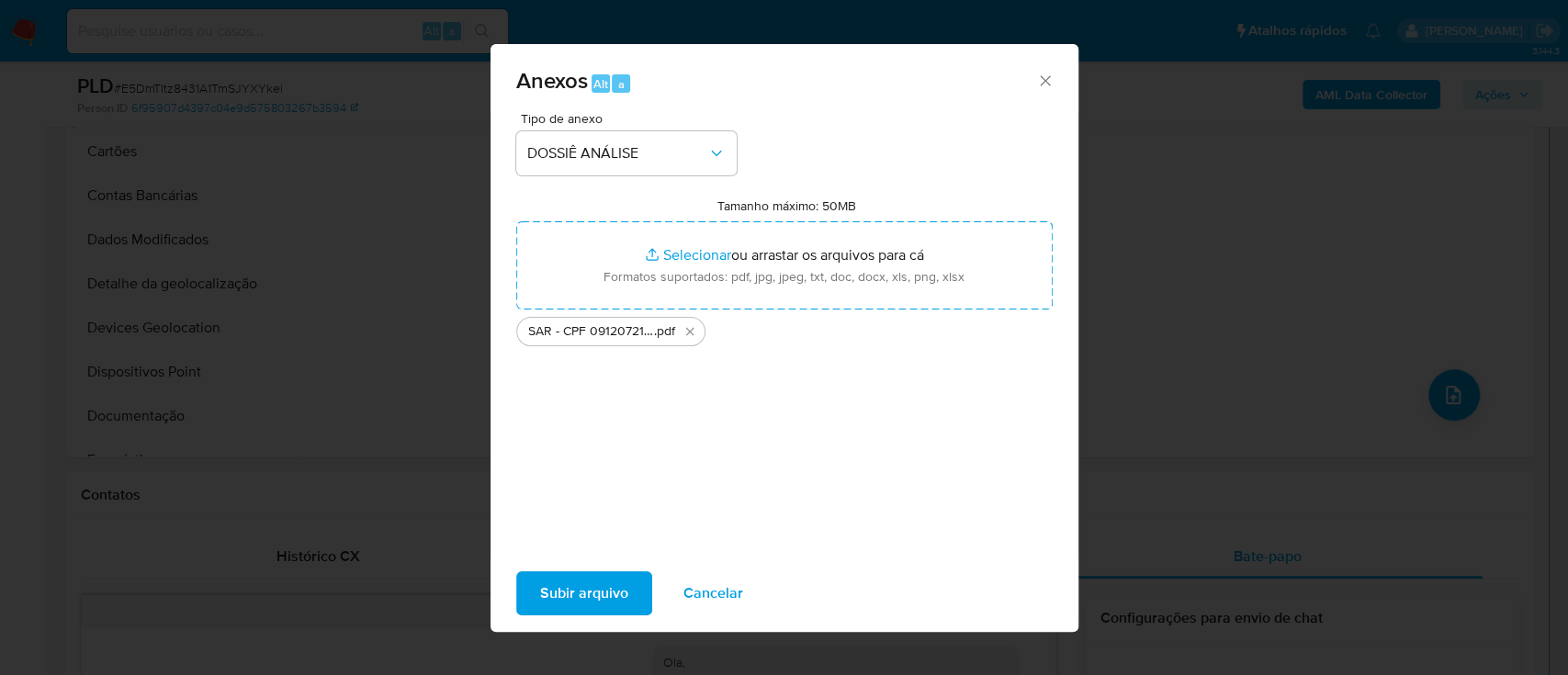 drag, startPoint x: 594, startPoint y: 583, endPoint x: 608, endPoint y: 591, distance: 16 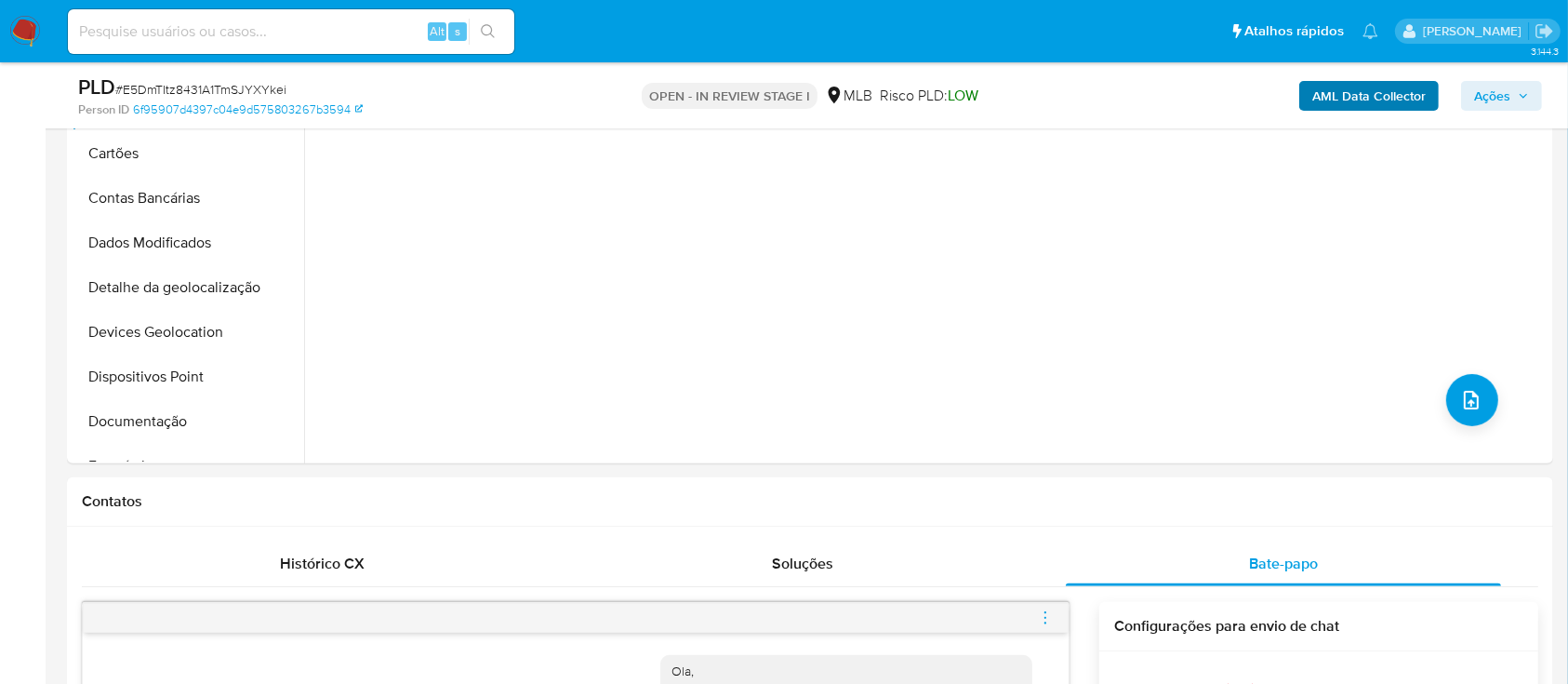 drag, startPoint x: 1517, startPoint y: 97, endPoint x: 1414, endPoint y: 98, distance: 103.0049 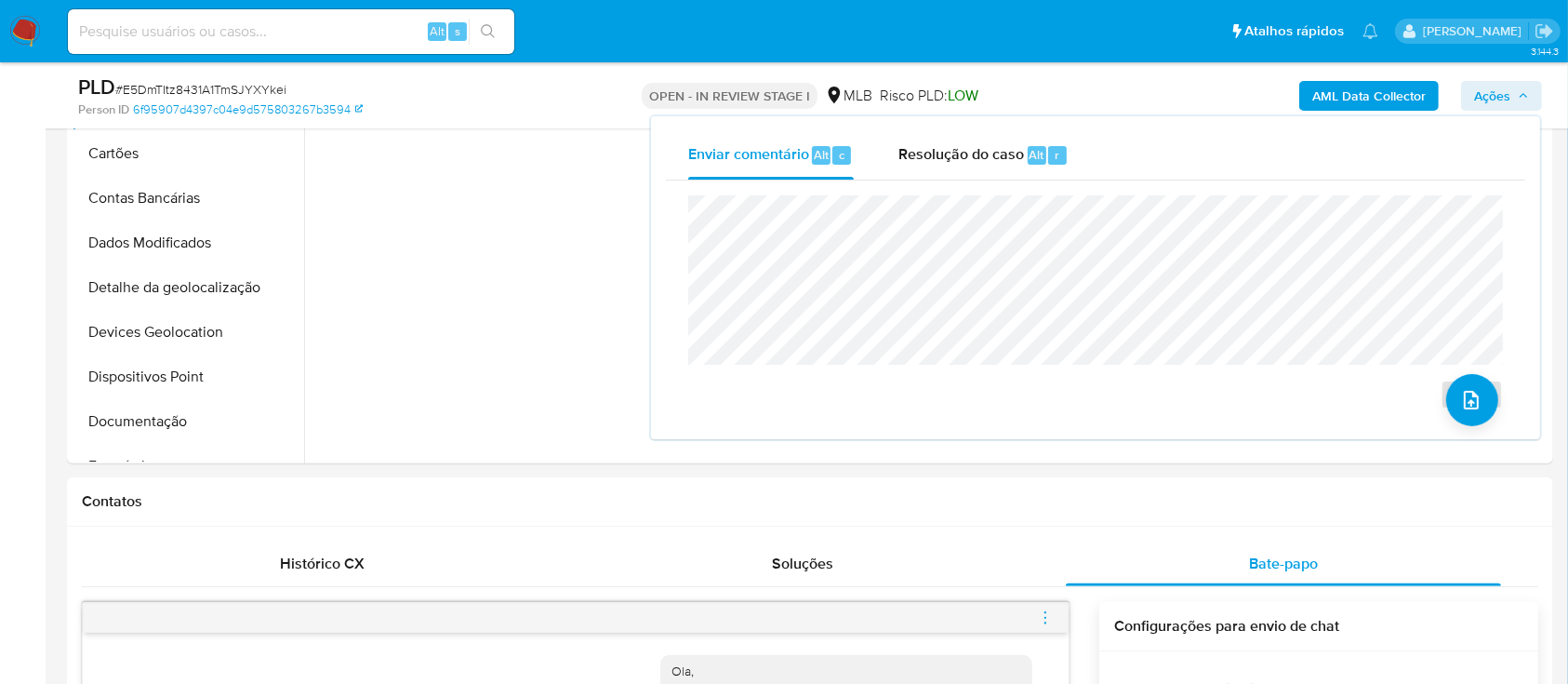click on "Resolução do caso Alt r" at bounding box center (983, 155) 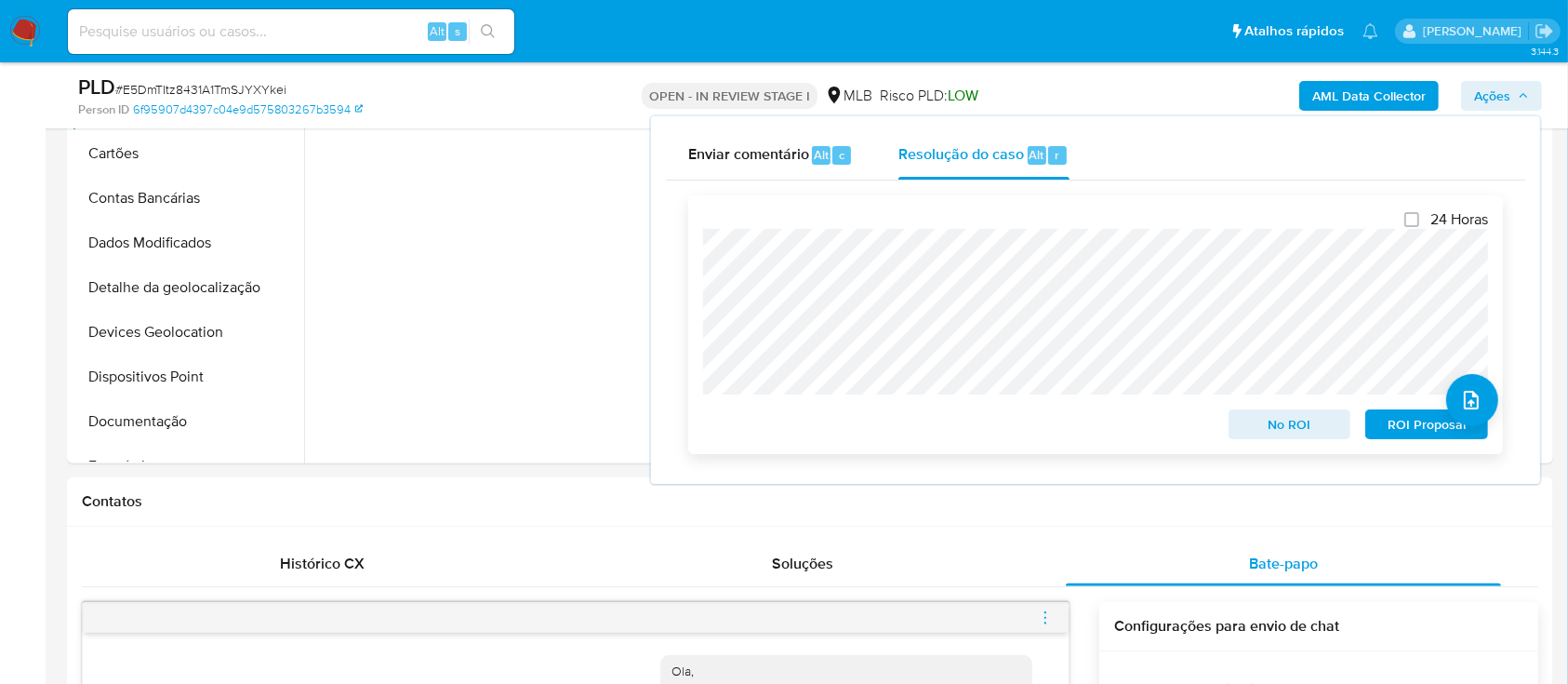 click on "ROI Proposal" at bounding box center [1427, 424] 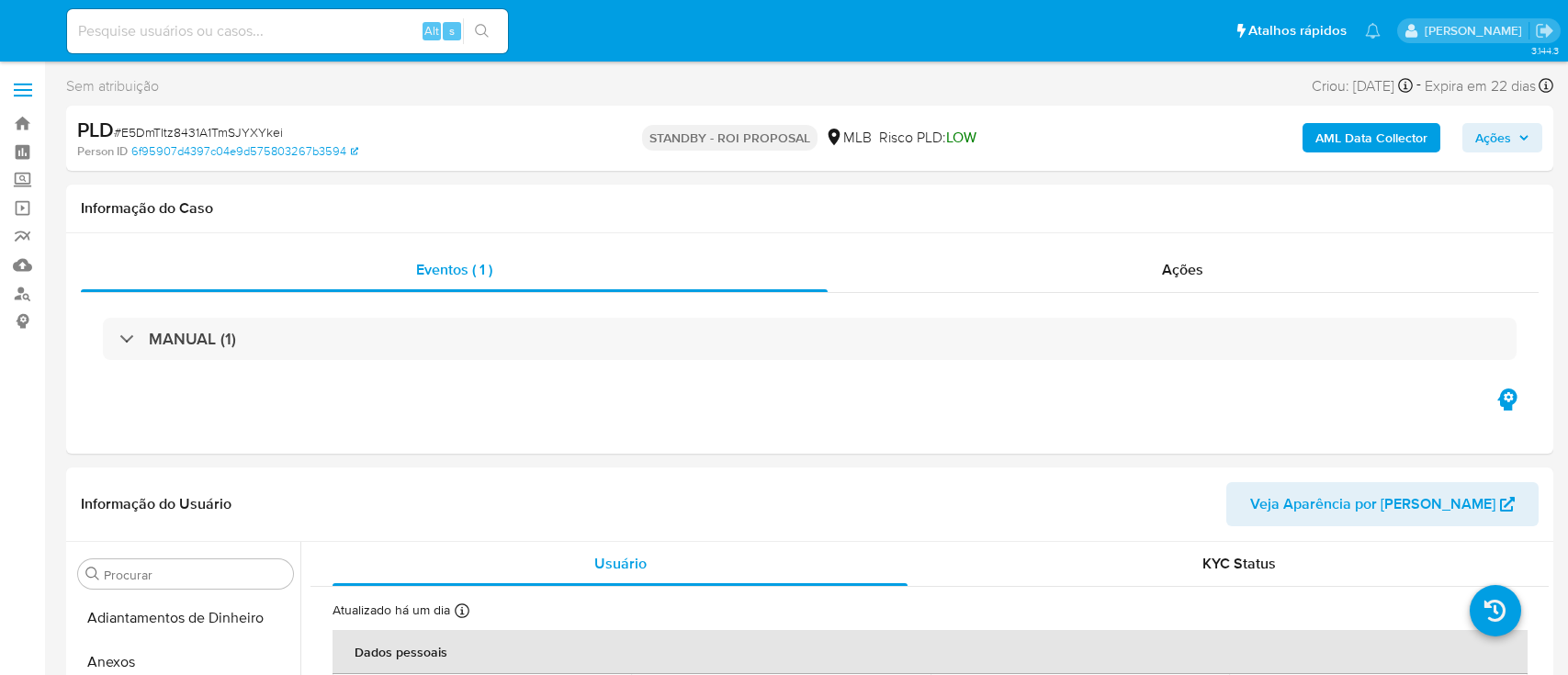 select on "10" 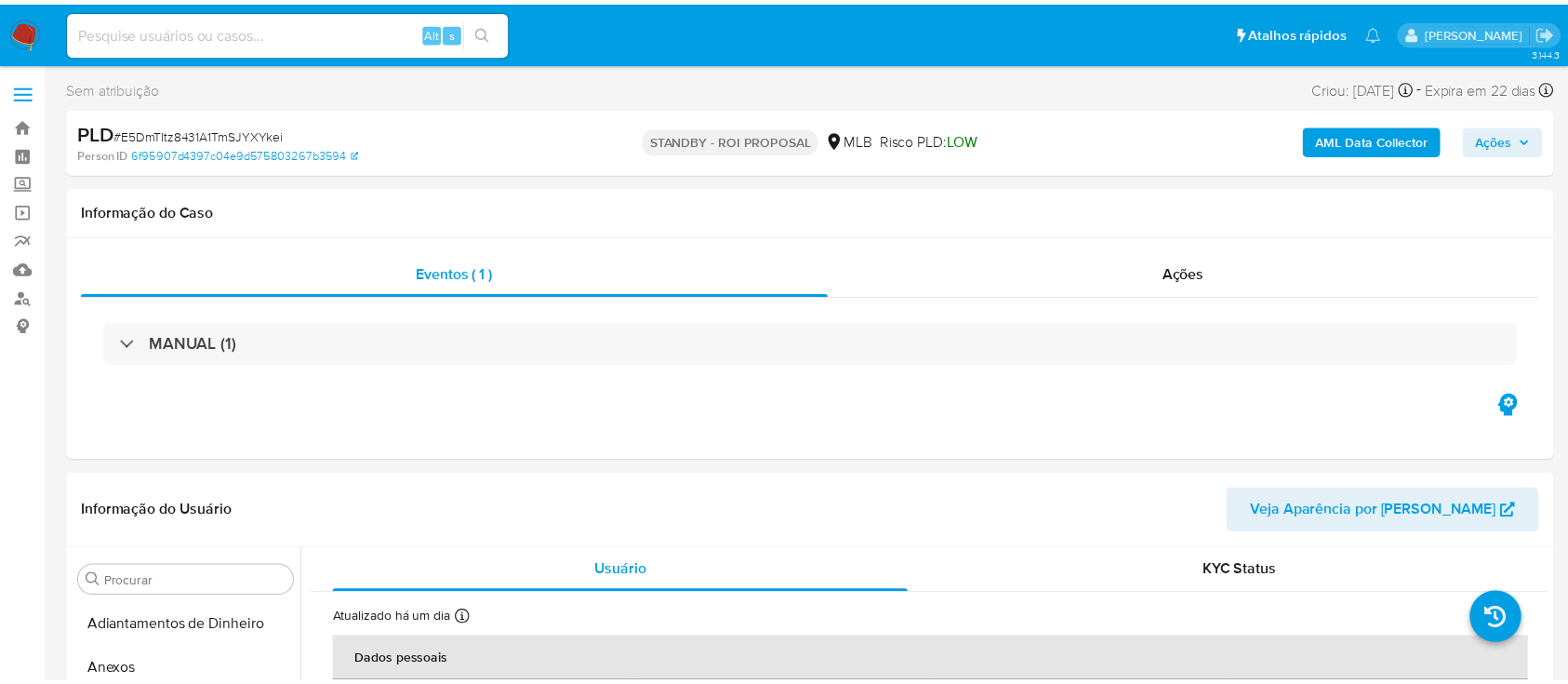 scroll, scrollTop: 0, scrollLeft: 0, axis: both 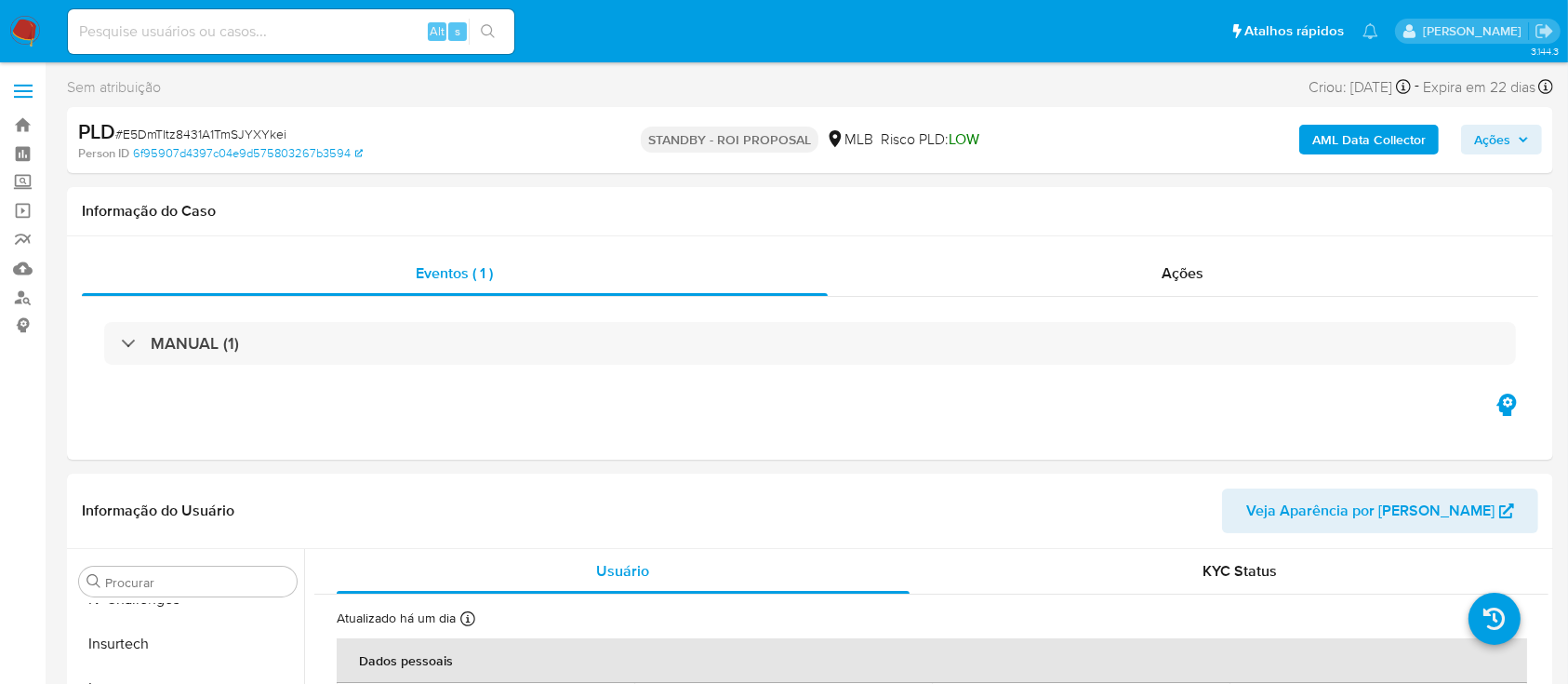 click at bounding box center [291, 32] 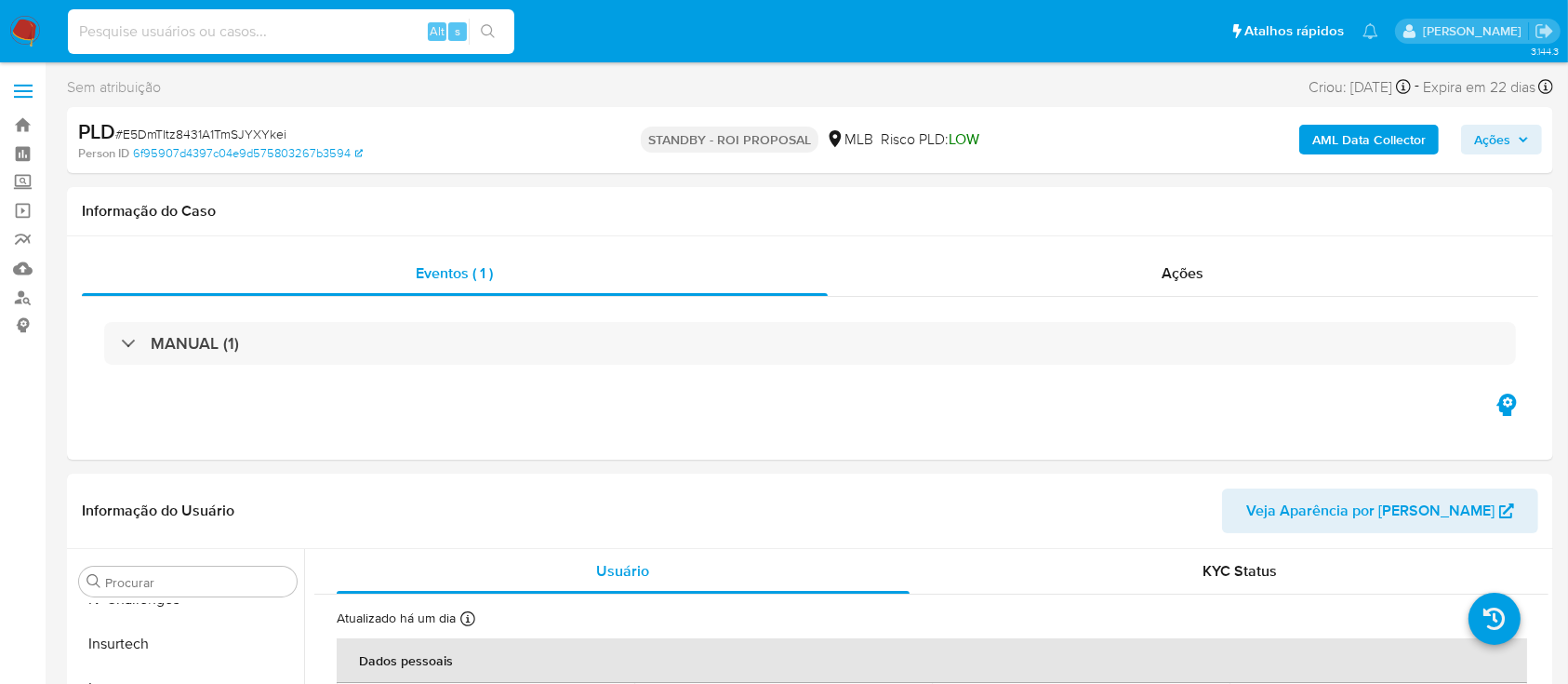paste on "E5DmTItz8431A1TmSJYXYkei" 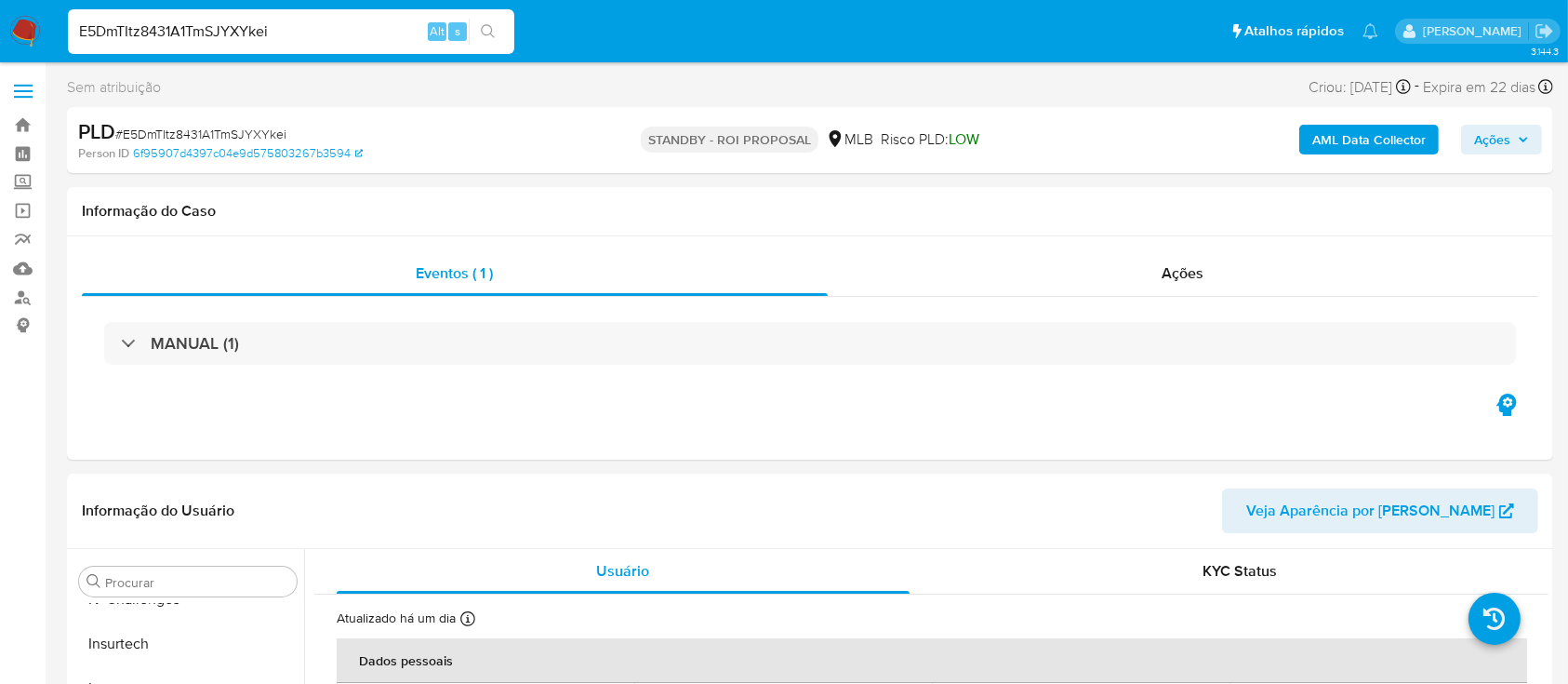 click 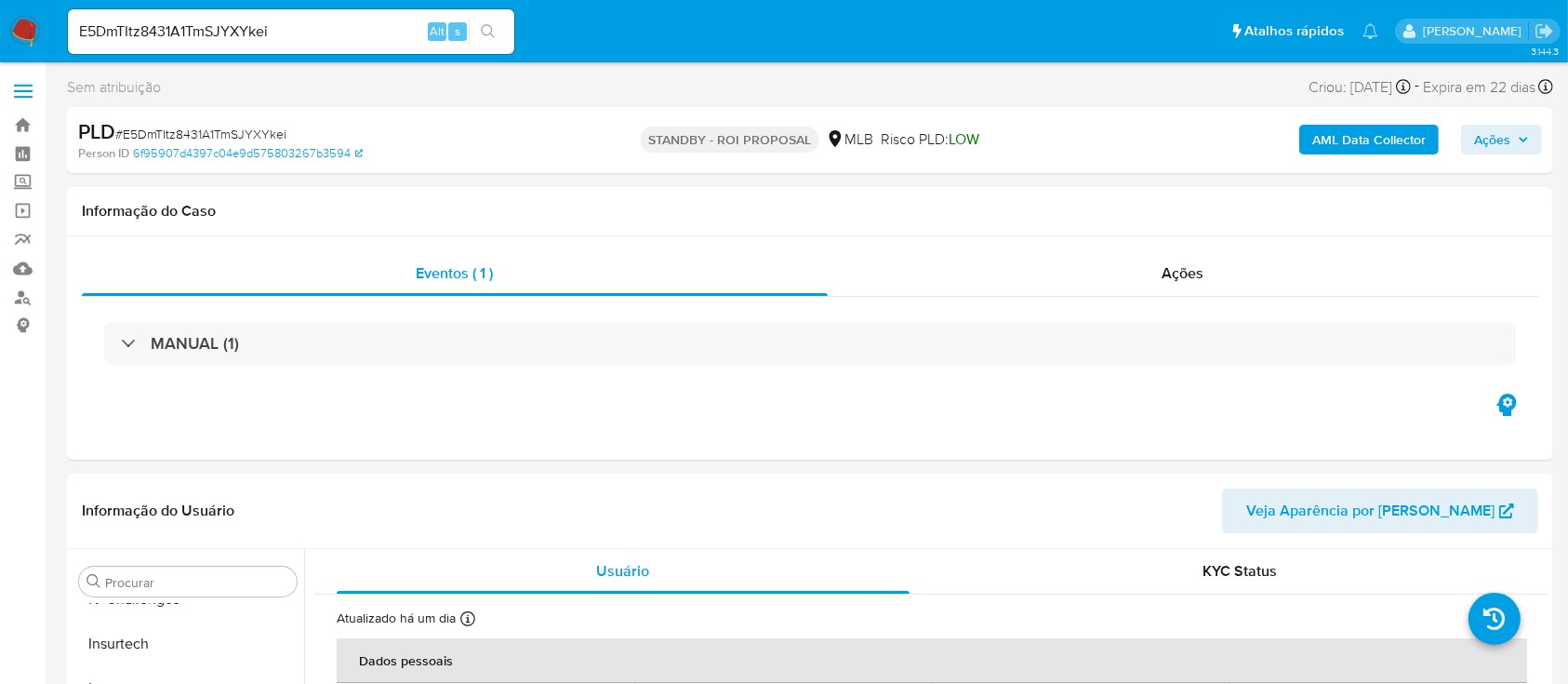 click on "E5DmTItz8431A1TmSJYXYkei Alt s" at bounding box center [291, 32] 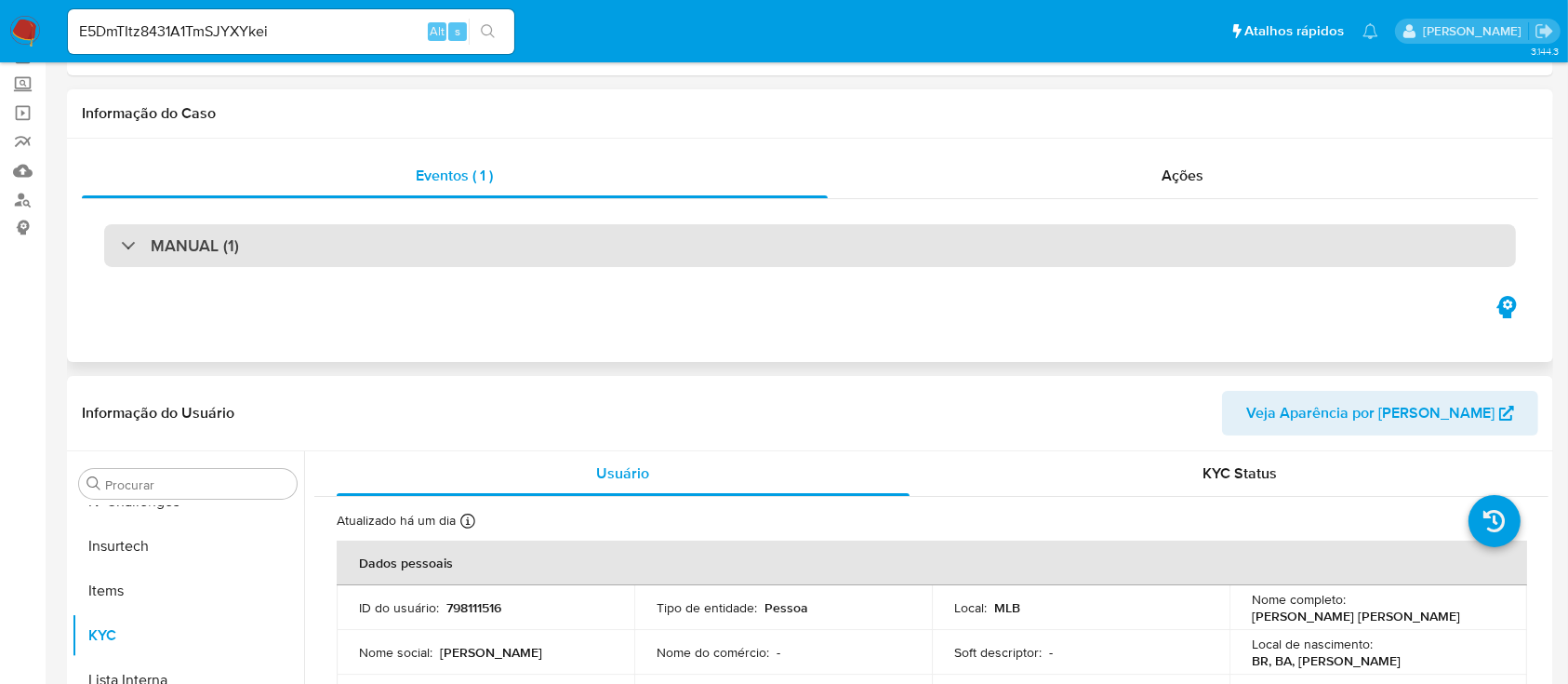 scroll, scrollTop: 0, scrollLeft: 0, axis: both 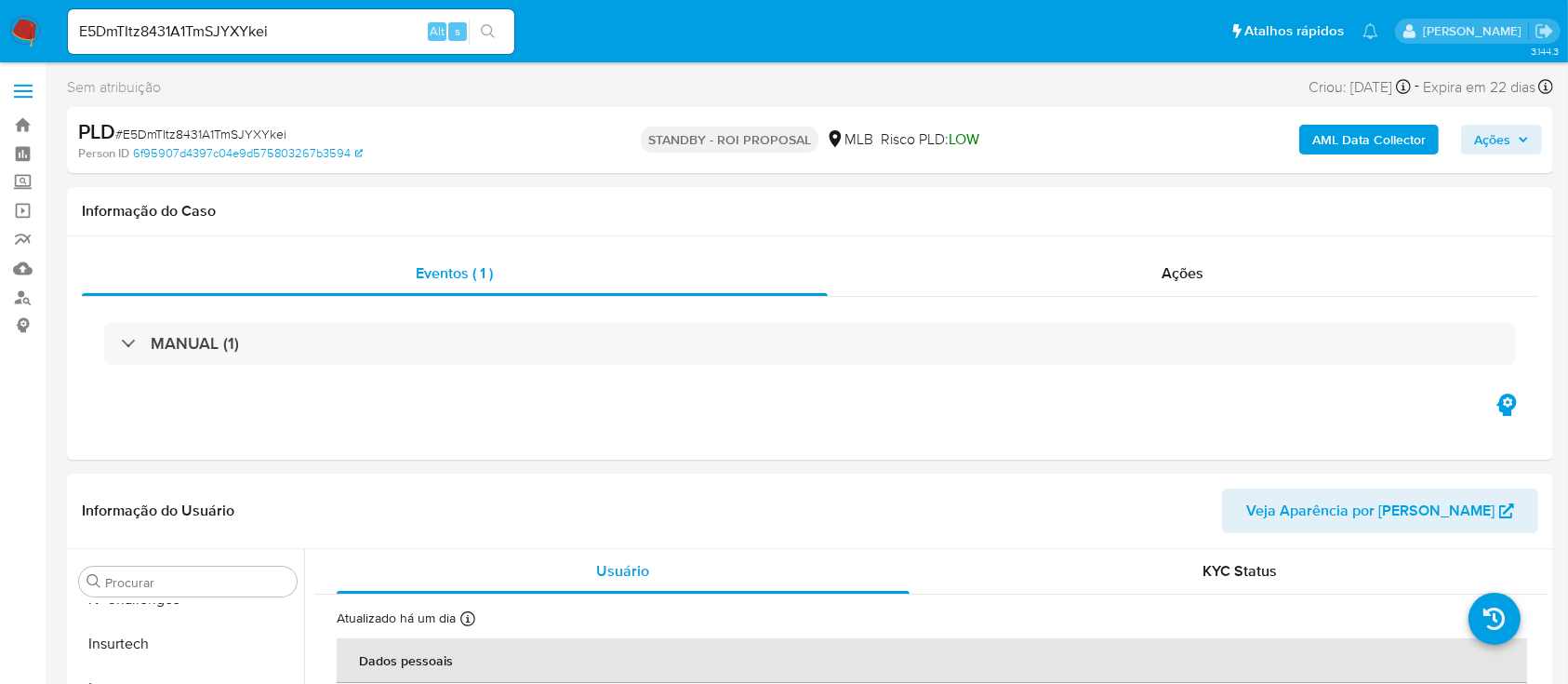 click on "E5DmTItz8431A1TmSJYXYkei" at bounding box center [291, 32] 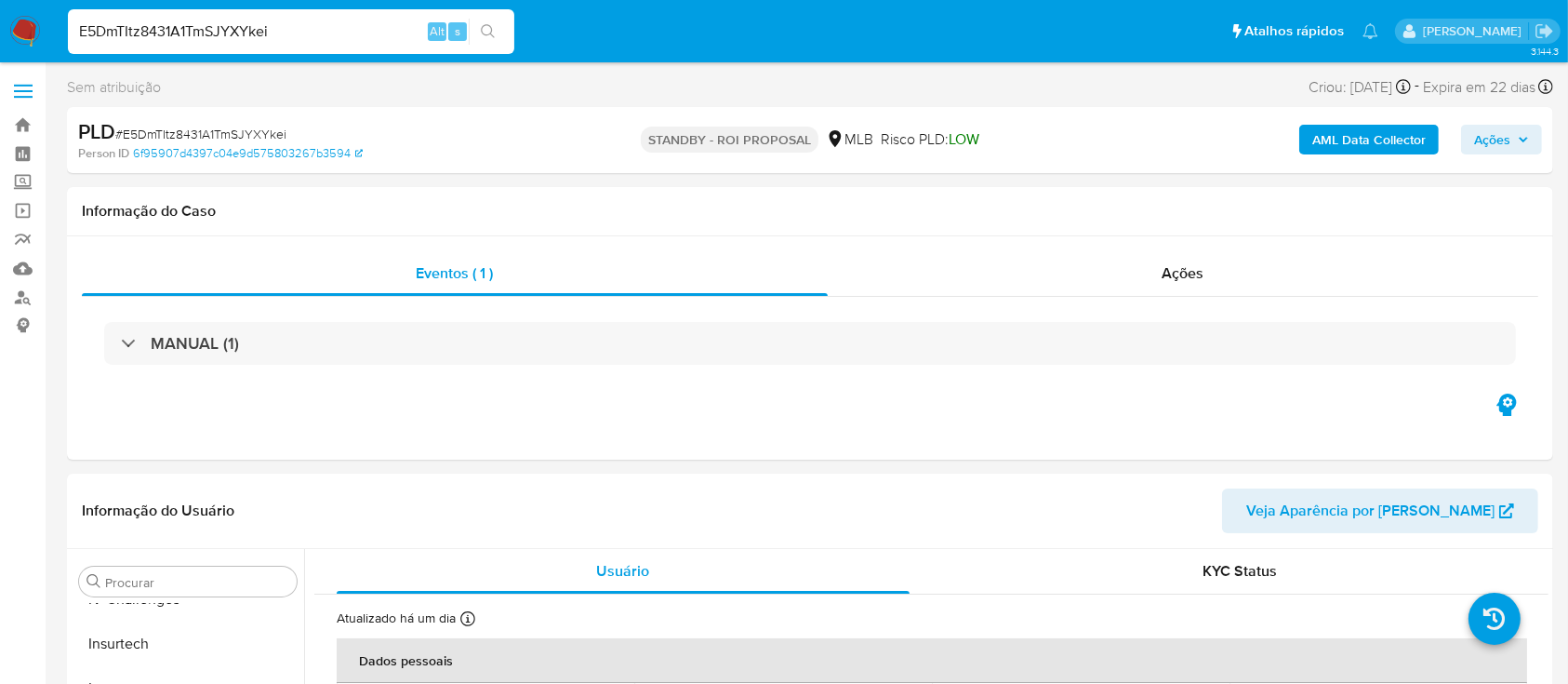drag, startPoint x: 277, startPoint y: 32, endPoint x: 286, endPoint y: 28, distance: 9.848858 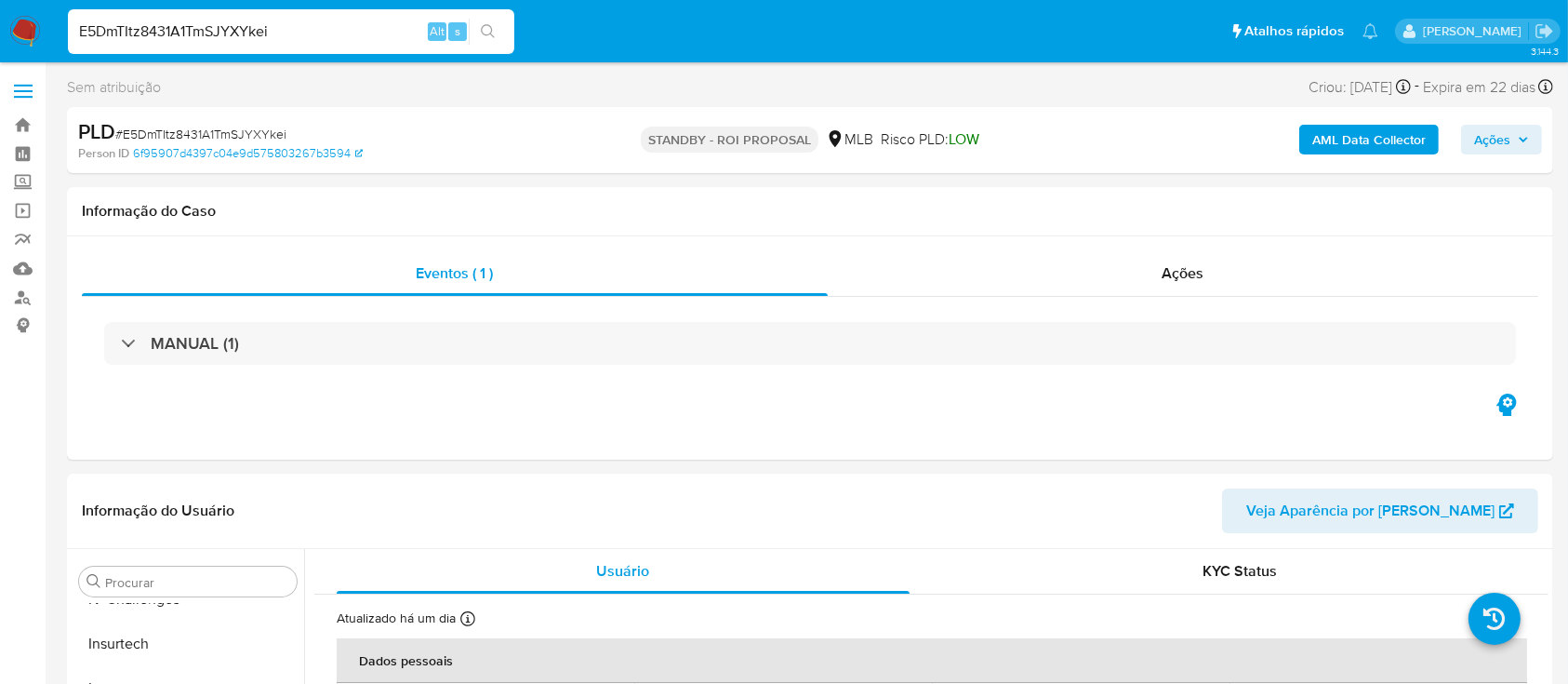 paste on "Ccmg3Zzi9tigmz6Rlrl1Veae" 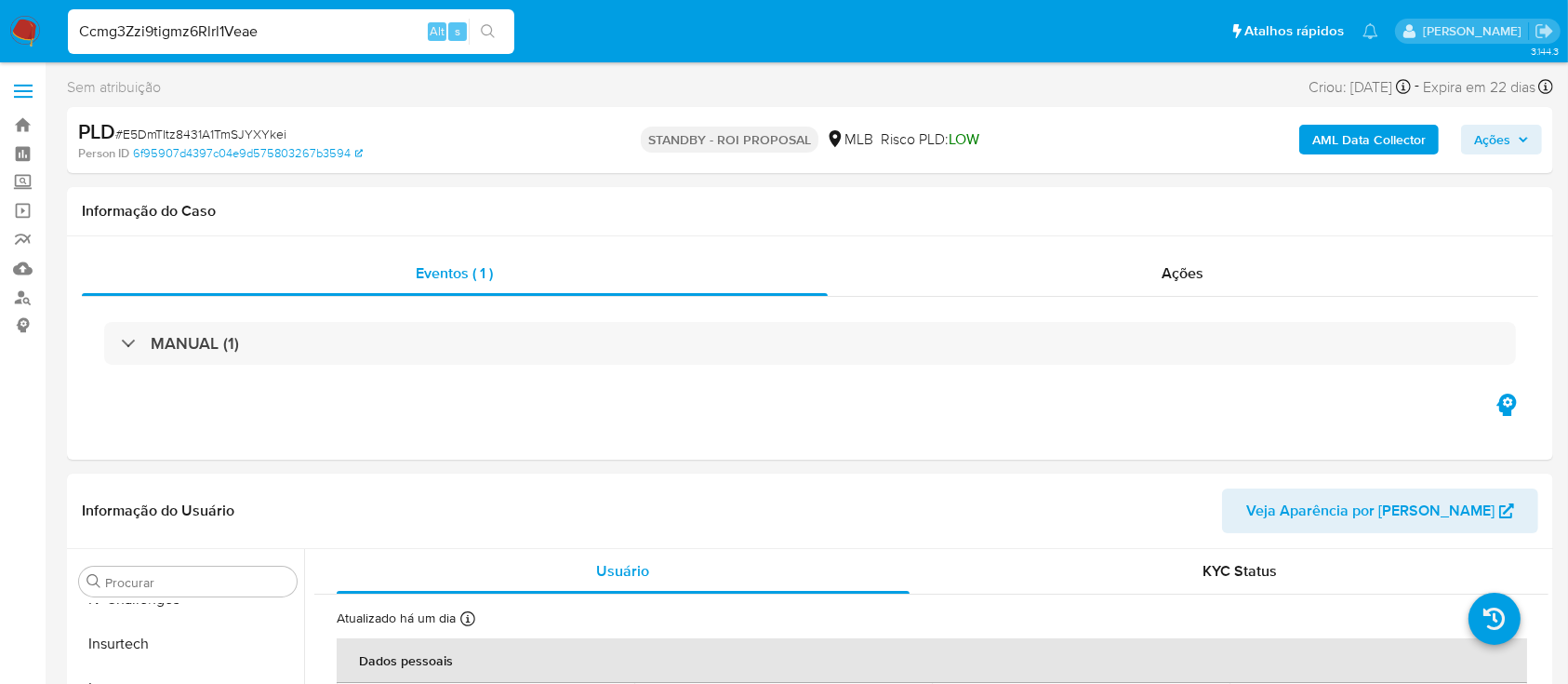 type on "Ccmg3Zzi9tigmz6Rlrl1Veae" 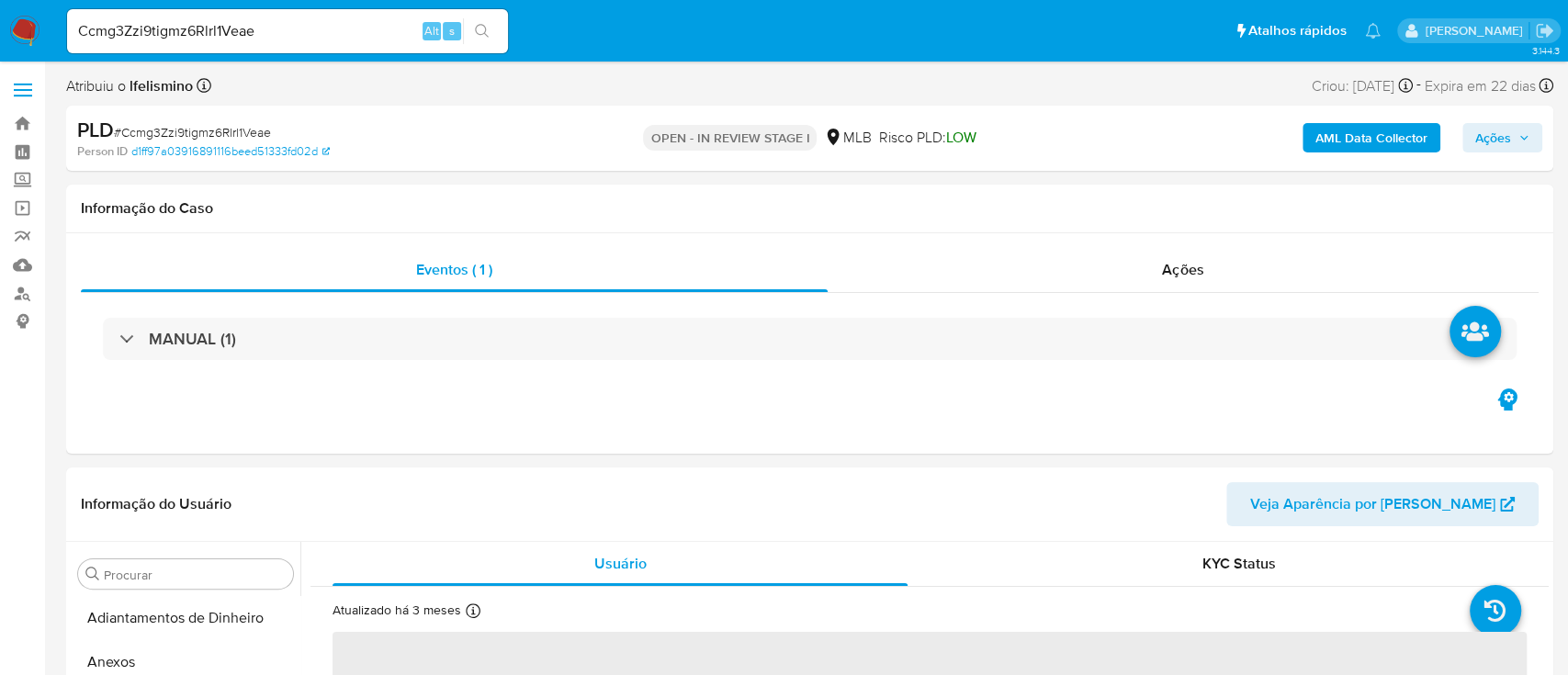 select on "10" 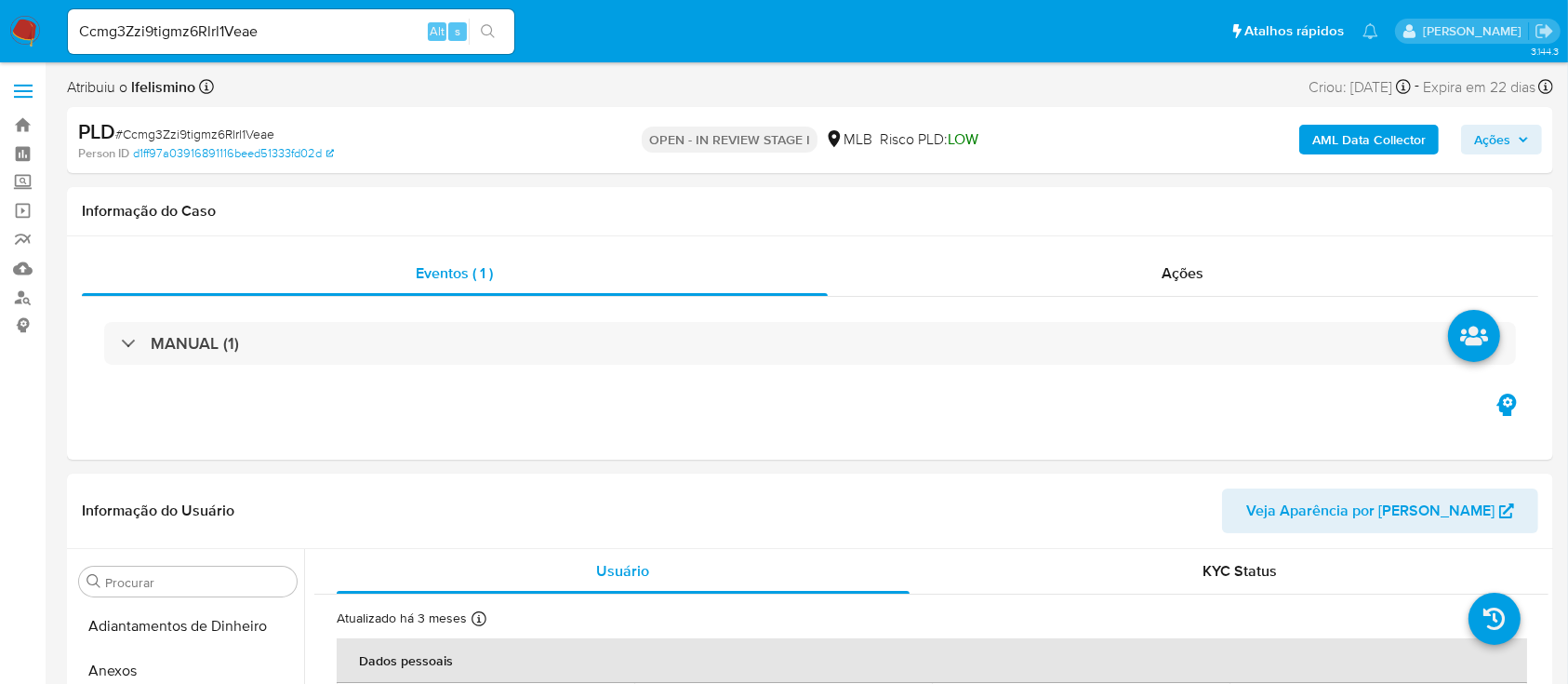 scroll, scrollTop: 786, scrollLeft: 0, axis: vertical 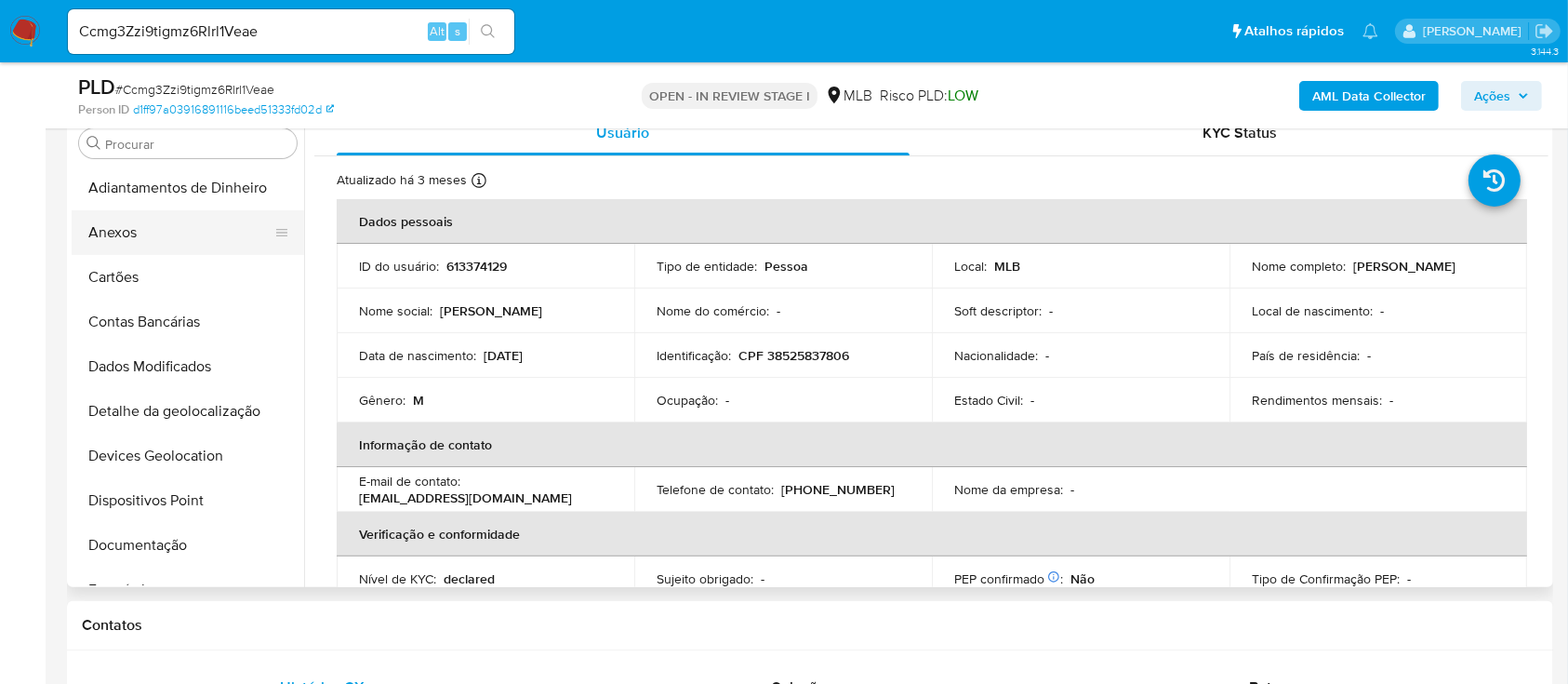 click on "Anexos" at bounding box center [180, 233] 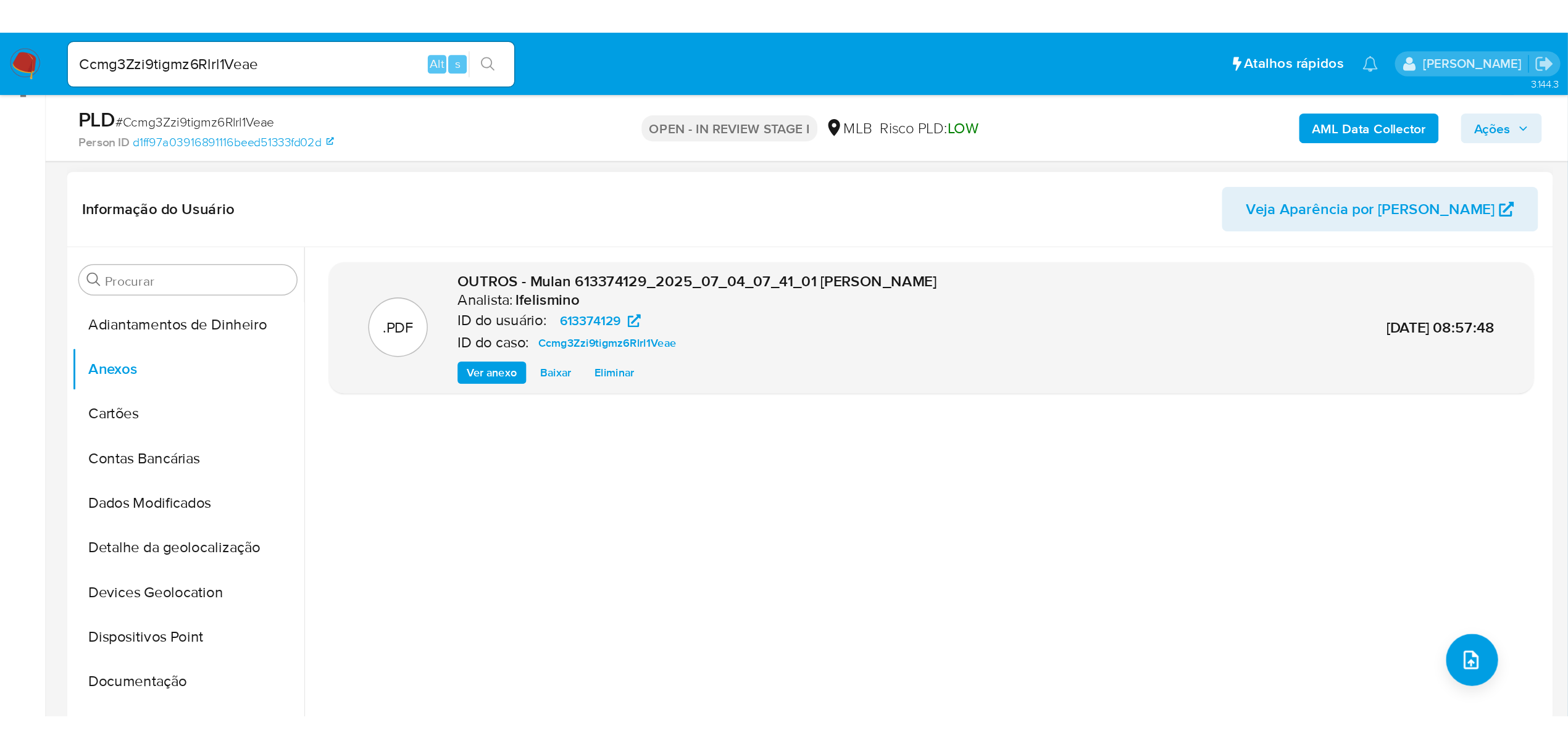 scroll, scrollTop: 82, scrollLeft: 0, axis: vertical 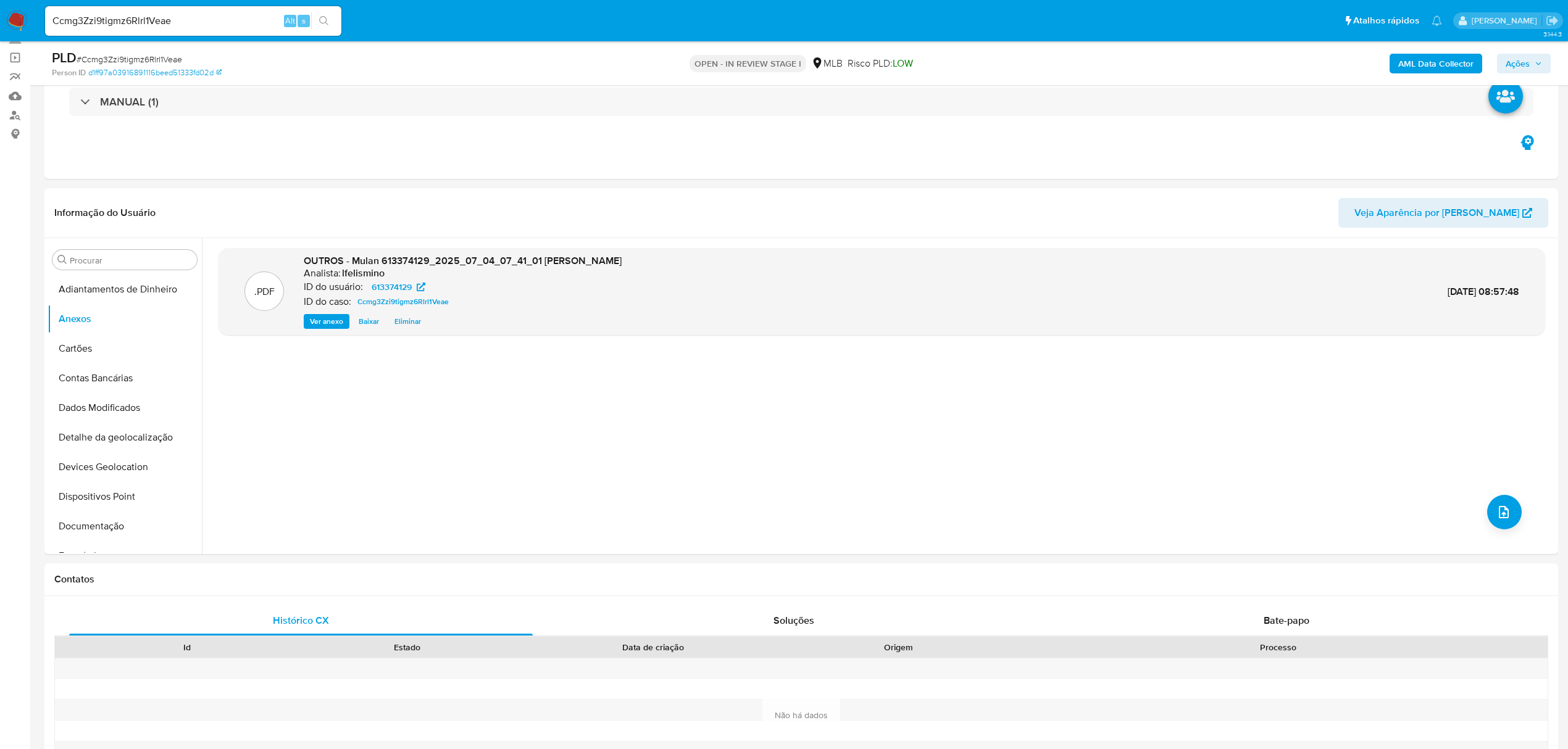 click on "Ccmg3Zzi9tigmz6Rlrl1Veae" at bounding box center [193, 21] 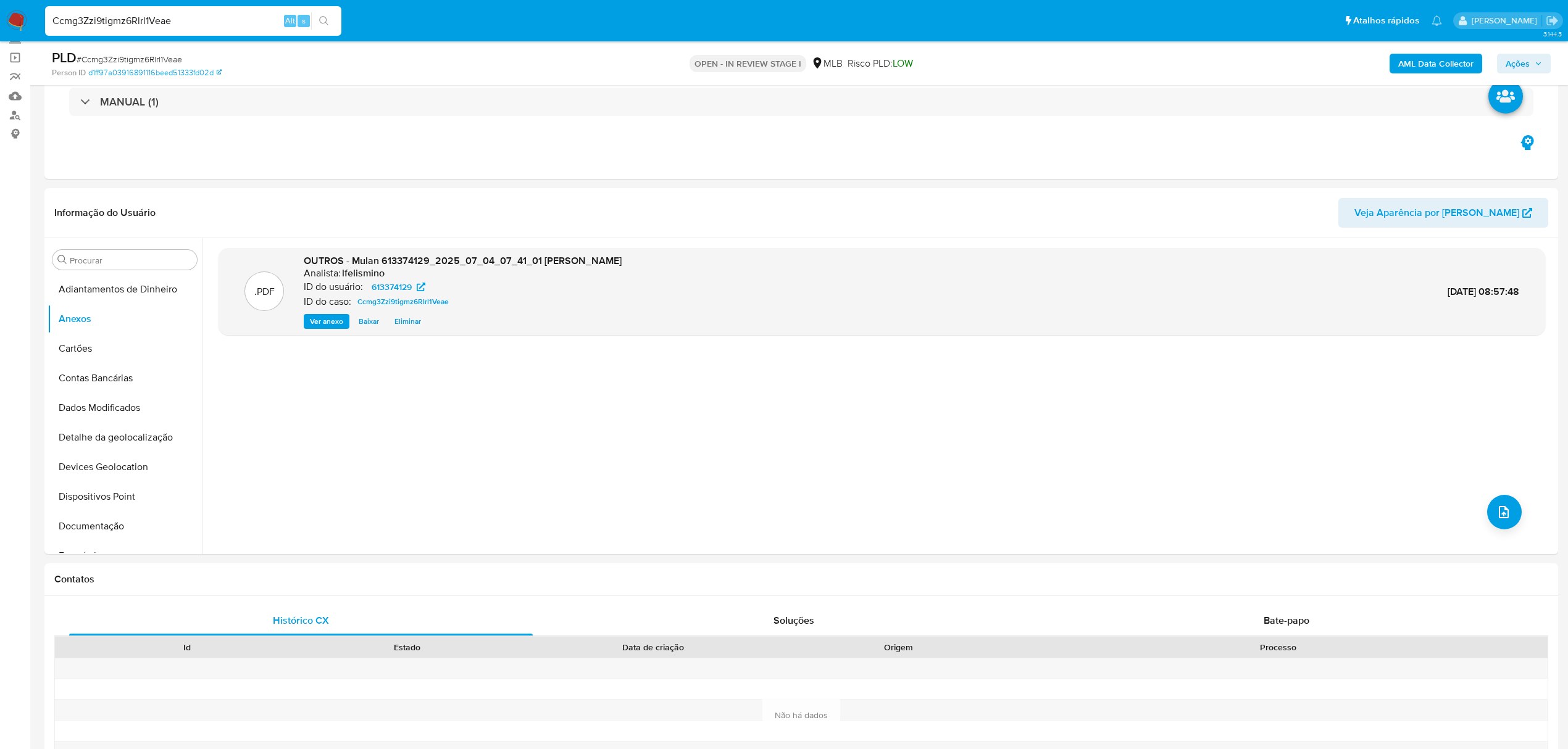 click on "Ccmg3Zzi9tigmz6Rlrl1Veae" at bounding box center (193, 21) 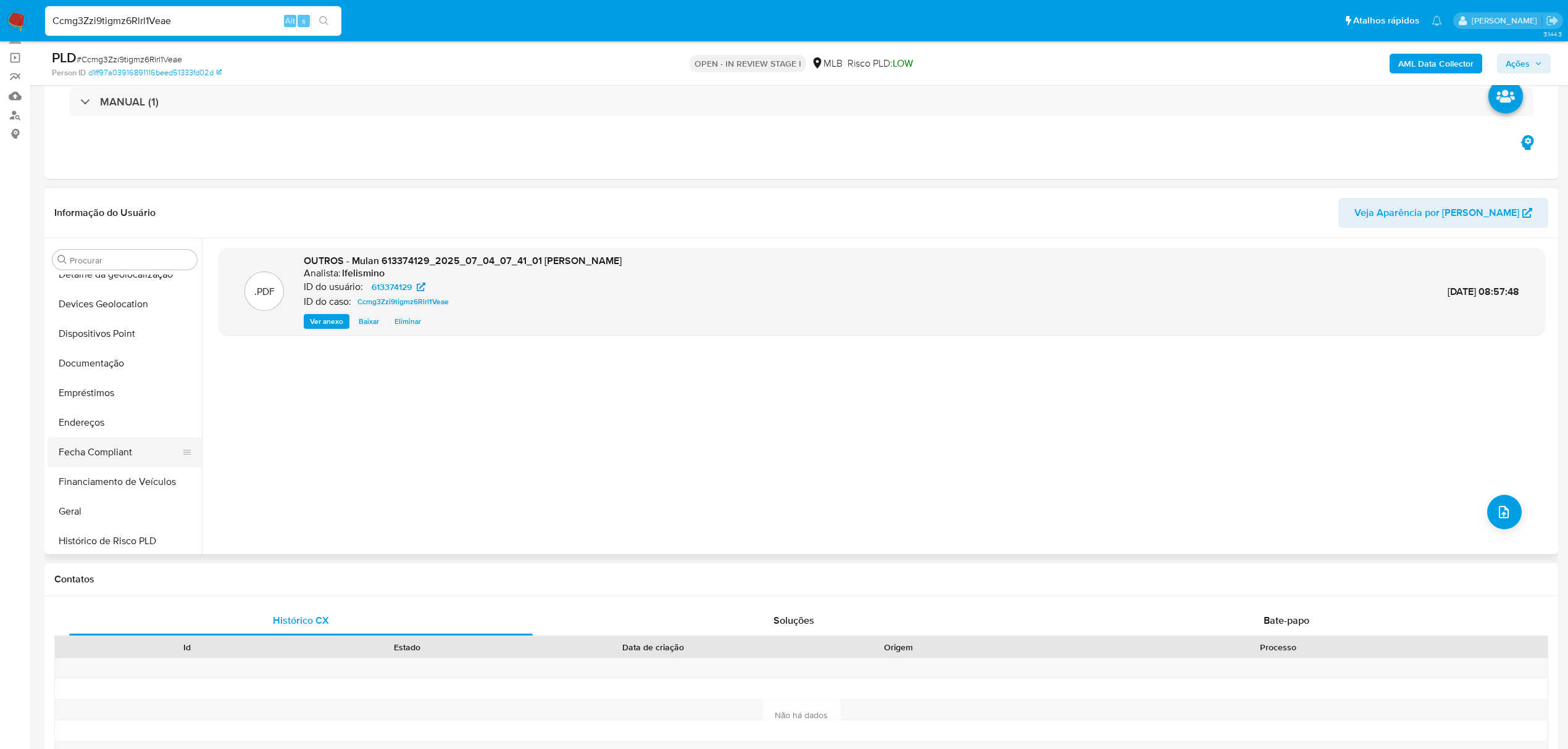 scroll, scrollTop: 164, scrollLeft: 0, axis: vertical 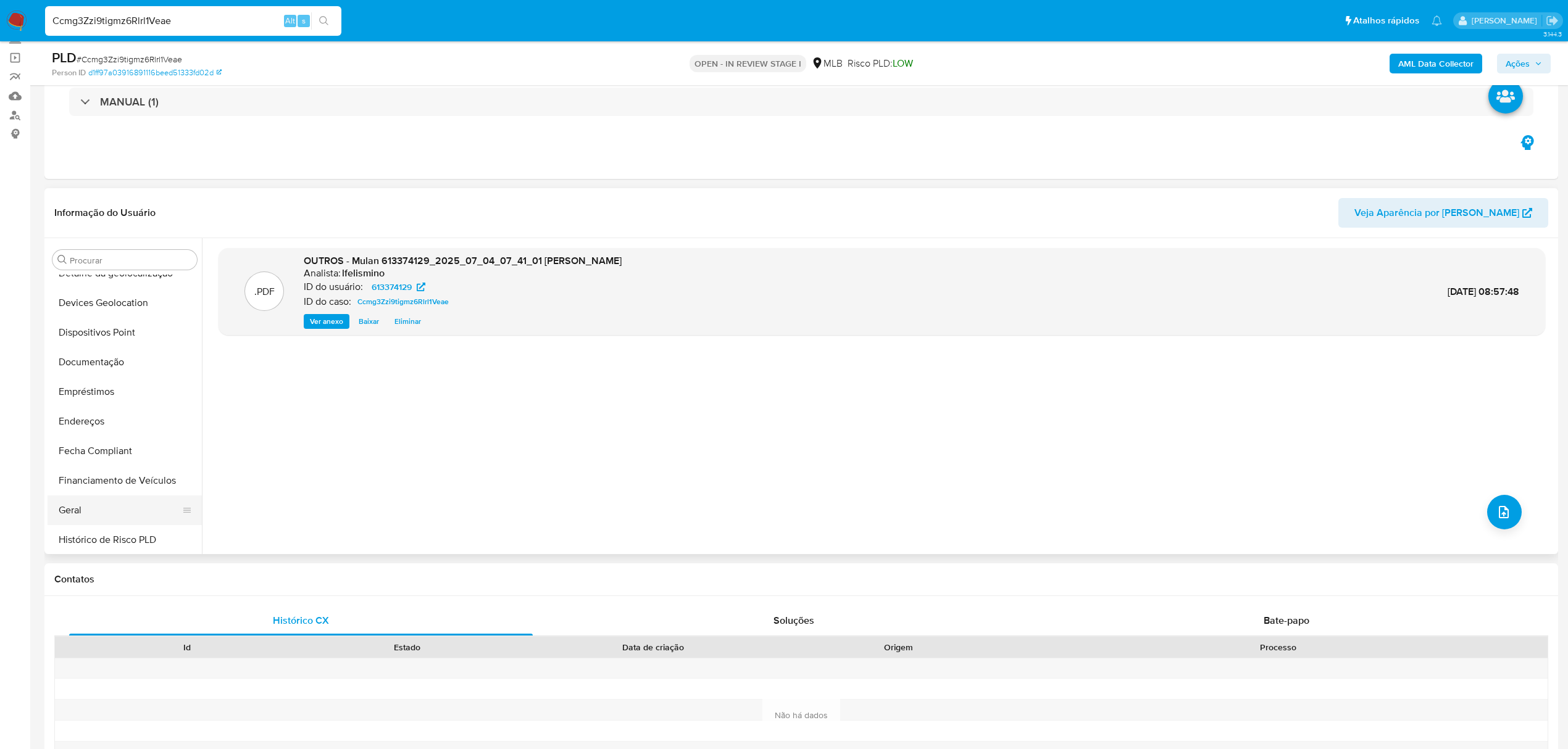 click on "Geral" at bounding box center (120, 510) 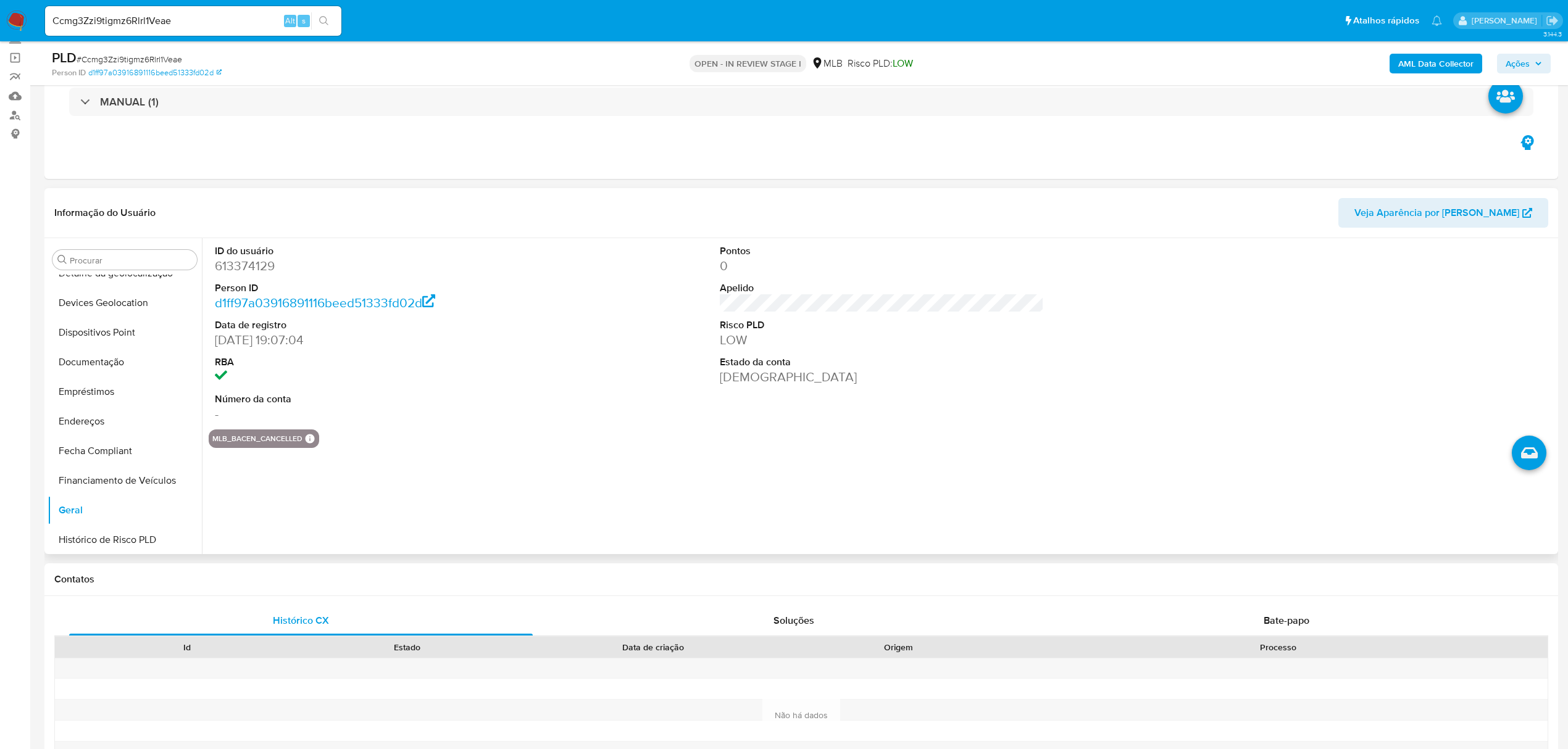 click on "613374129" at bounding box center (377, 266) 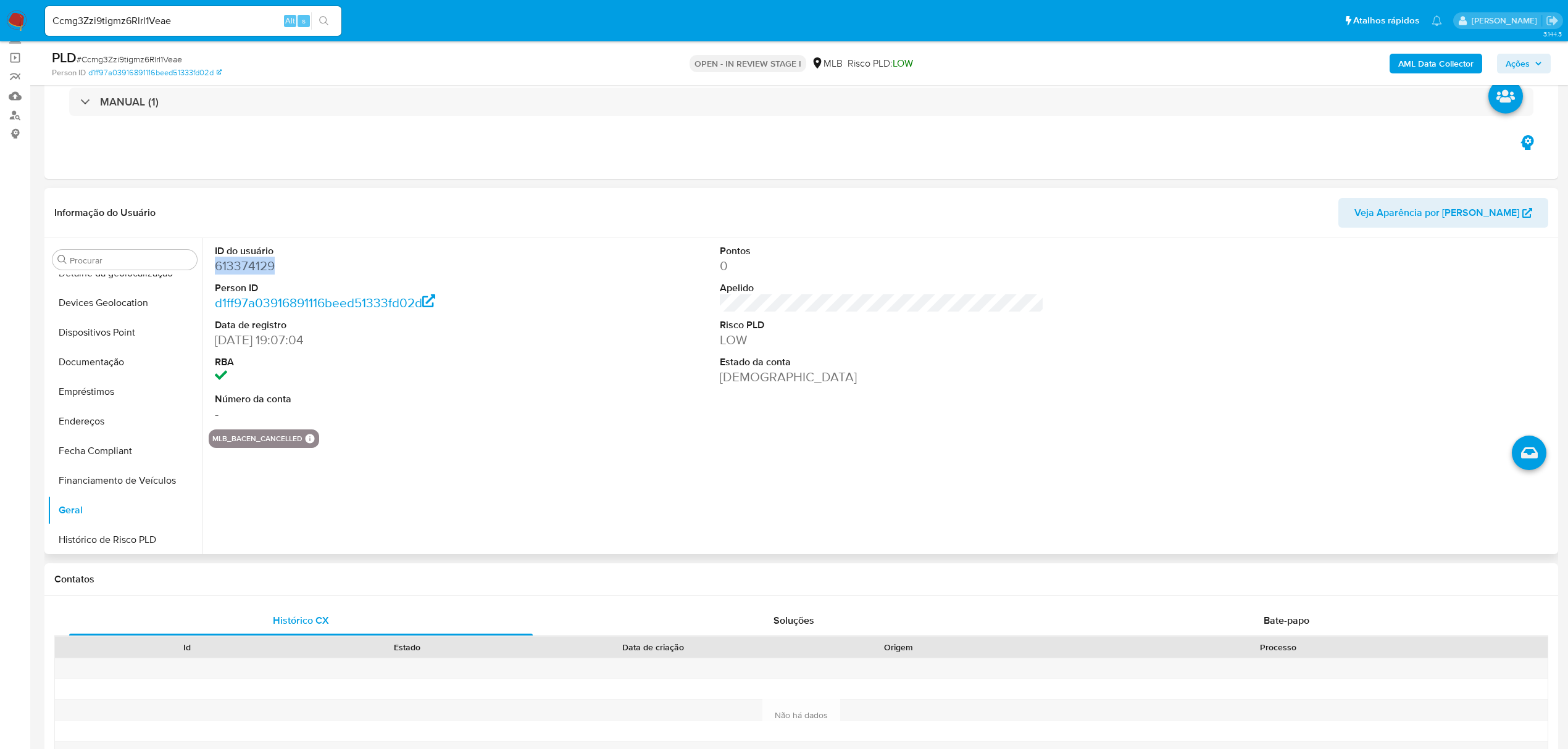 click on "613374129" at bounding box center [377, 266] 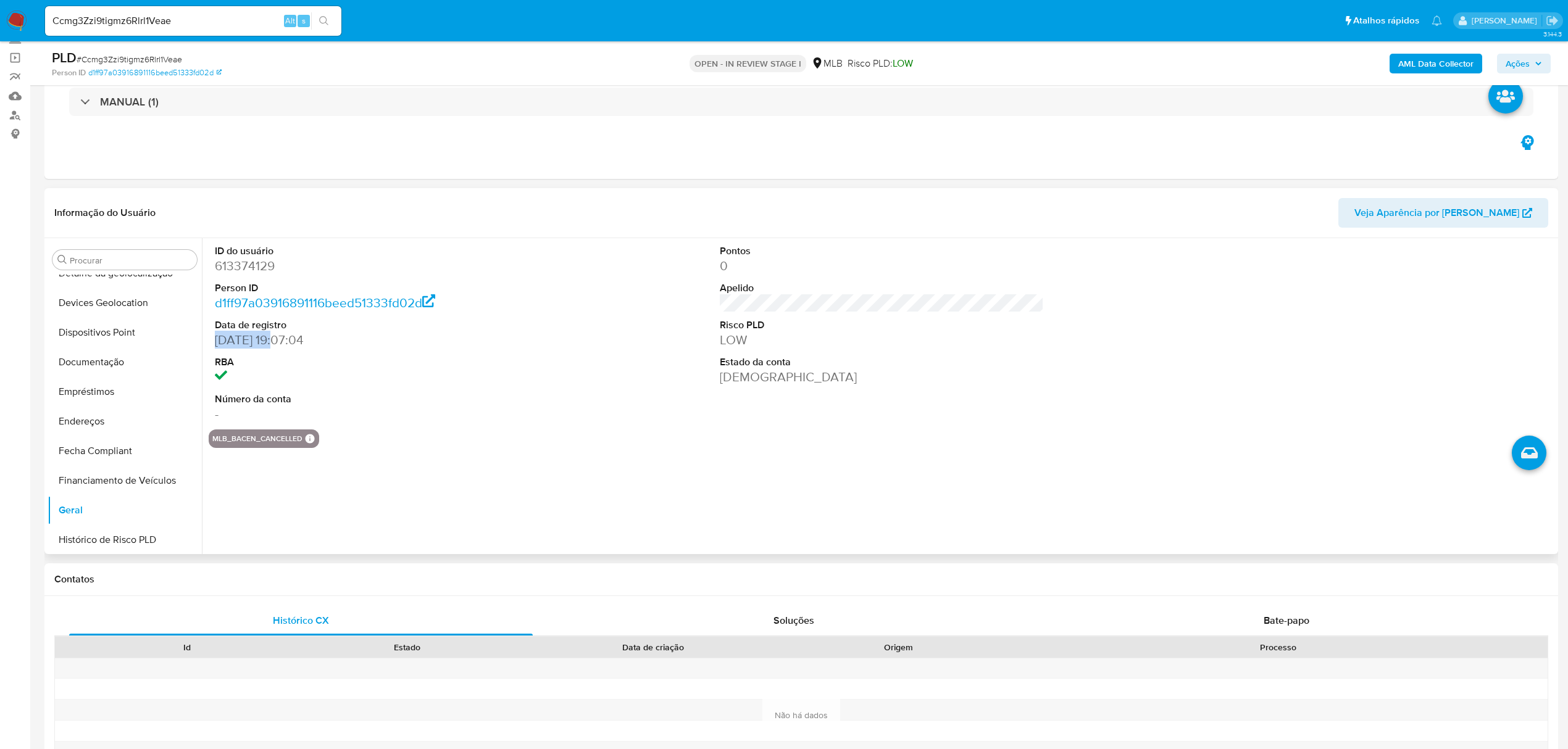 drag, startPoint x: 262, startPoint y: 343, endPoint x: 279, endPoint y: 336, distance: 18.384776 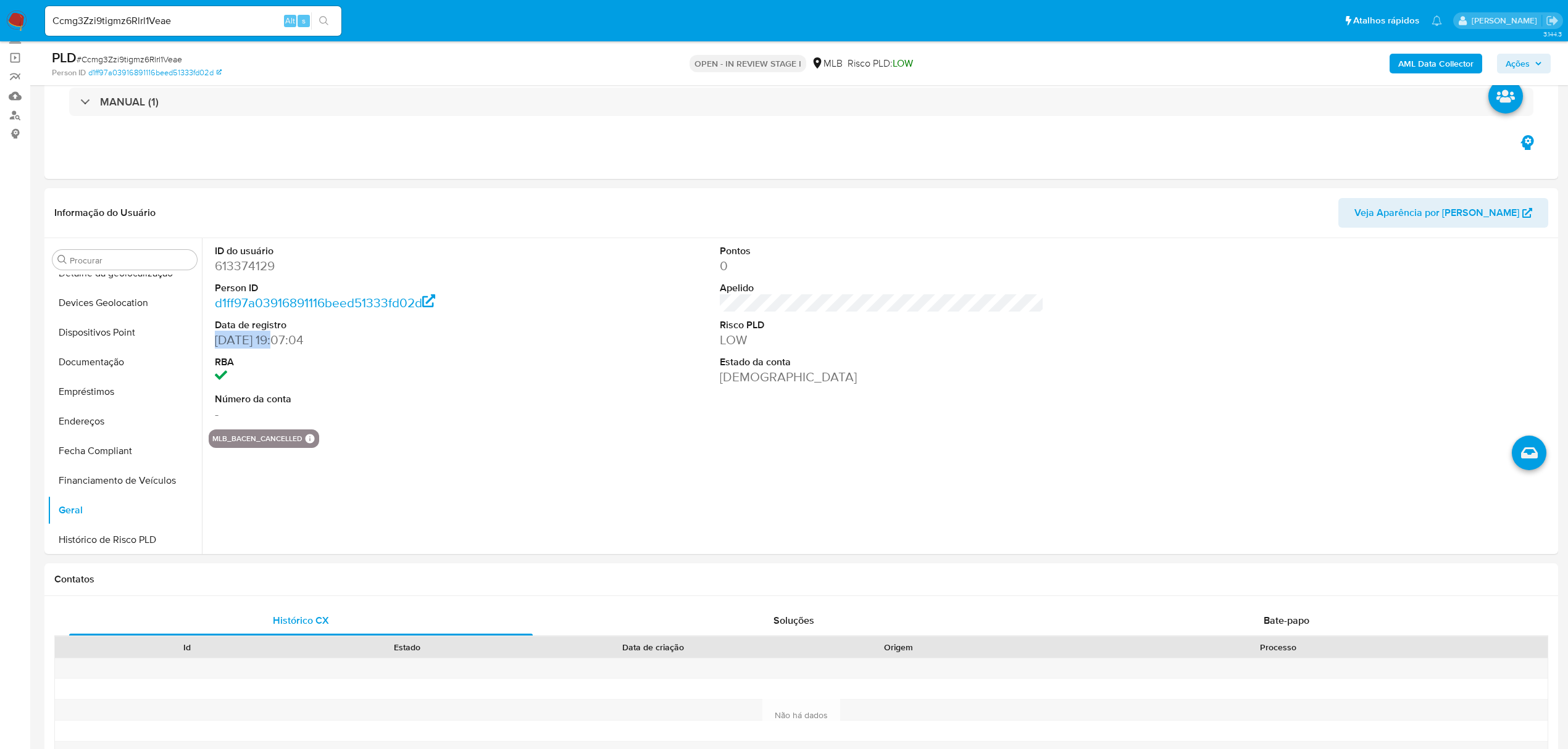 copy on "21/07/2020" 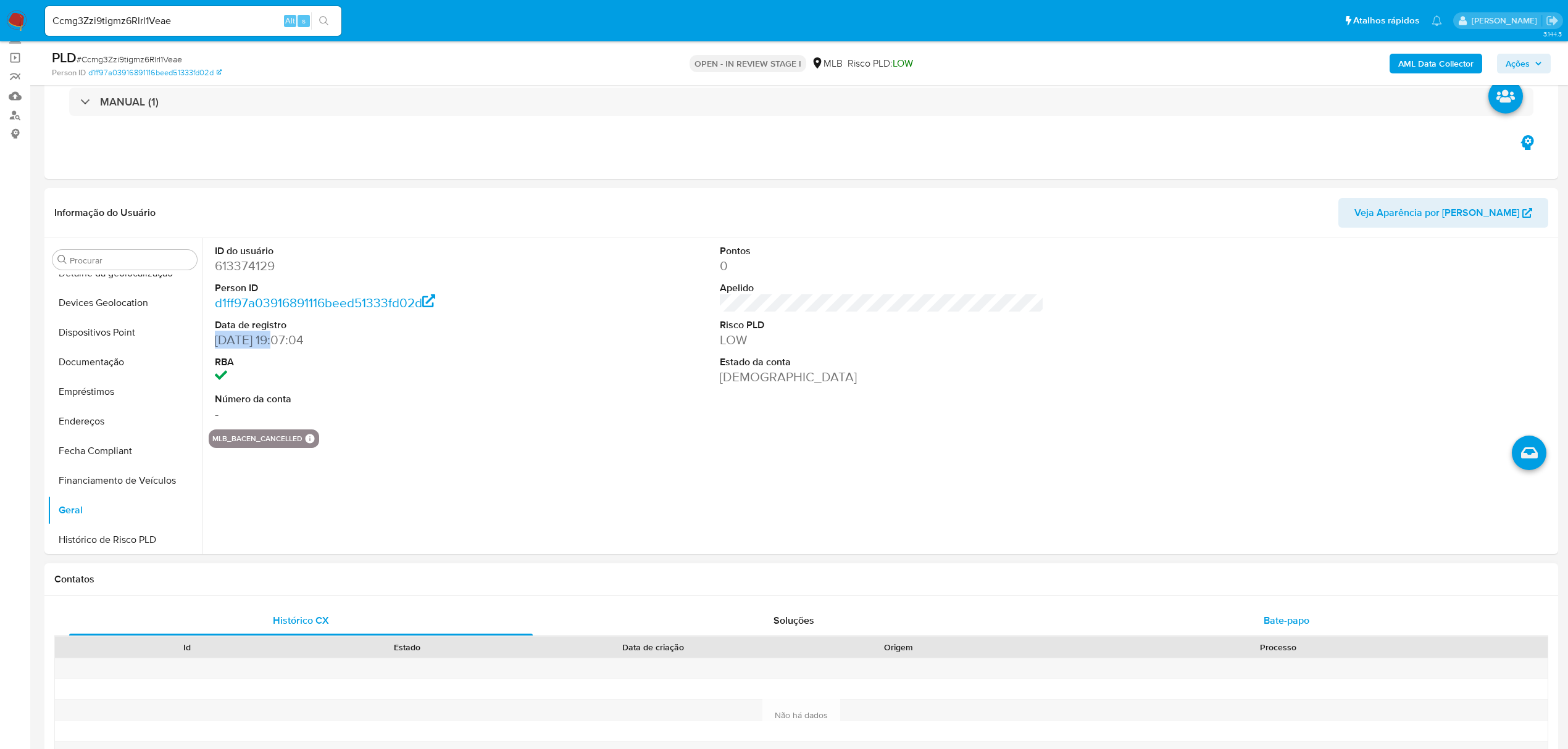 click on "Bate-papo" at bounding box center [1287, 621] 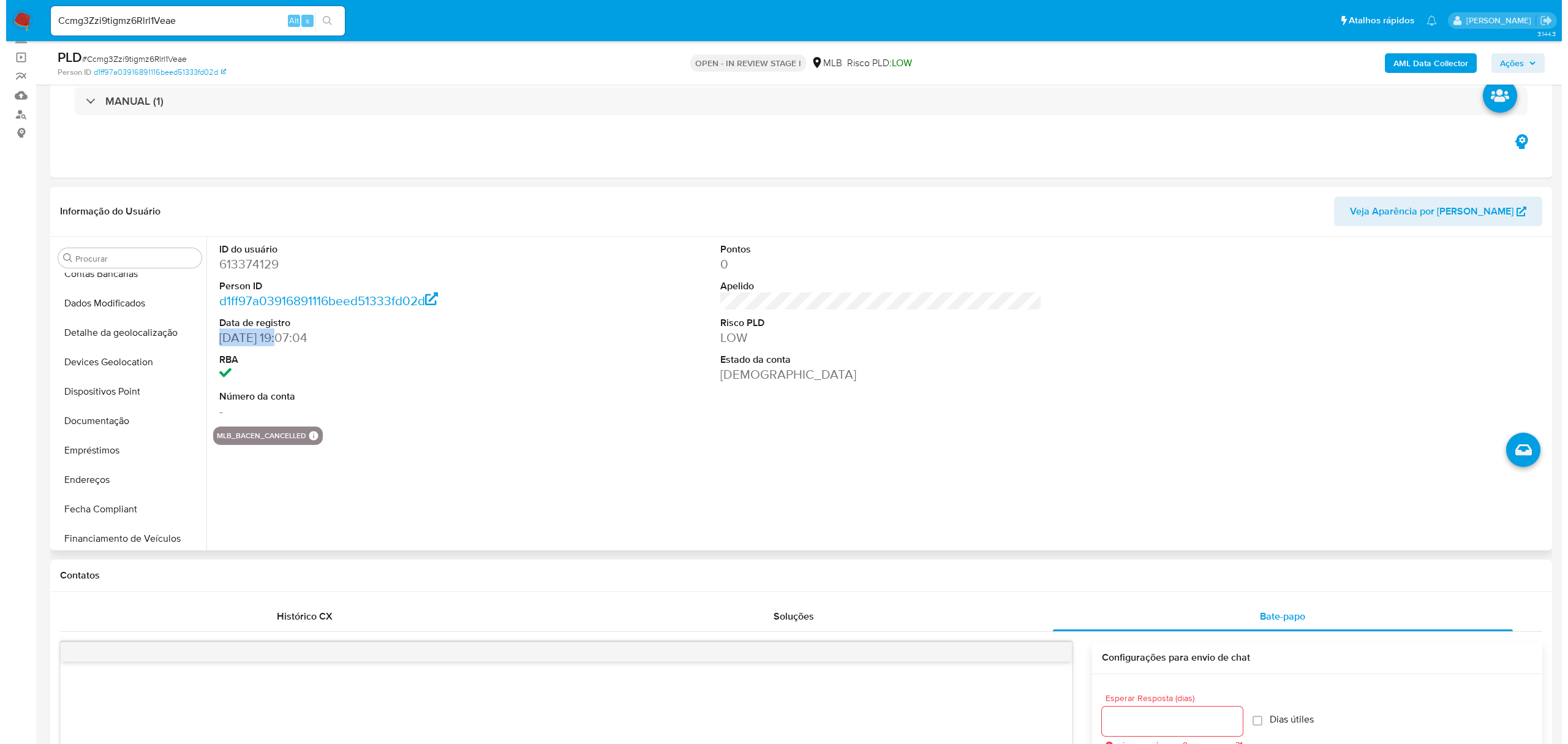 scroll, scrollTop: 0, scrollLeft: 0, axis: both 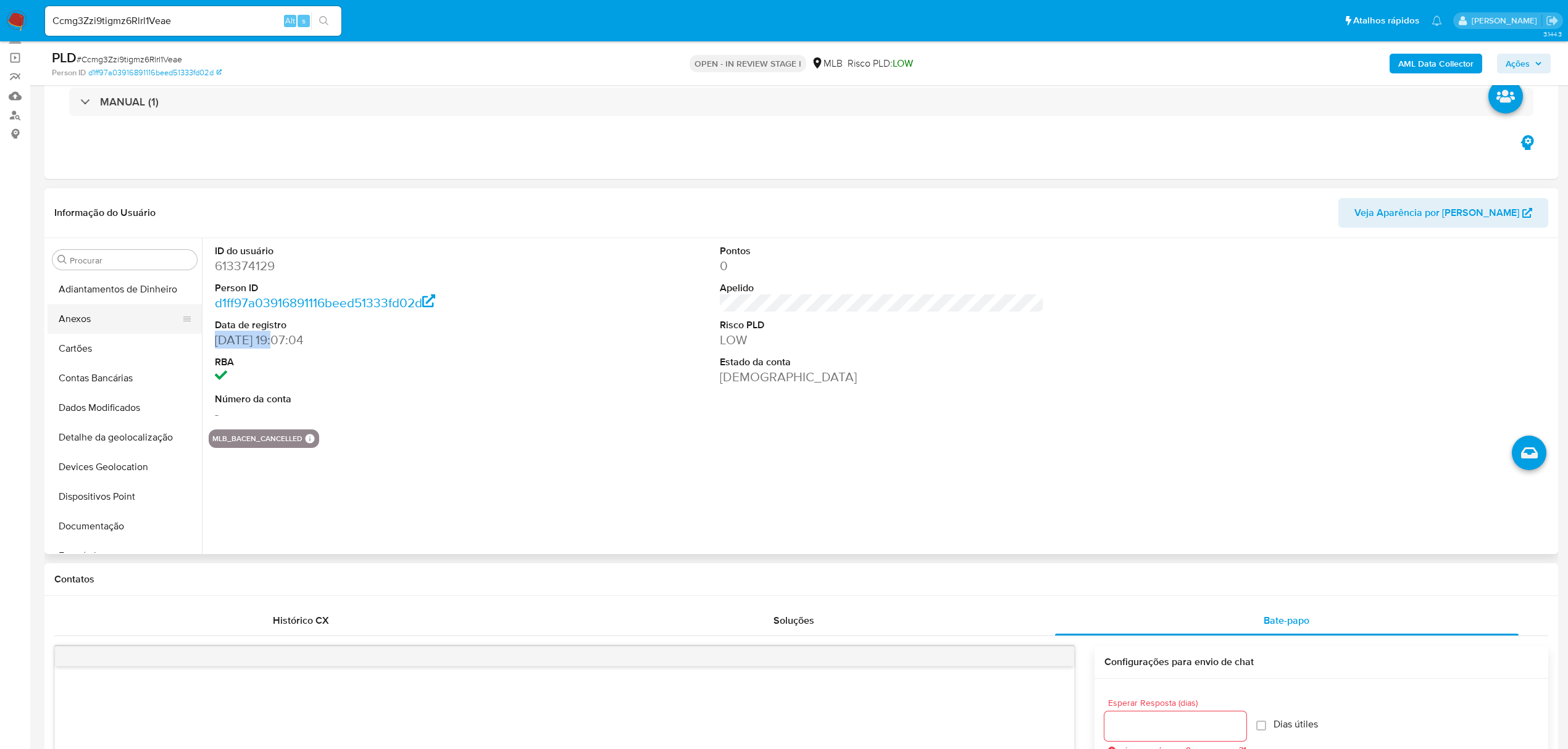 click on "Anexos" at bounding box center (120, 319) 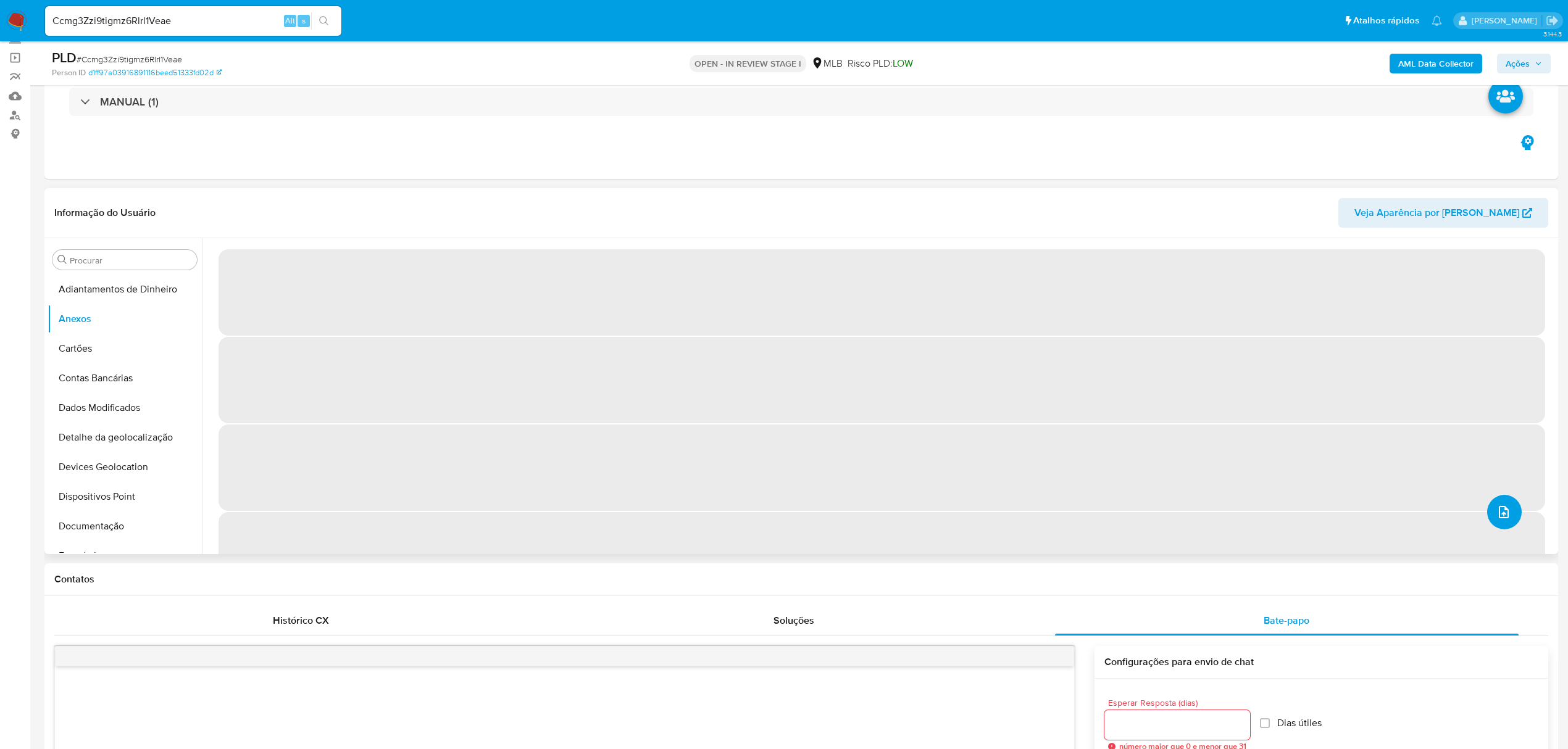 click at bounding box center (1504, 512) 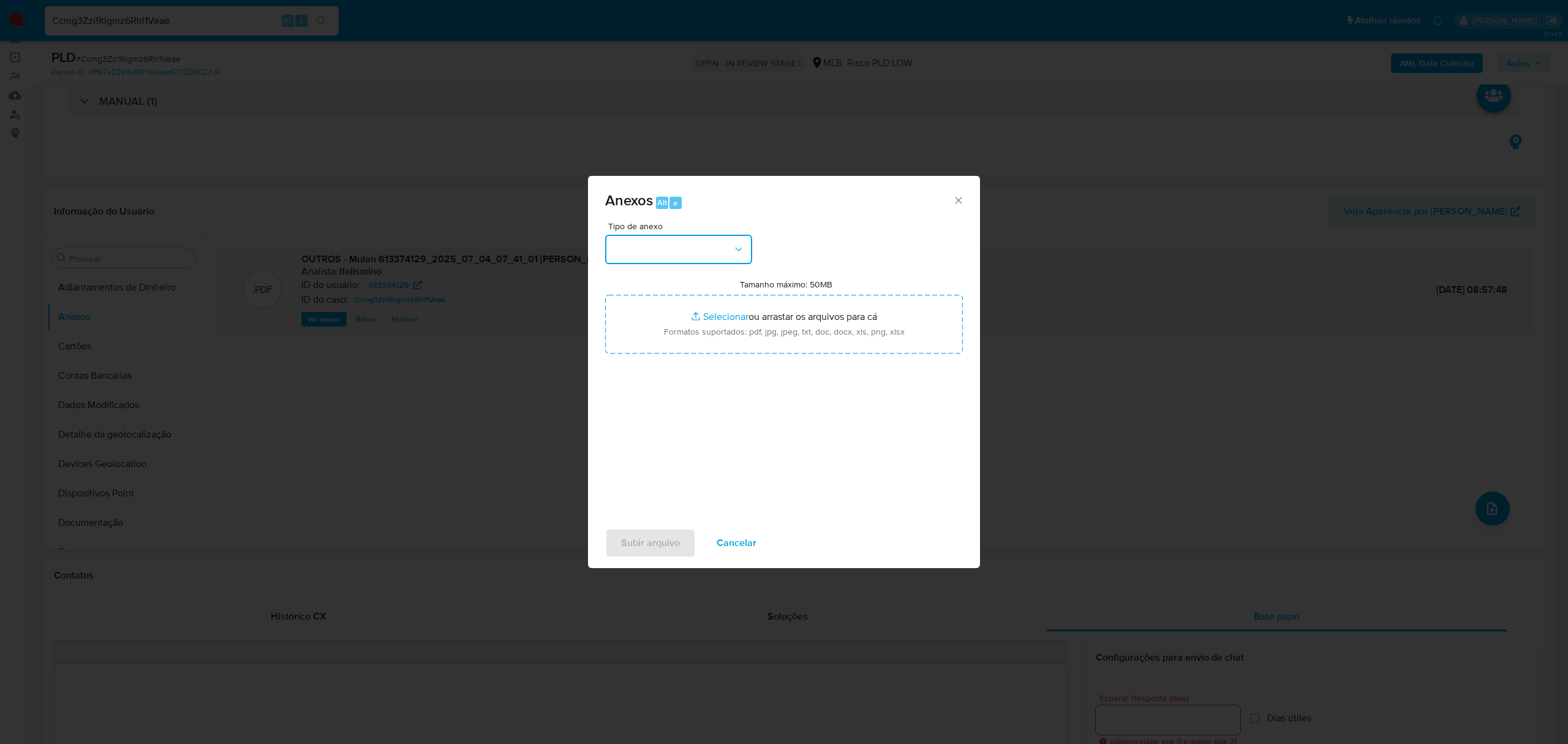 click at bounding box center (679, 249) 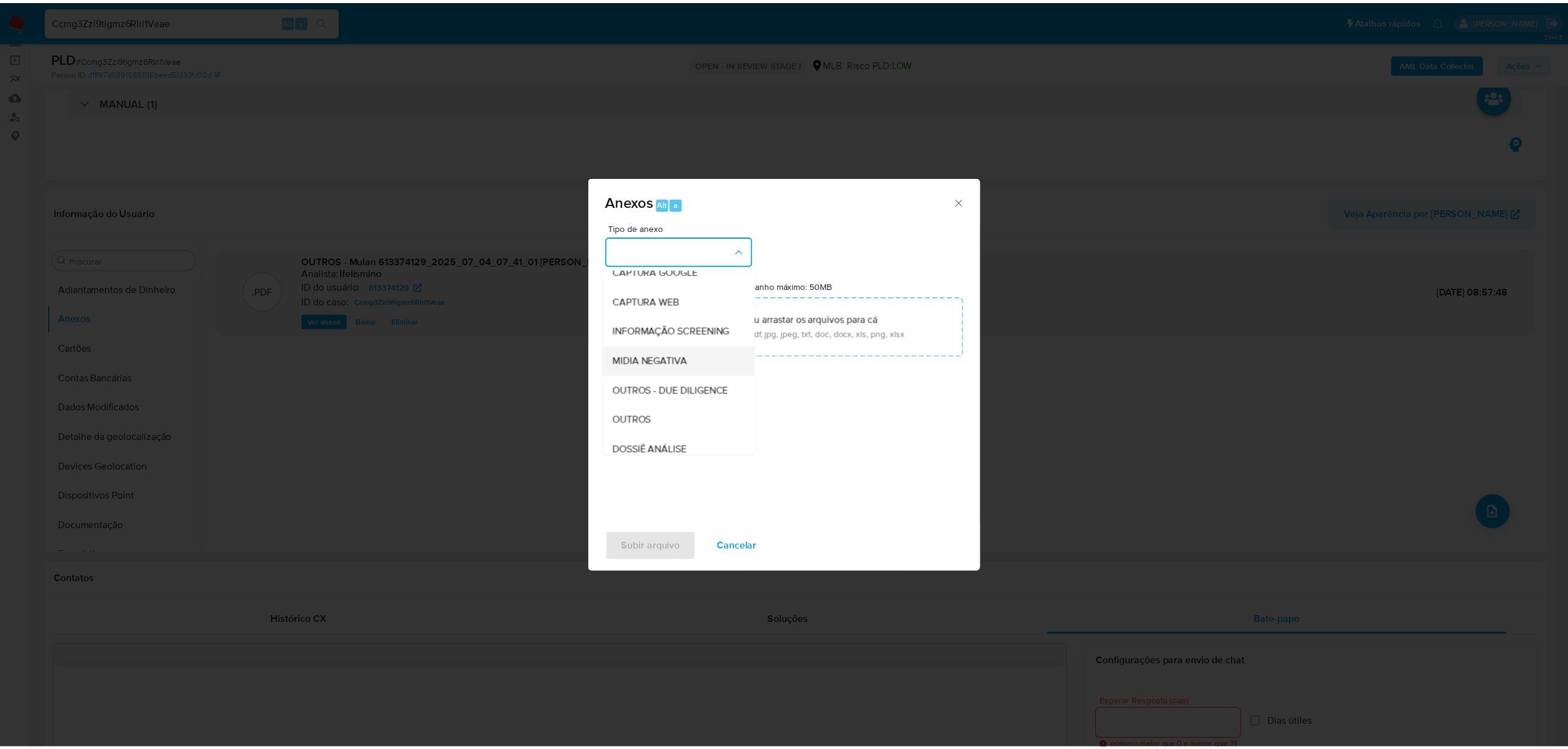 scroll, scrollTop: 164, scrollLeft: 0, axis: vertical 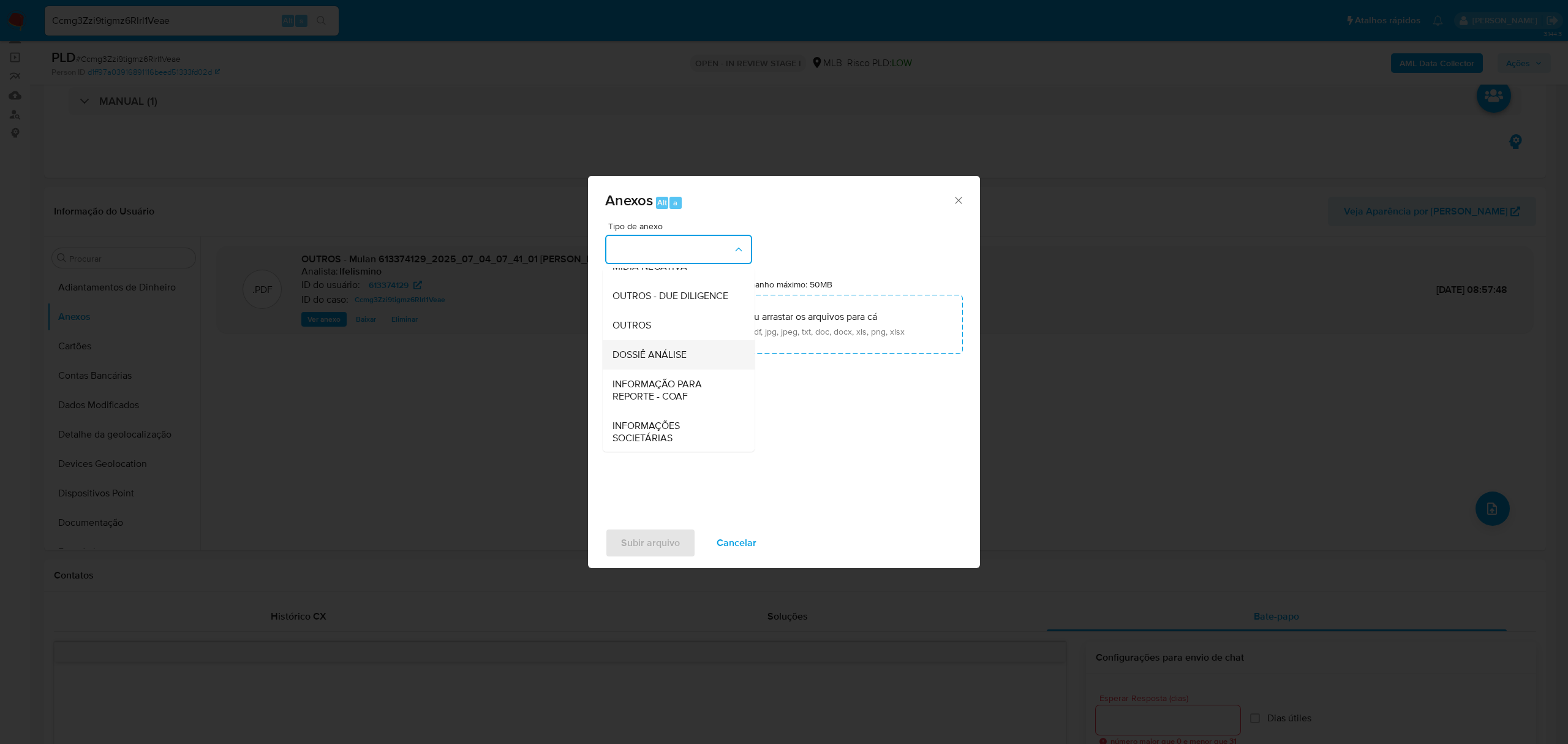 click on "DOSSIÊ ANÁLISE" at bounding box center (649, 355) 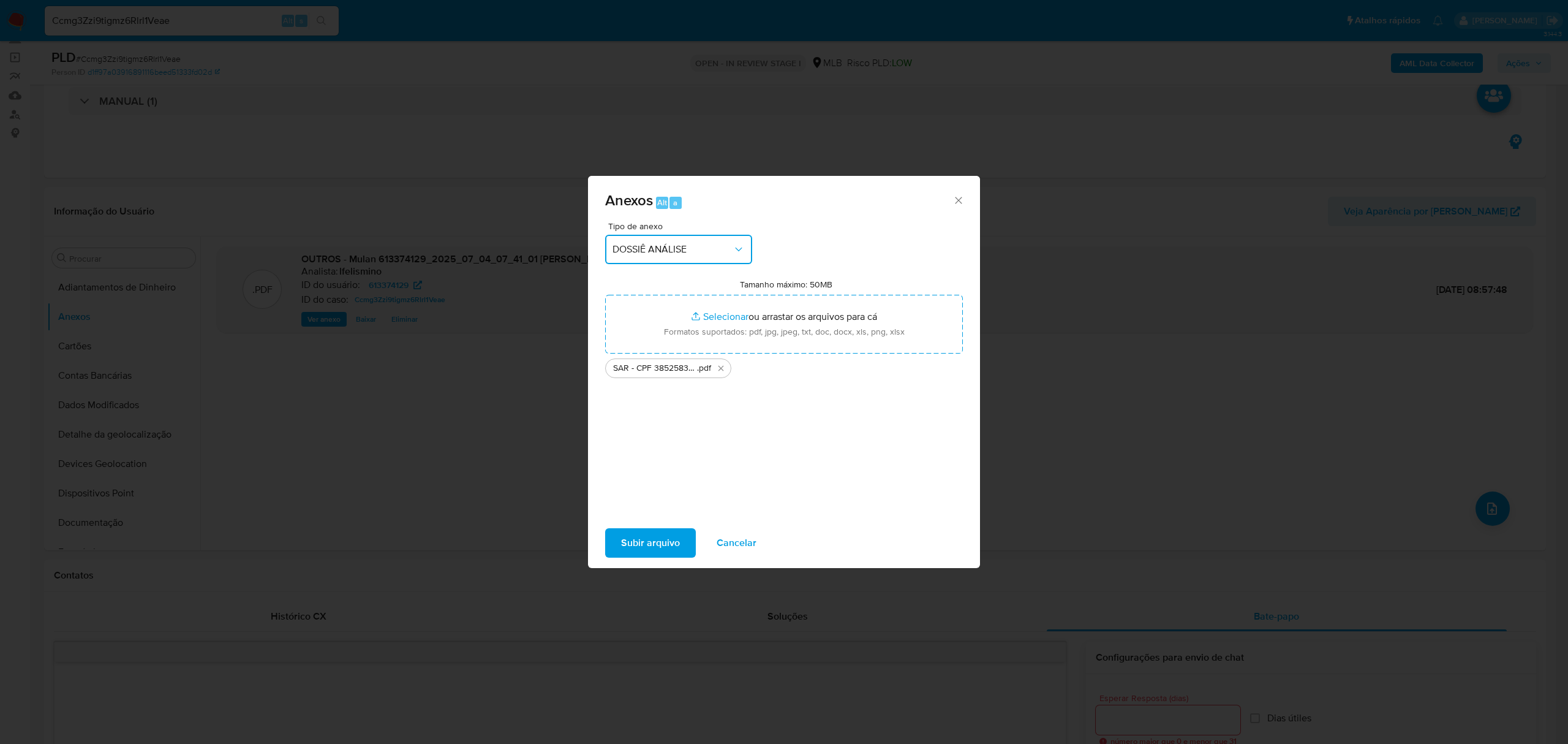 type 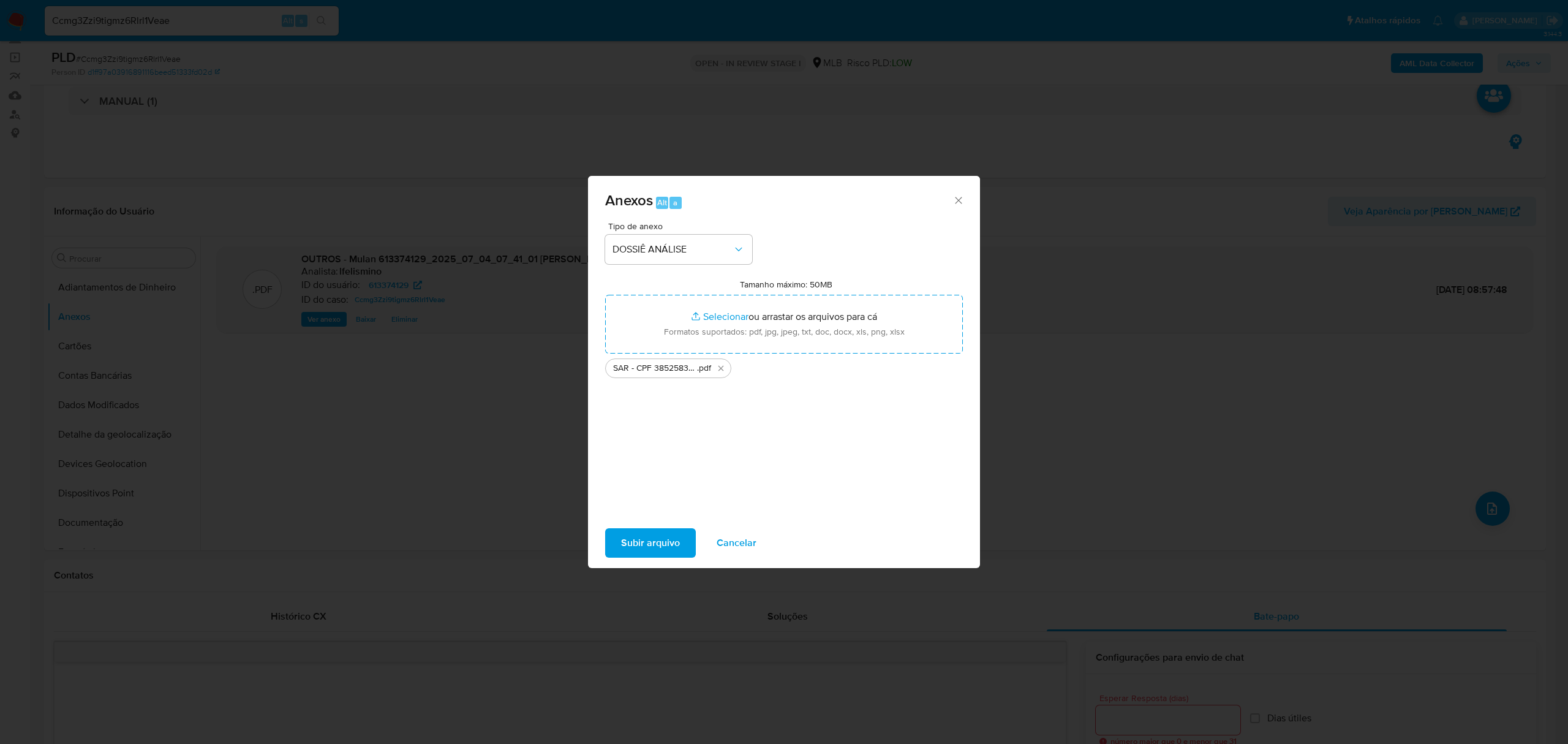 click on "Subir arquivo Cancelar" at bounding box center (784, 543) 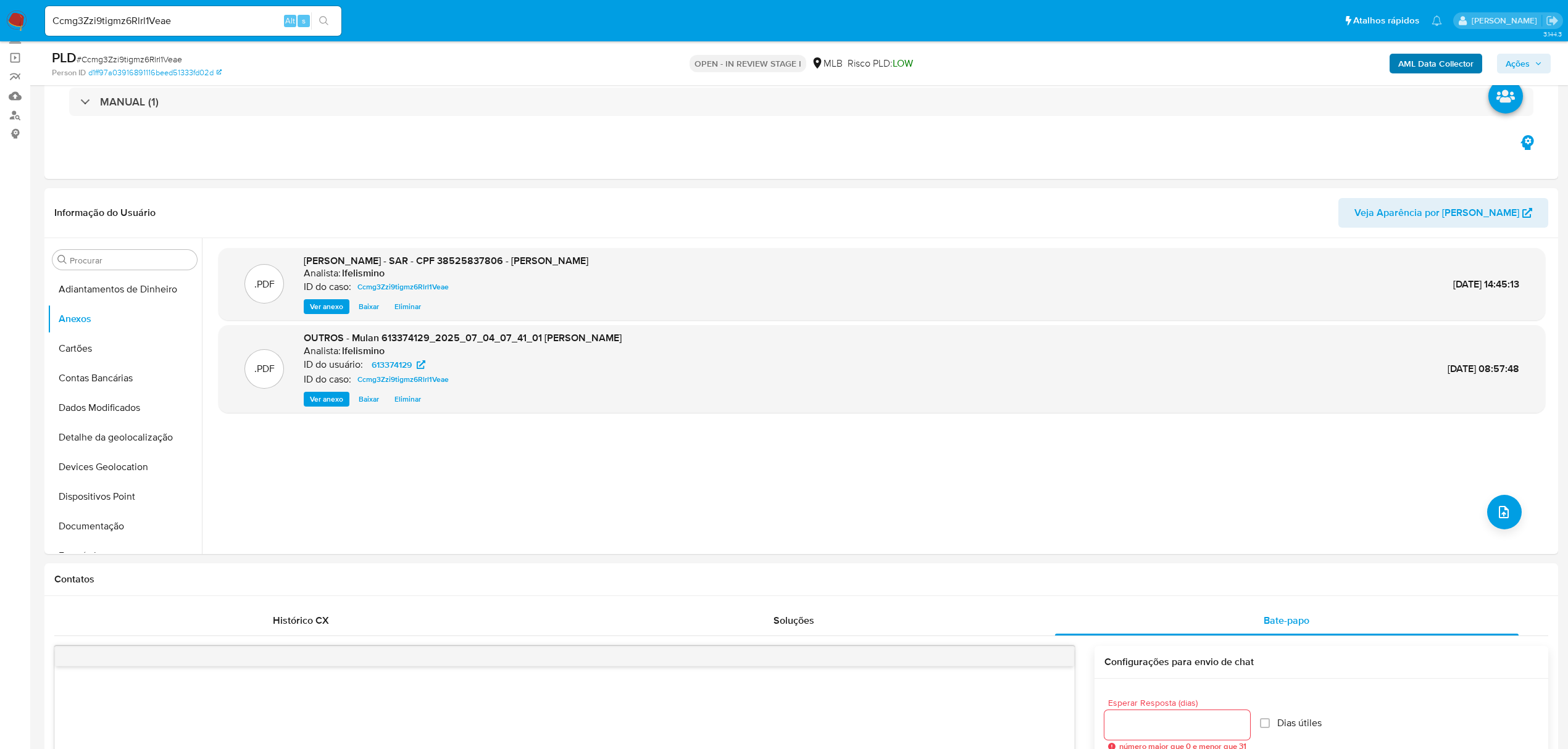 drag, startPoint x: 1500, startPoint y: 60, endPoint x: 1470, endPoint y: 65, distance: 30.413813 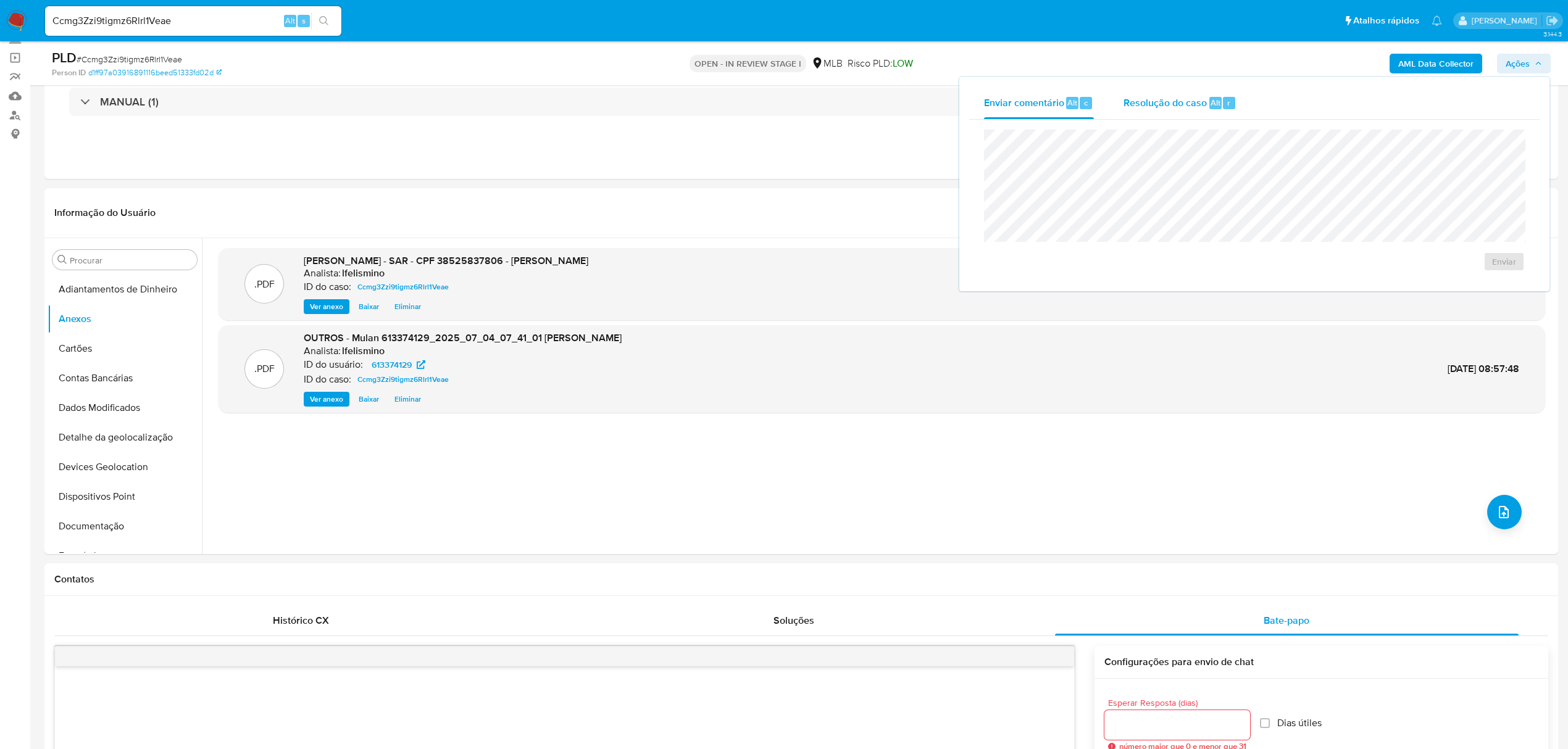 click on "Resolução do caso" at bounding box center (1165, 102) 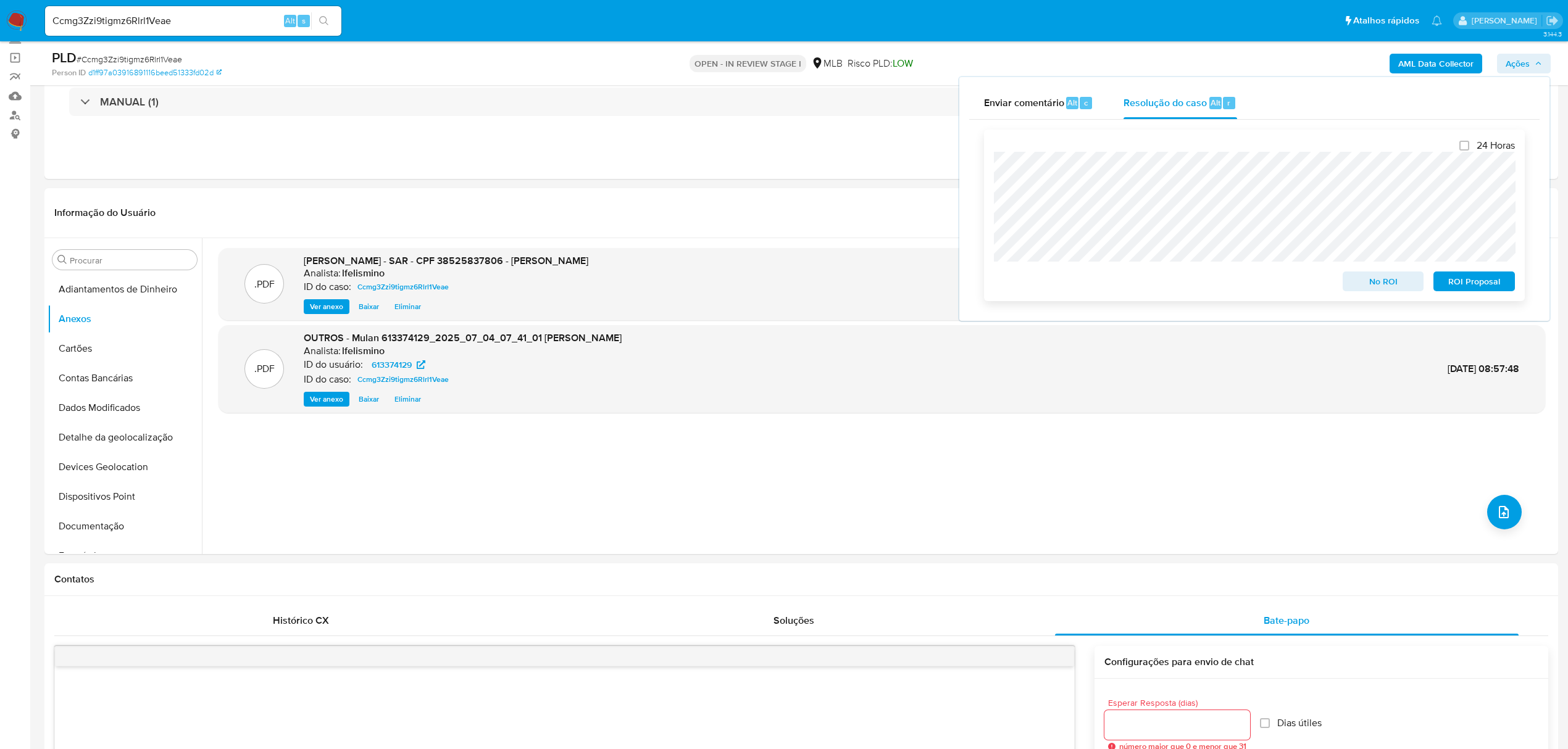 click on "ROI Proposal" at bounding box center [1474, 281] 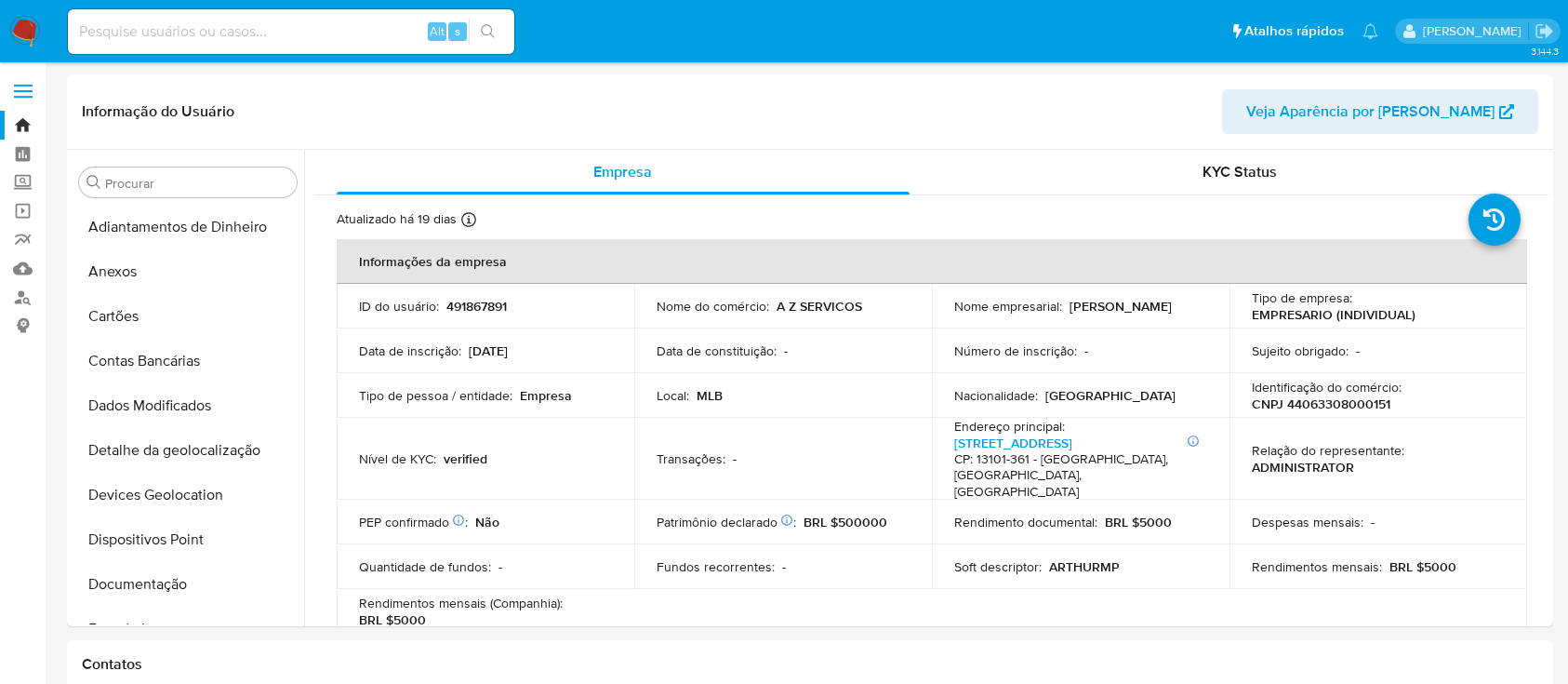 select on "10" 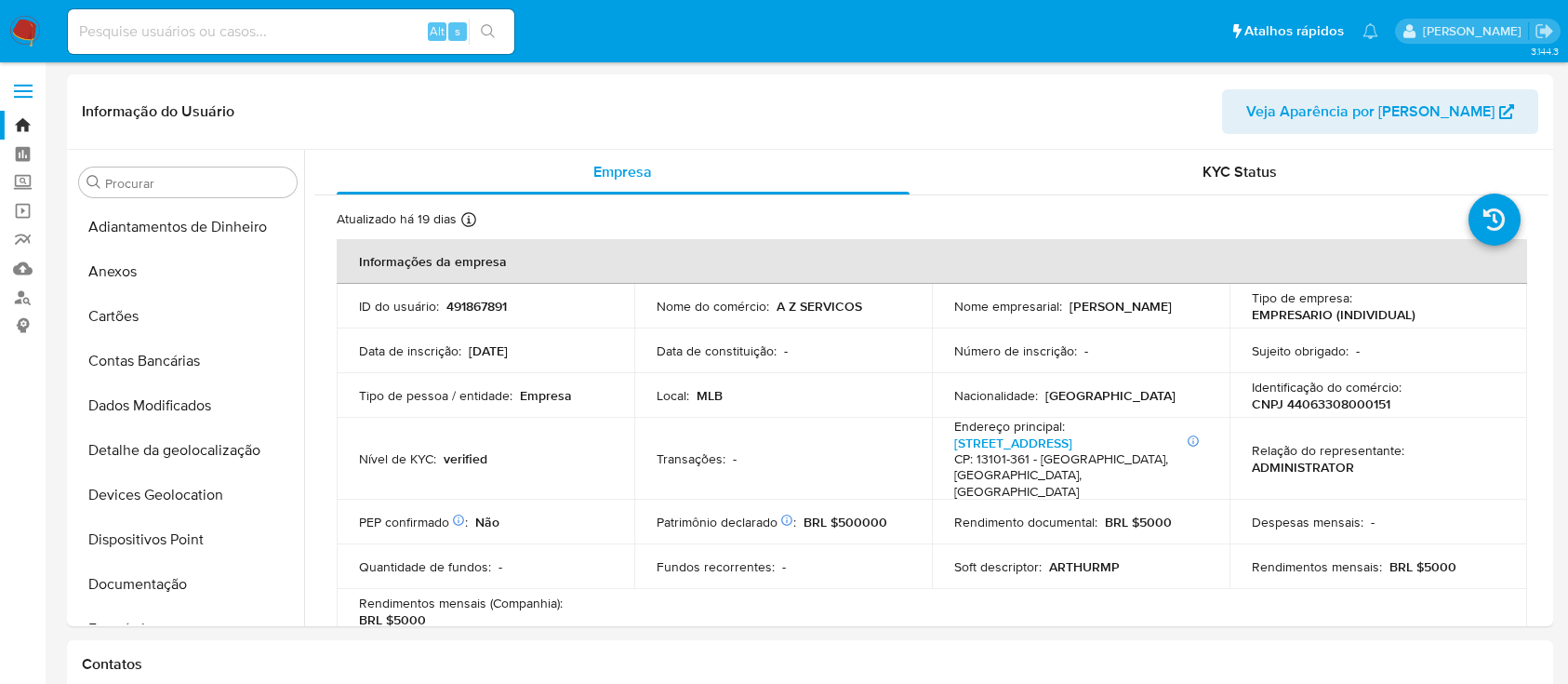 scroll, scrollTop: 0, scrollLeft: 0, axis: both 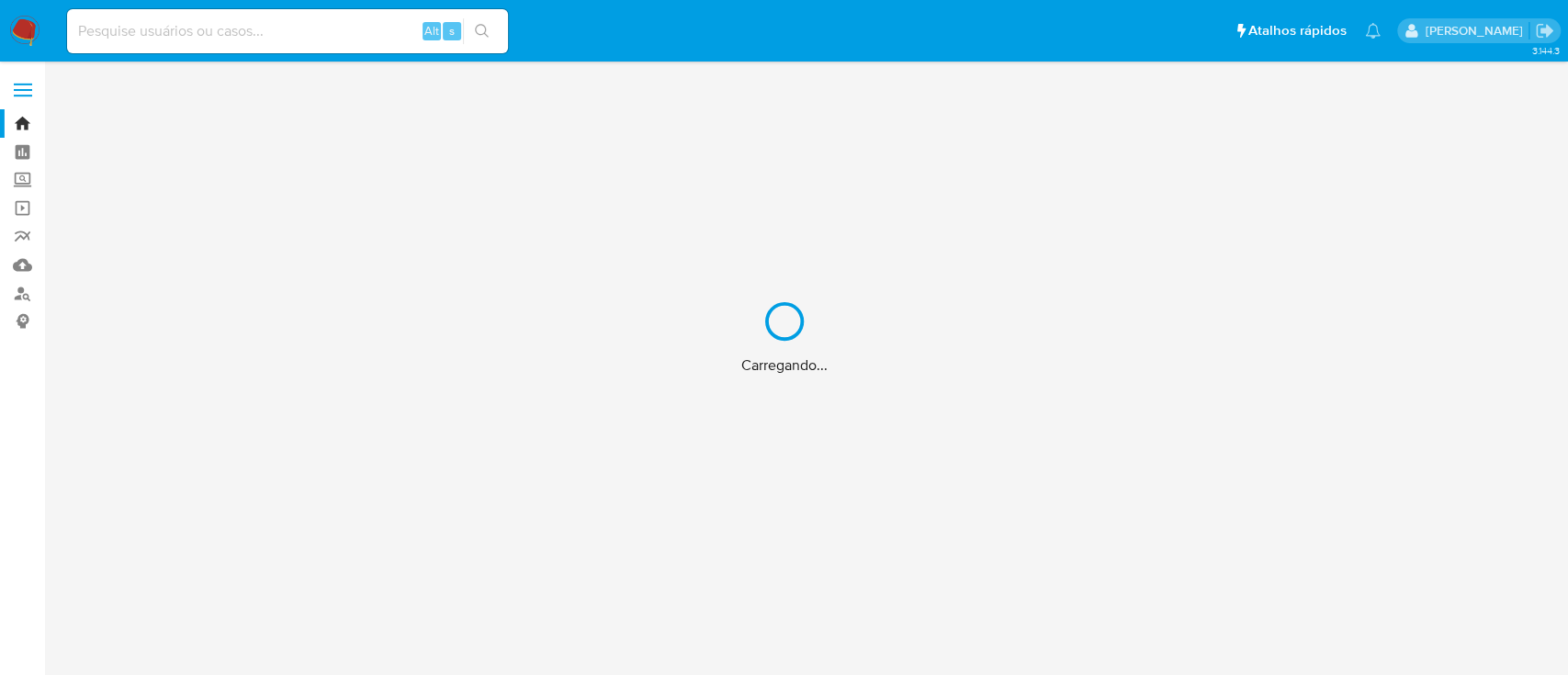 click on "Carregando..." at bounding box center (784, 337) 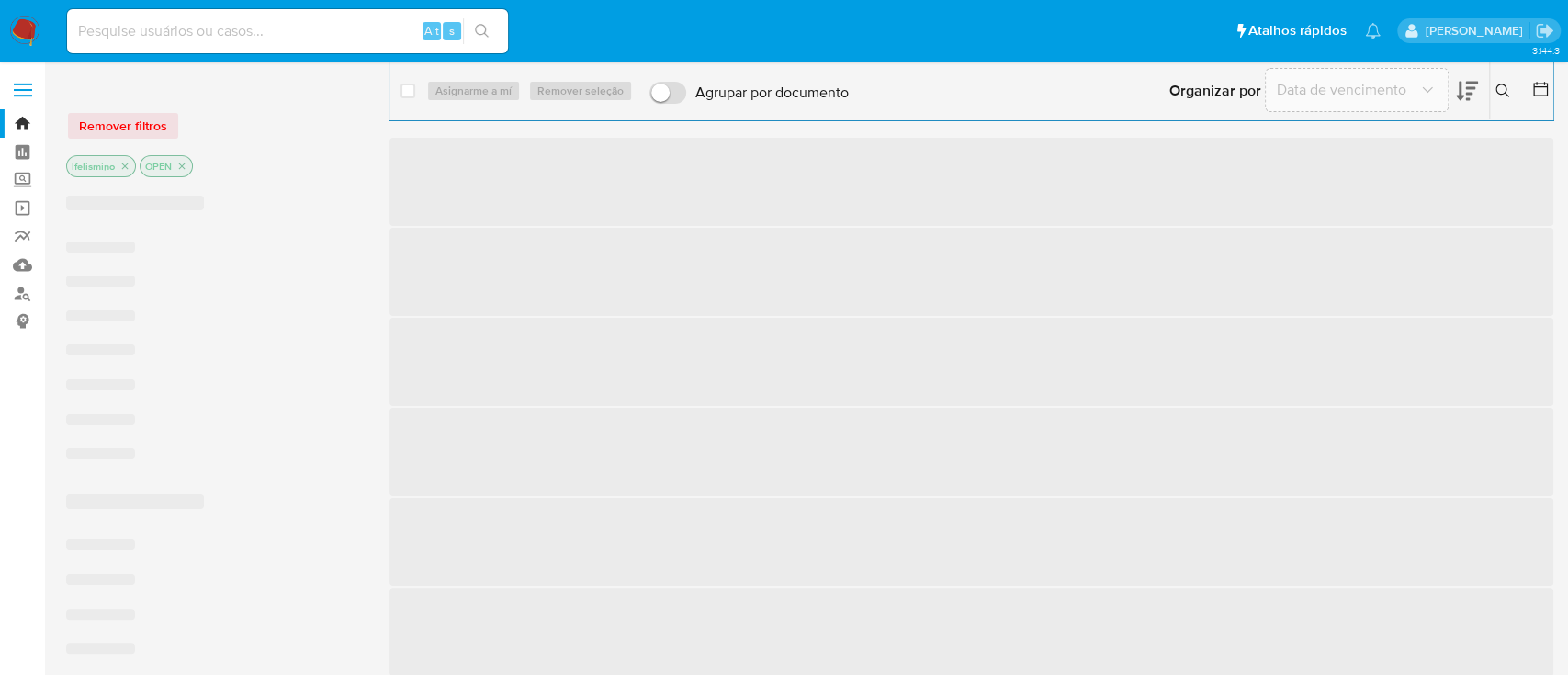 click at bounding box center [288, 31] 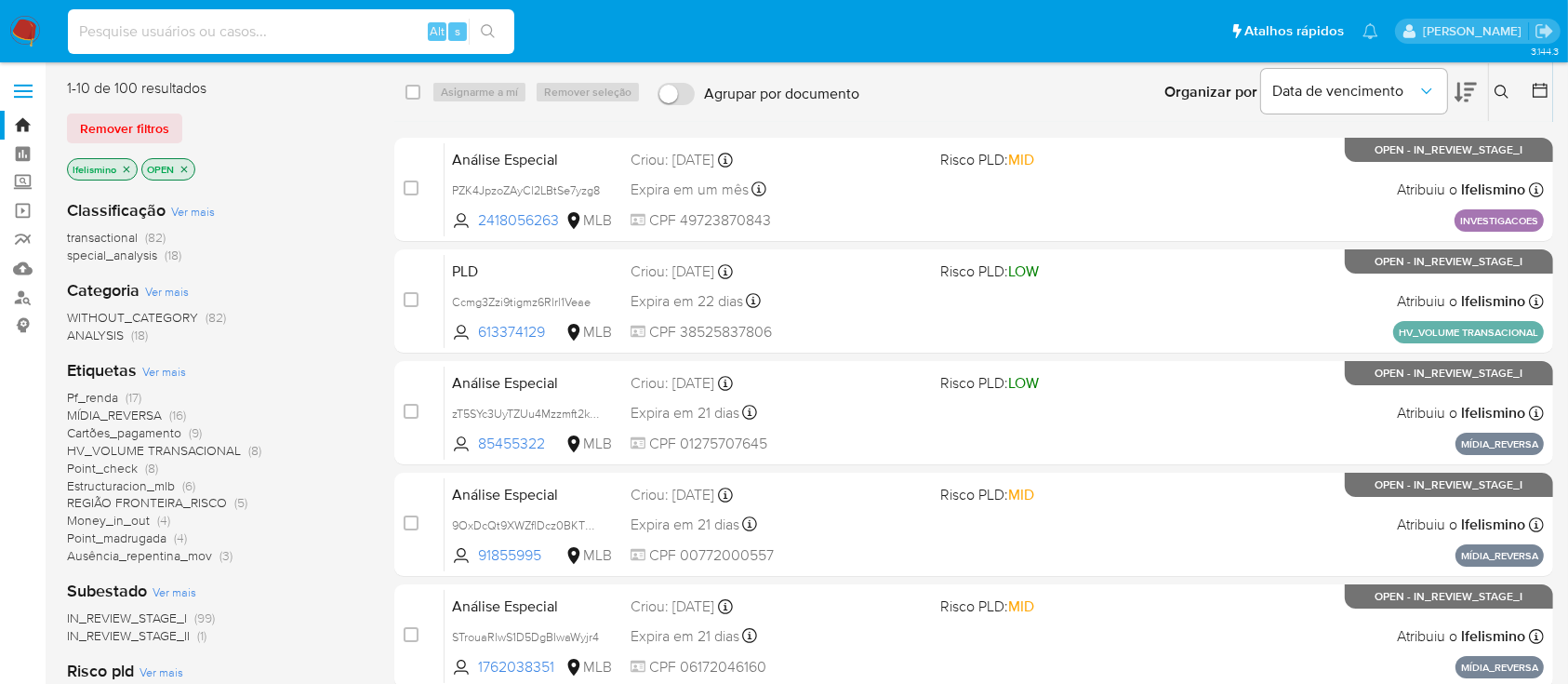 paste on "2439452453" 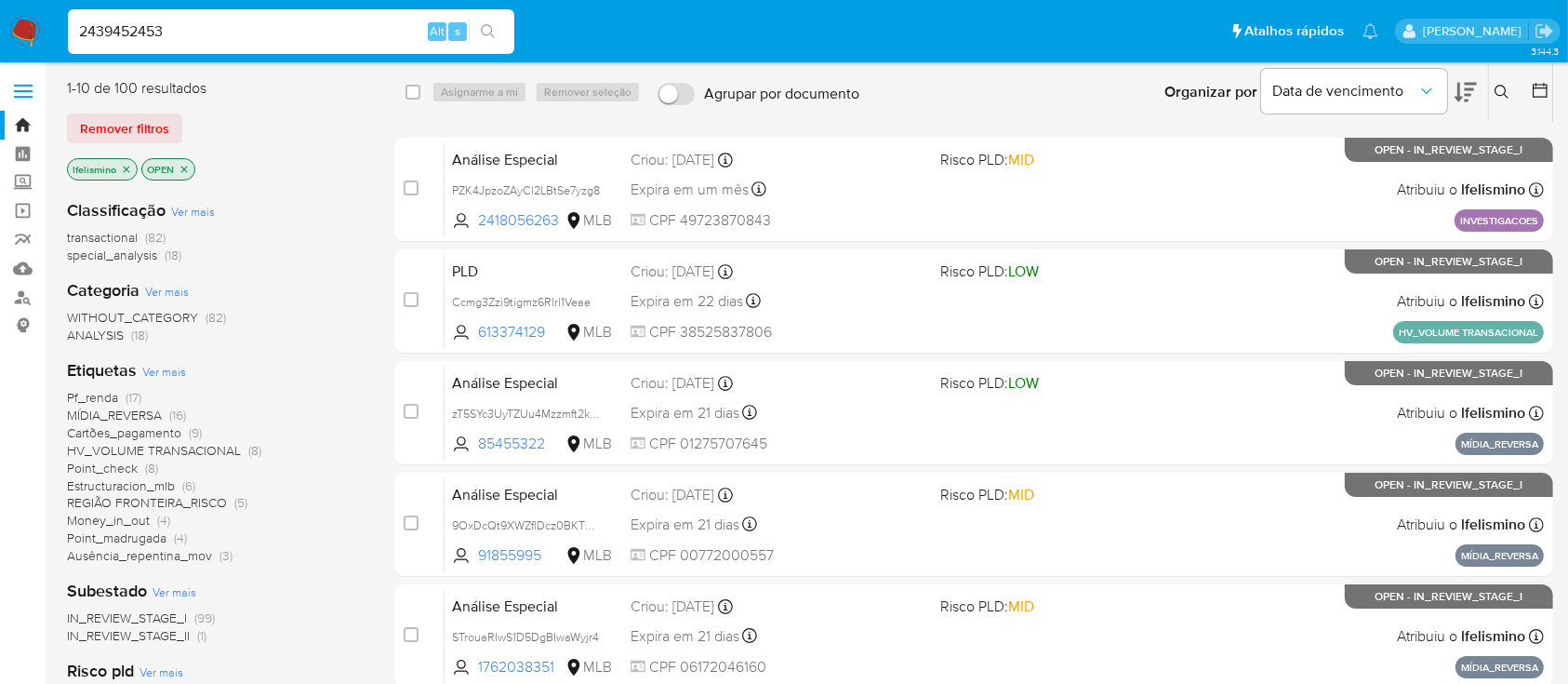 type on "2439452453" 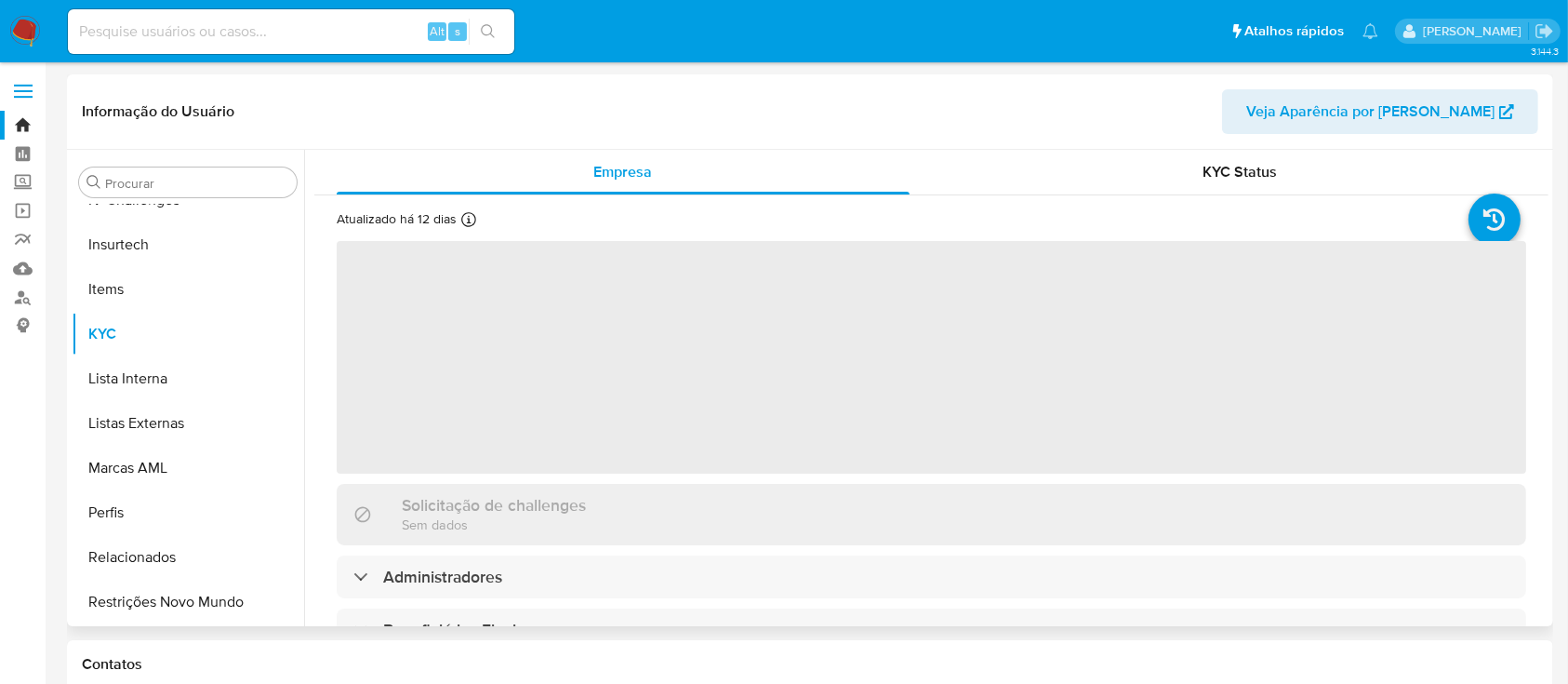 scroll, scrollTop: 290, scrollLeft: 0, axis: vertical 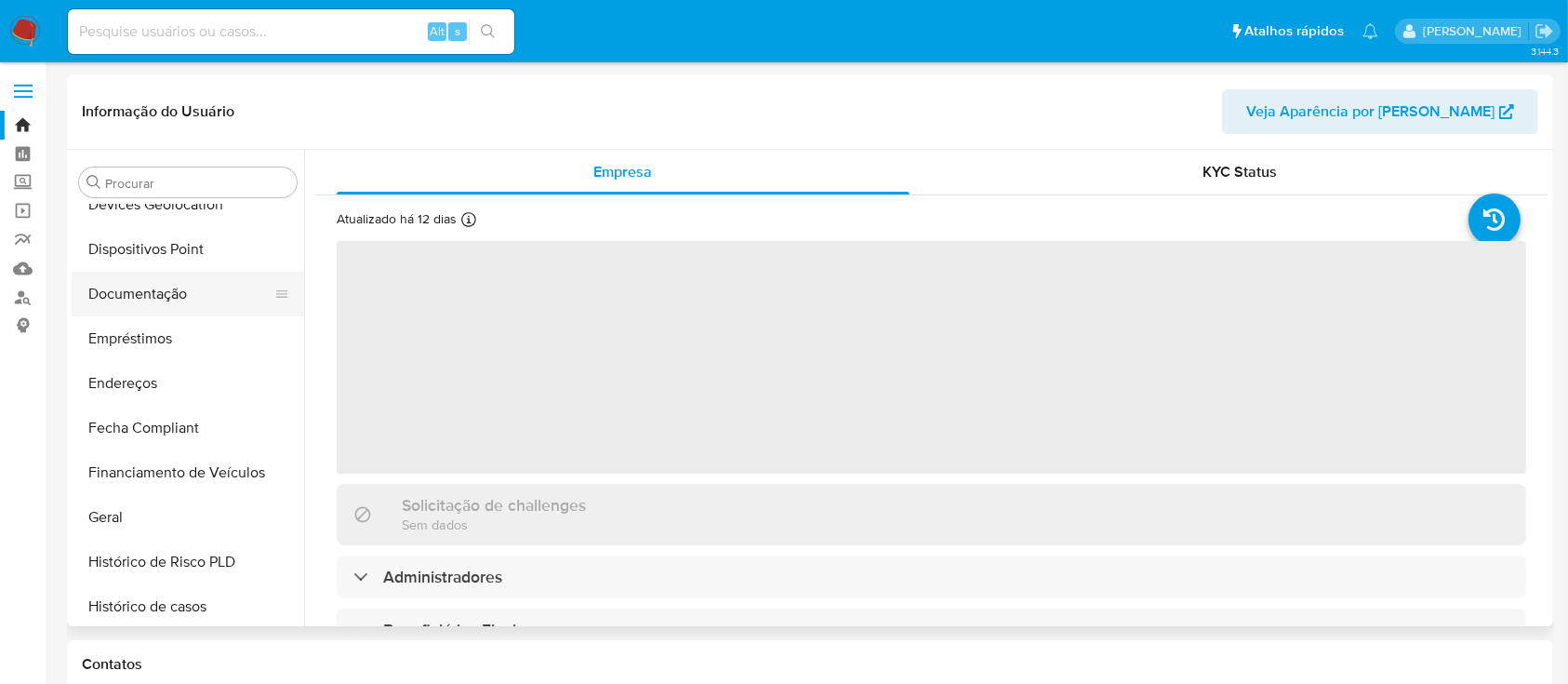 click on "Documentação" at bounding box center (180, 294) 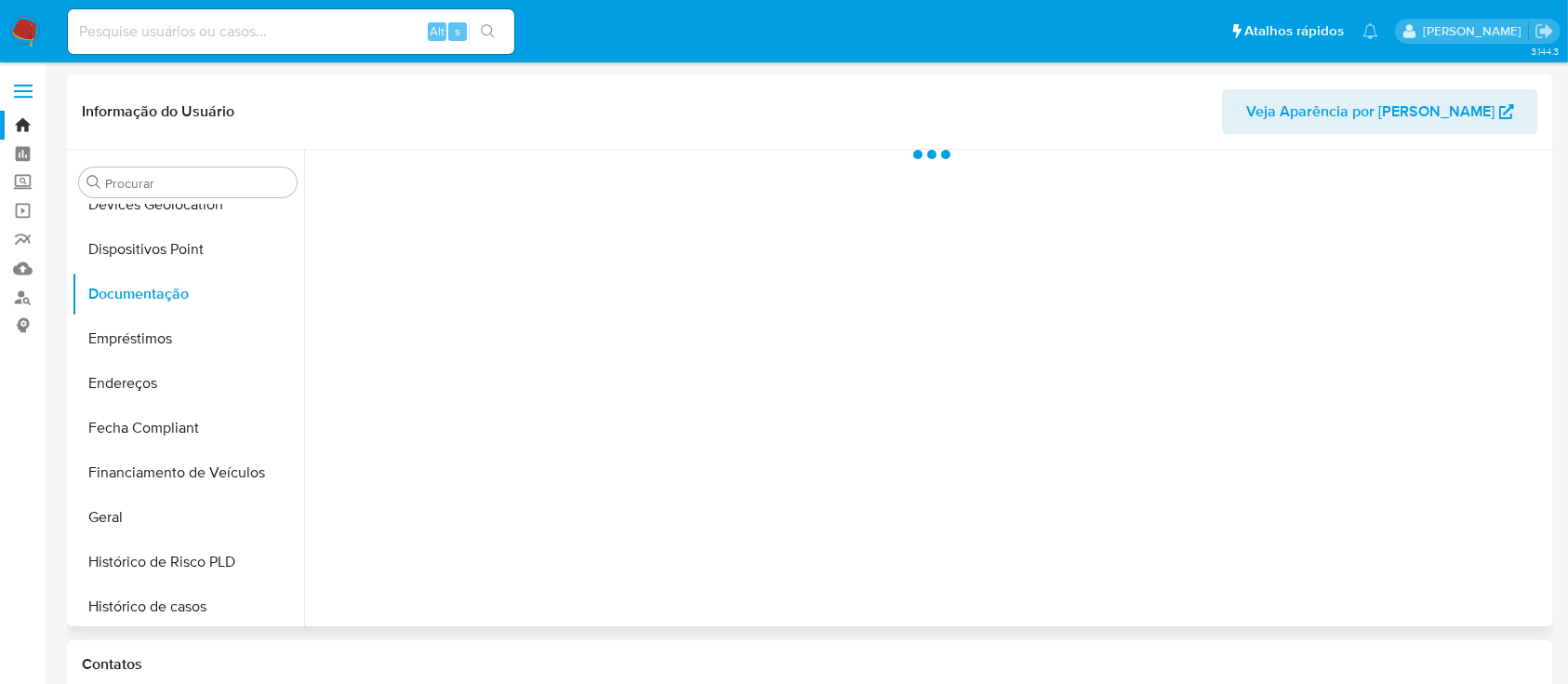 select on "10" 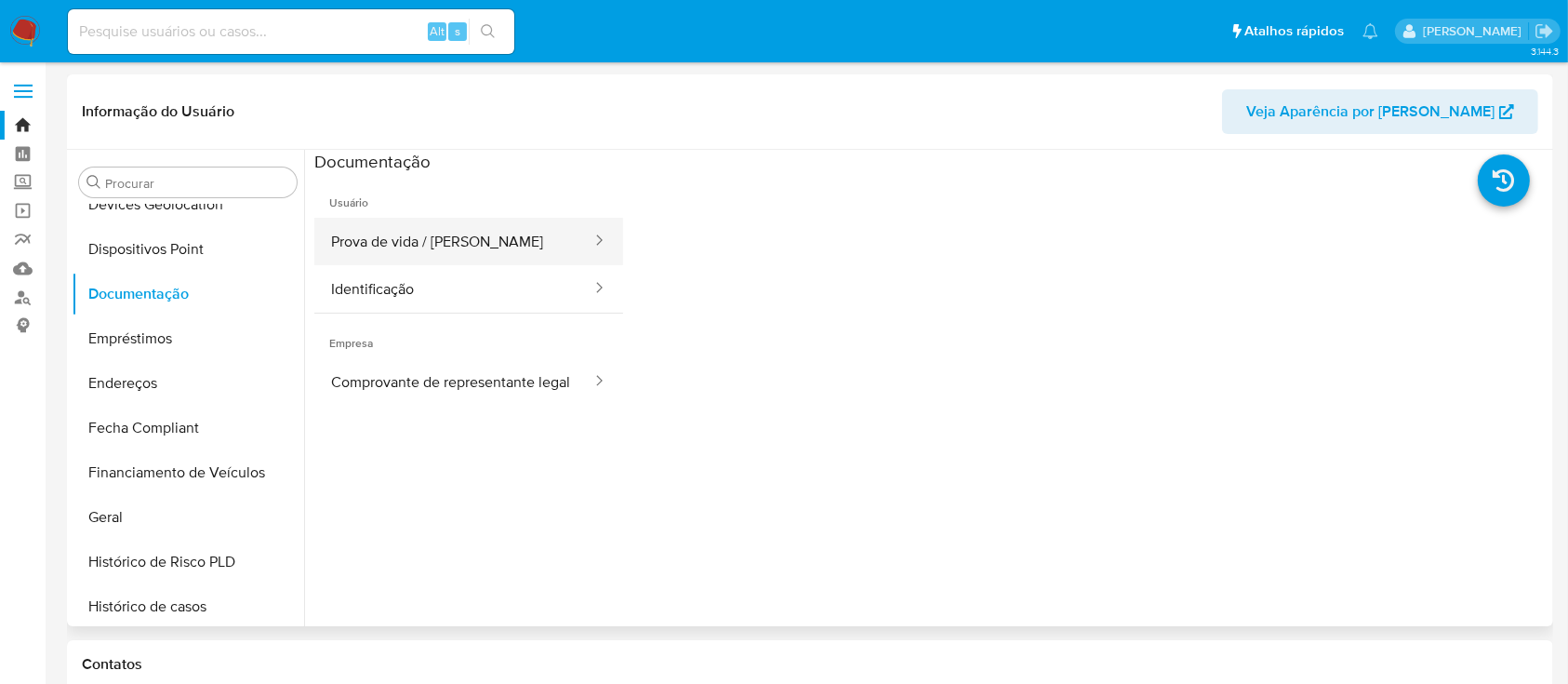 click on "Prova de vida / Selfie" at bounding box center (454, 241) 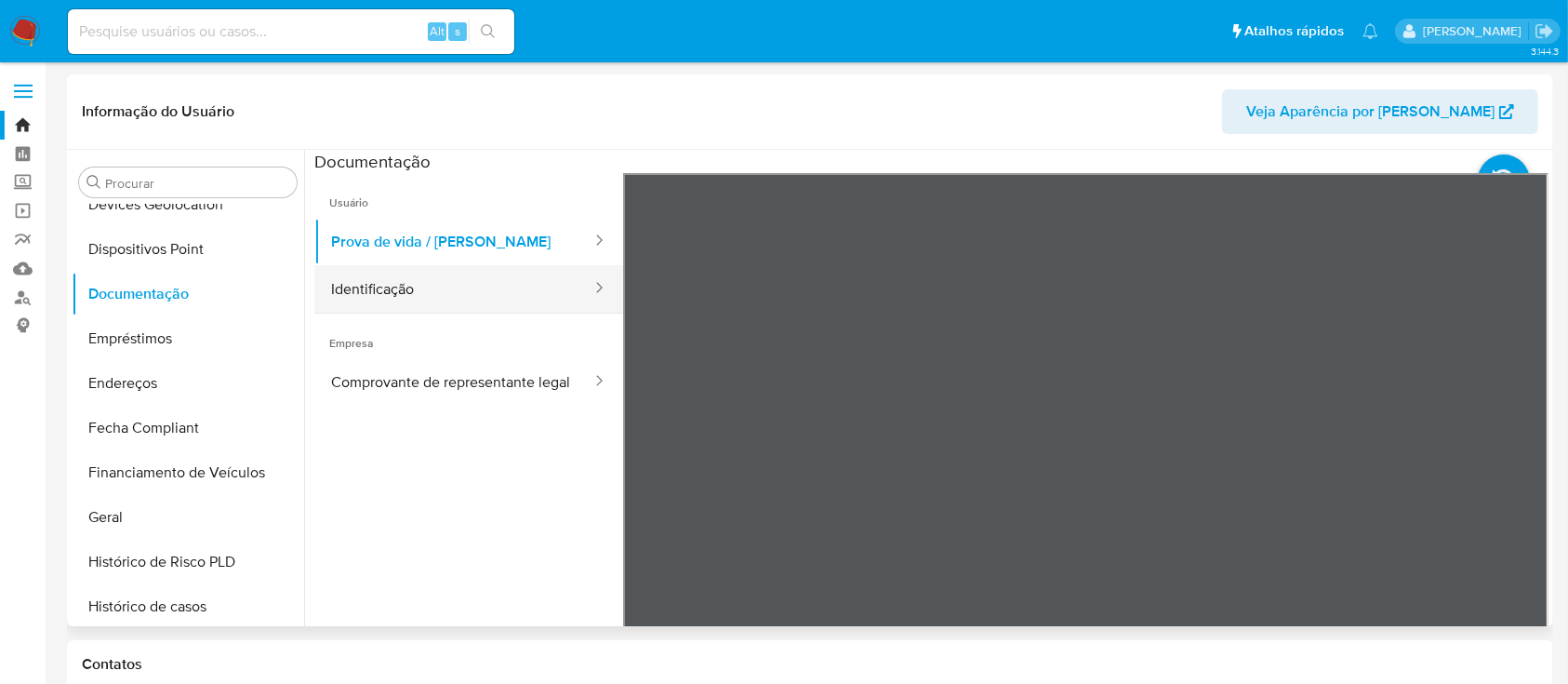 click on "Identificação" at bounding box center [454, 288] 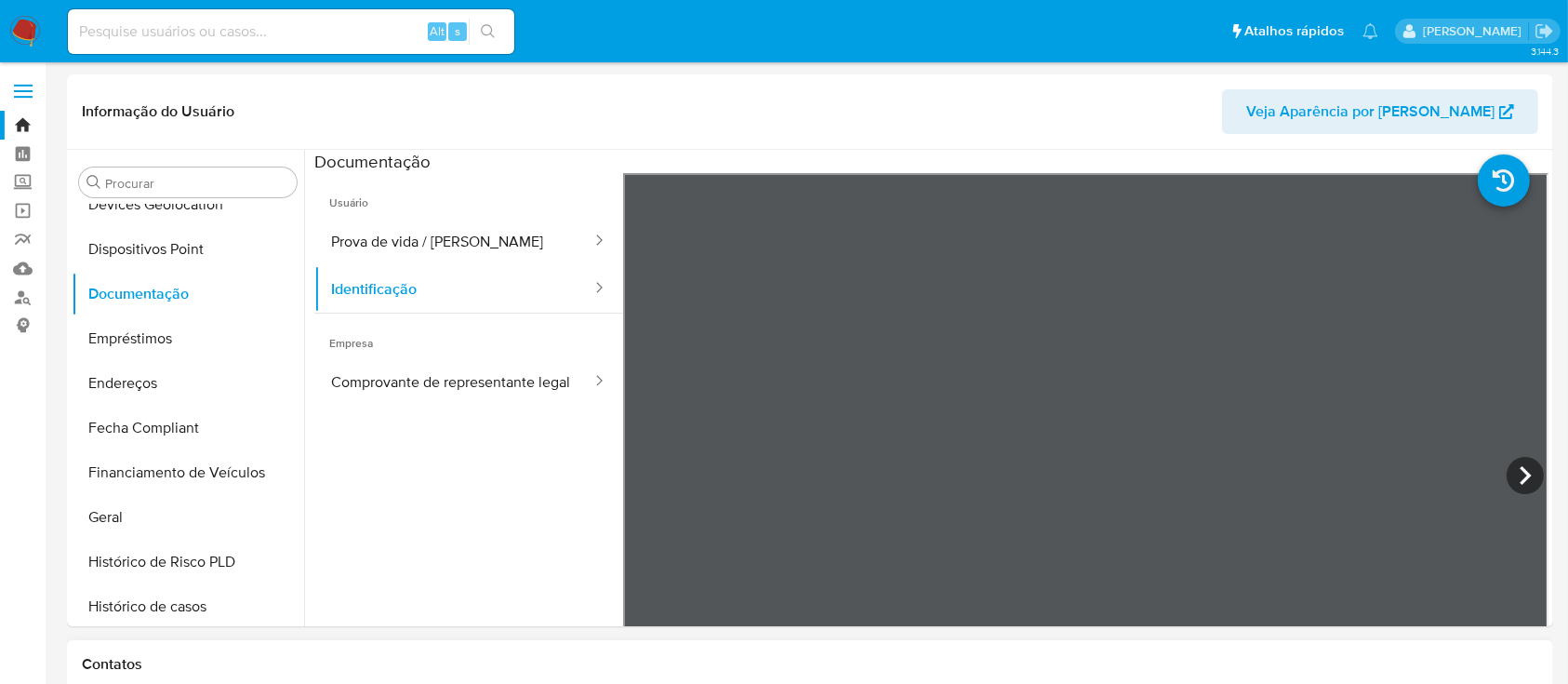 click on "Informação do Usuário Veja Aparência por Pessoa Procurar Adiantamentos de Dinheiro Anexos Cartões Contas Bancárias Dados Modificados Detalhe da geolocalização Devices Geolocation Dispositivos Point Documentação Empréstimos Endereços Fecha Compliant Financiamento de Veículos Geral Histórico de Risco PLD Histórico de casos Histórico de conversas IV Challenges Insurtech Items KYC Lista Interna Listas Externas Marcas AML Perfis Relacionados Restrições Novo Mundo Contatos Histórico CX Soluções Bate-papo Id Estado Data de criação Origem Processo • 391411997 closed 21/06/2025 15:26:36 MP_PORTAL Tasas e Incentivos Sellers • 391275066 closed 20/06/2025 14:32:08 Site ODR PNR - MP • 386923948 finished 26/05/2025 17:28:40 MP_PORTAL Funcionalidades de la Wallet • 385154605 finished 15/05/2025 18:17:08 MP_PORTAL Tasas e Incentivos Sellers • 385102567 finished 15/05/2025 14:18:51 CX_ONE_MANUAL KYC Services Antigo Página   1   de   1 Seguindo Carregando... Transacionalidade" at bounding box center [810, 1479] 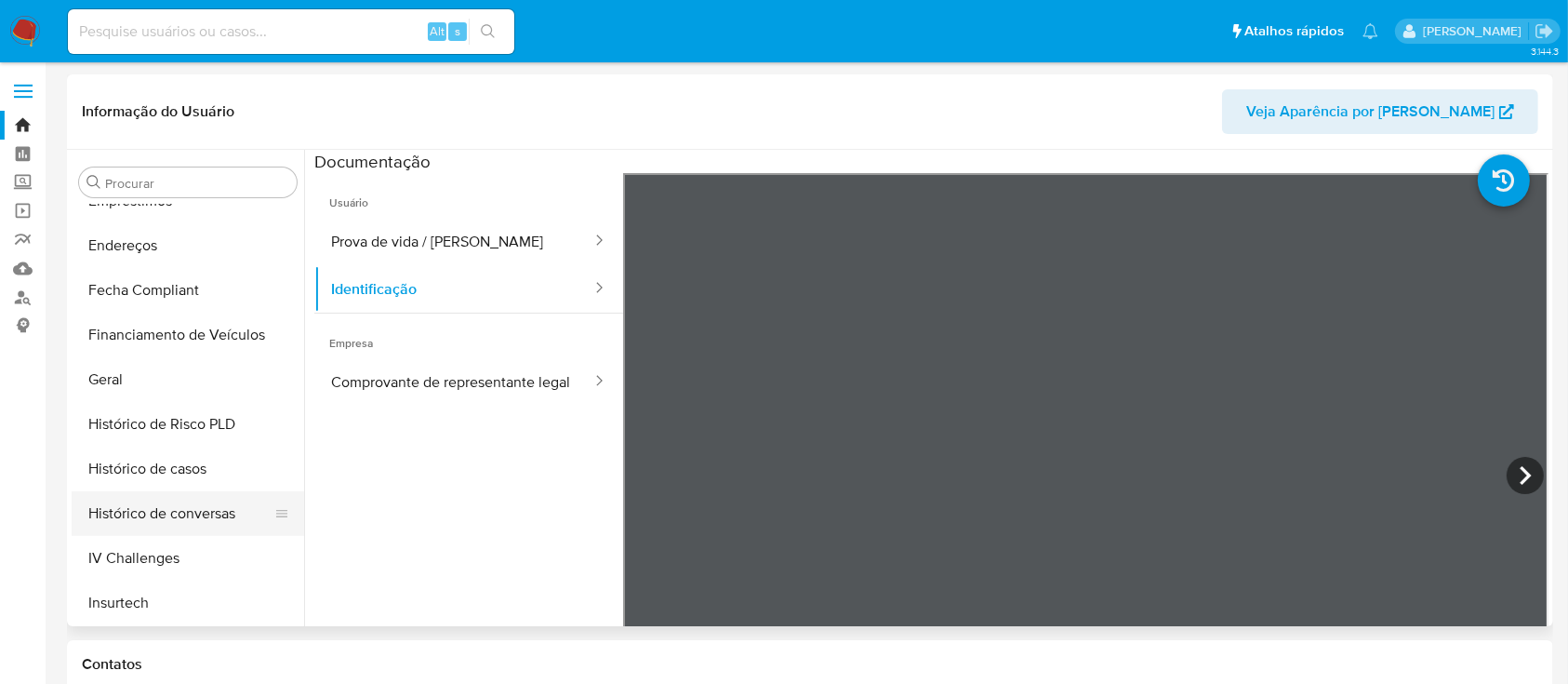 scroll, scrollTop: 538, scrollLeft: 0, axis: vertical 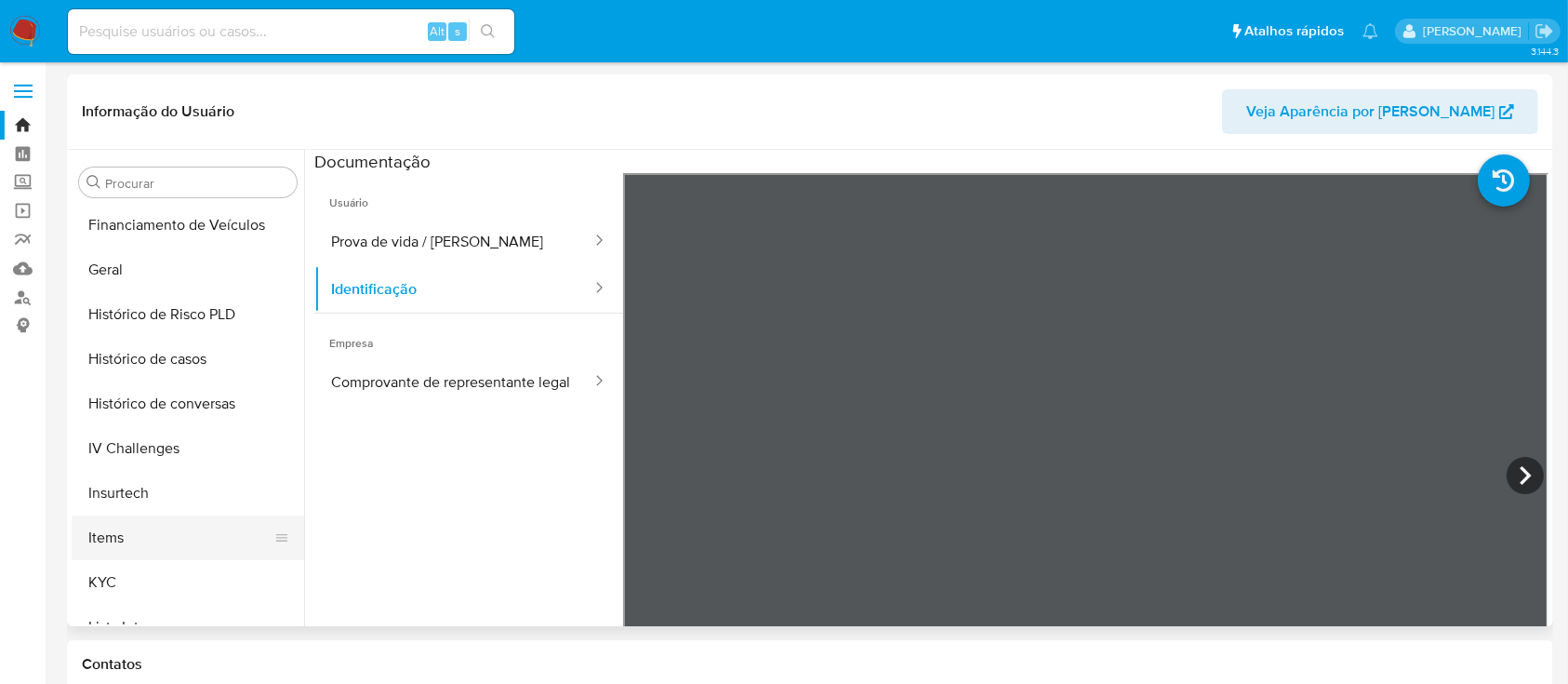 drag, startPoint x: 118, startPoint y: 577, endPoint x: 196, endPoint y: 549, distance: 82.8734 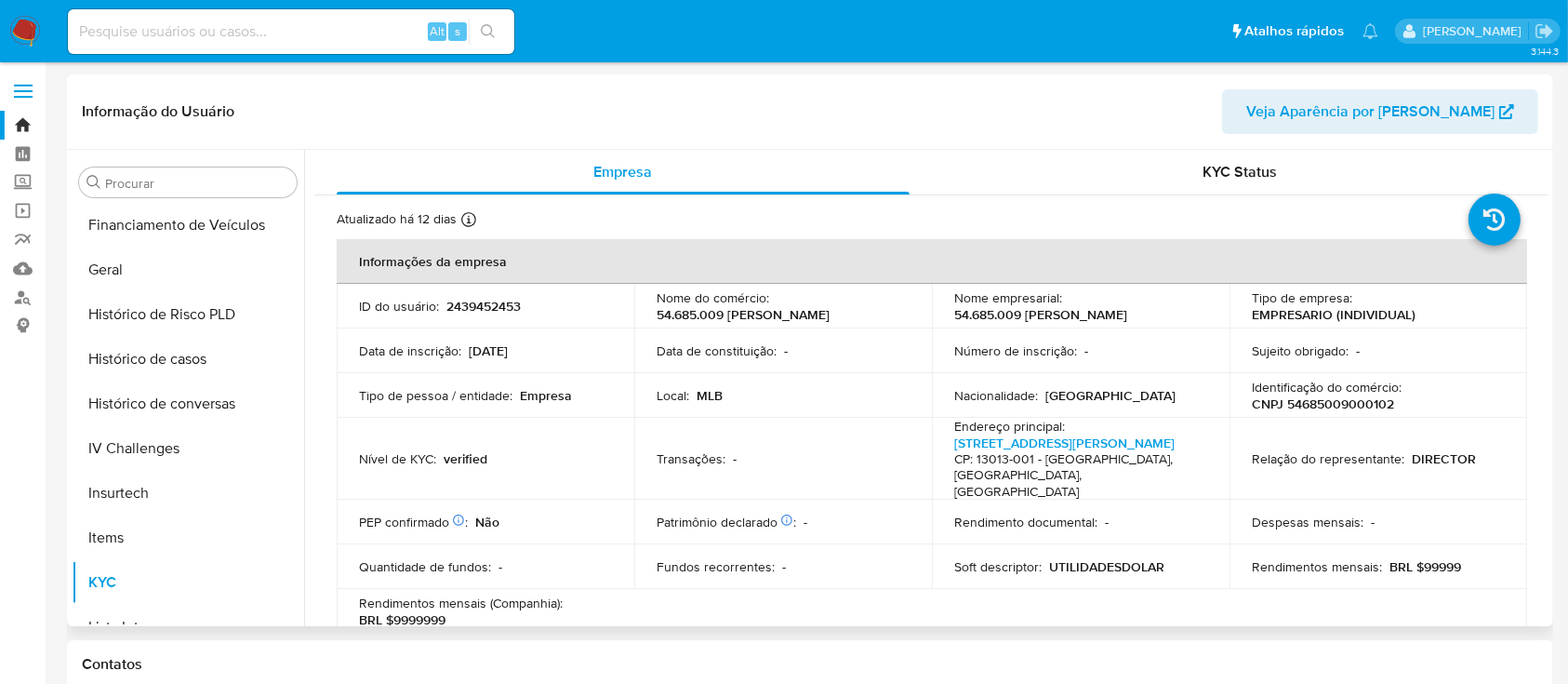 click on "CNPJ 54685009000102" at bounding box center [1322, 404] 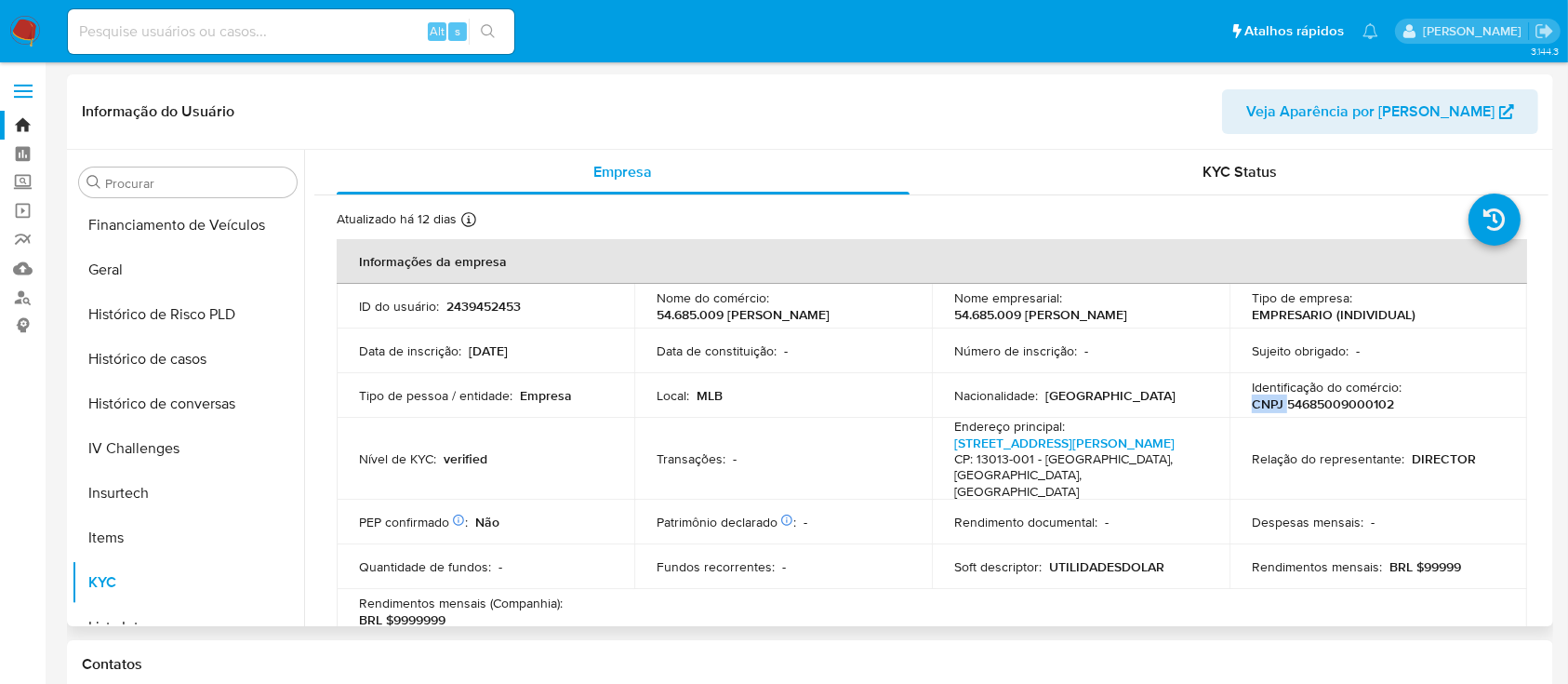 click on "CNPJ 54685009000102" at bounding box center (1322, 404) 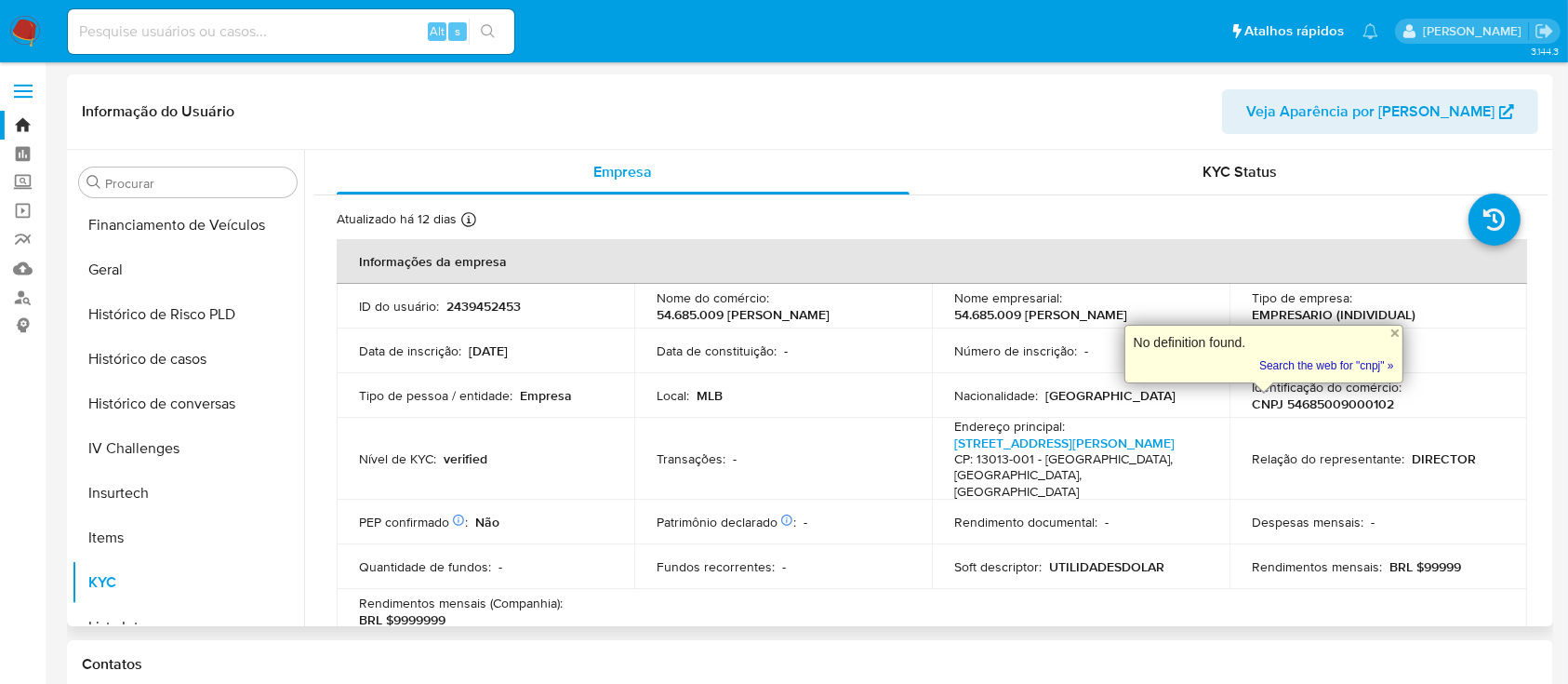click on "CNPJ 54685009000102" at bounding box center (1322, 404) 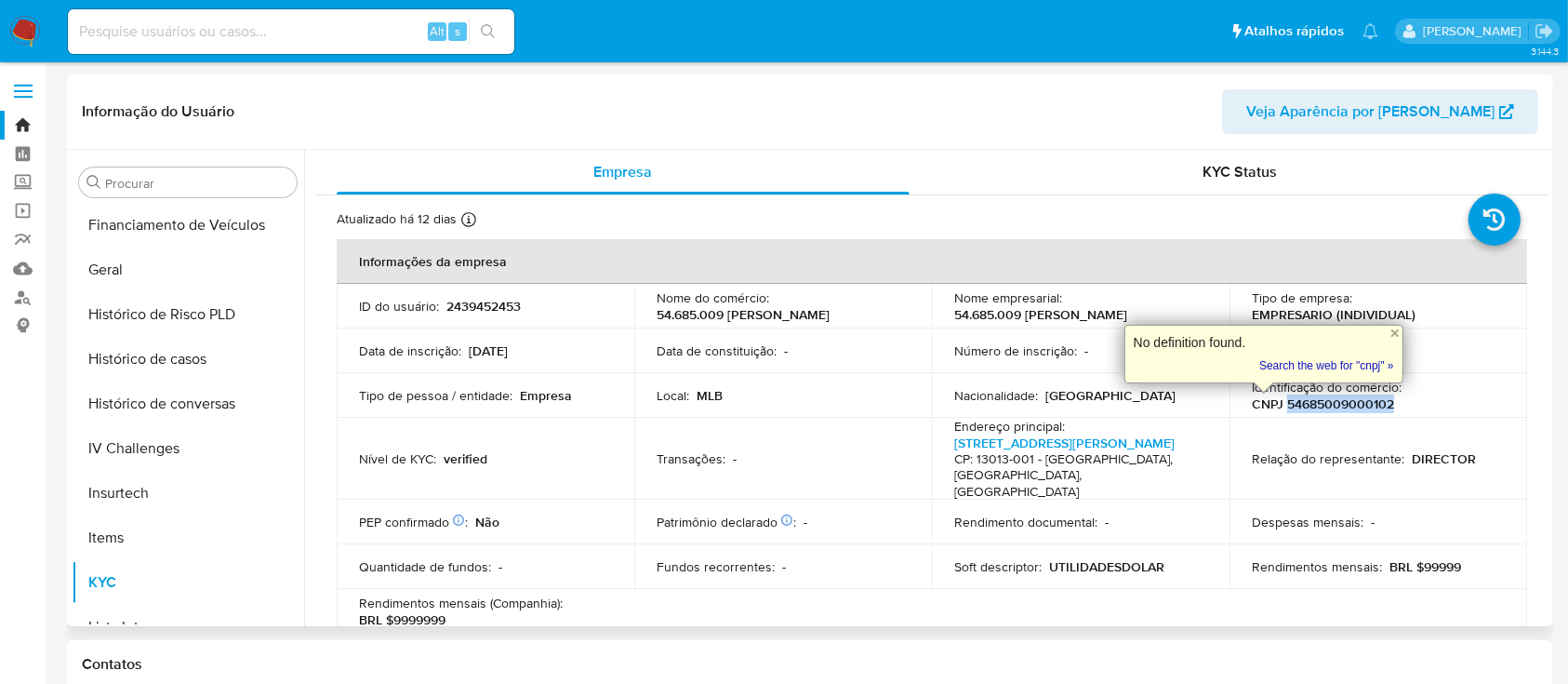 click on "CNPJ 54685009000102" at bounding box center (1322, 404) 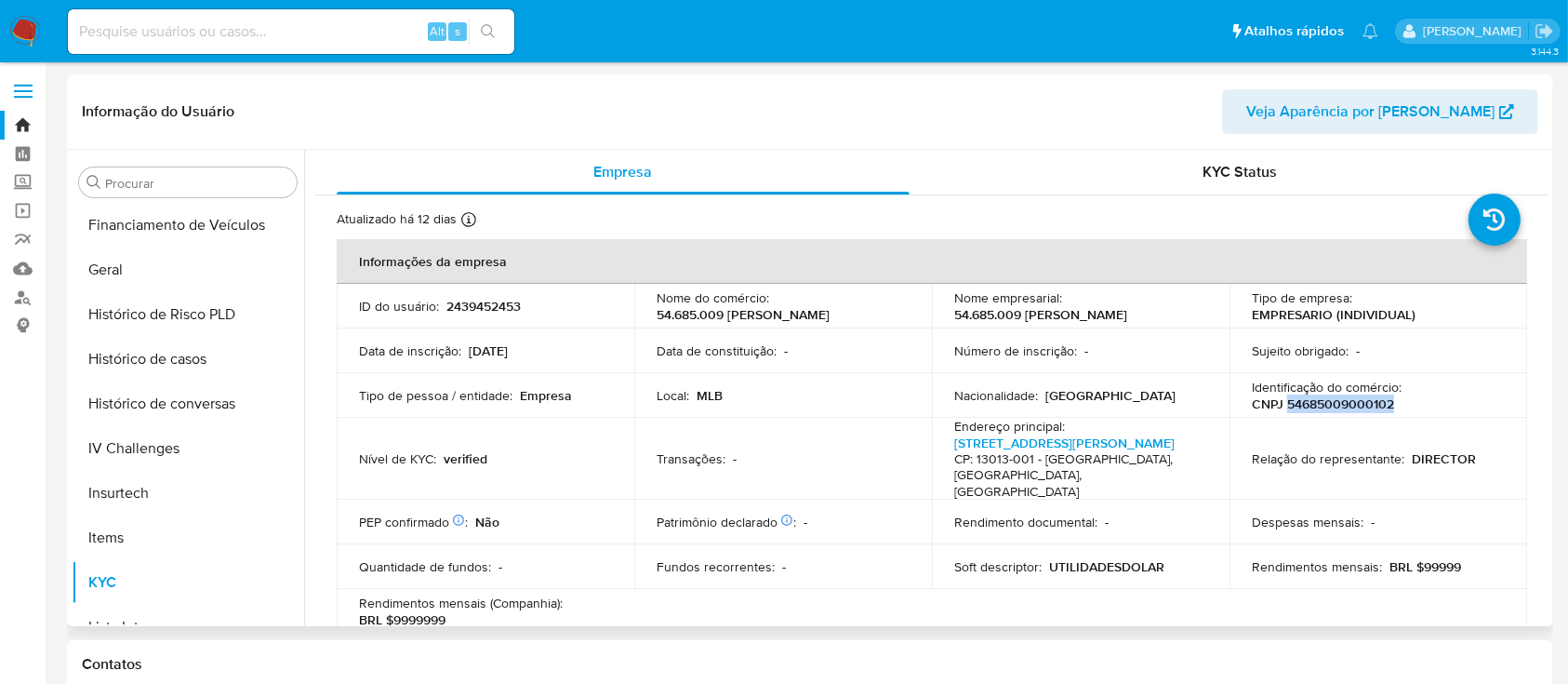 copy on "54685009000102" 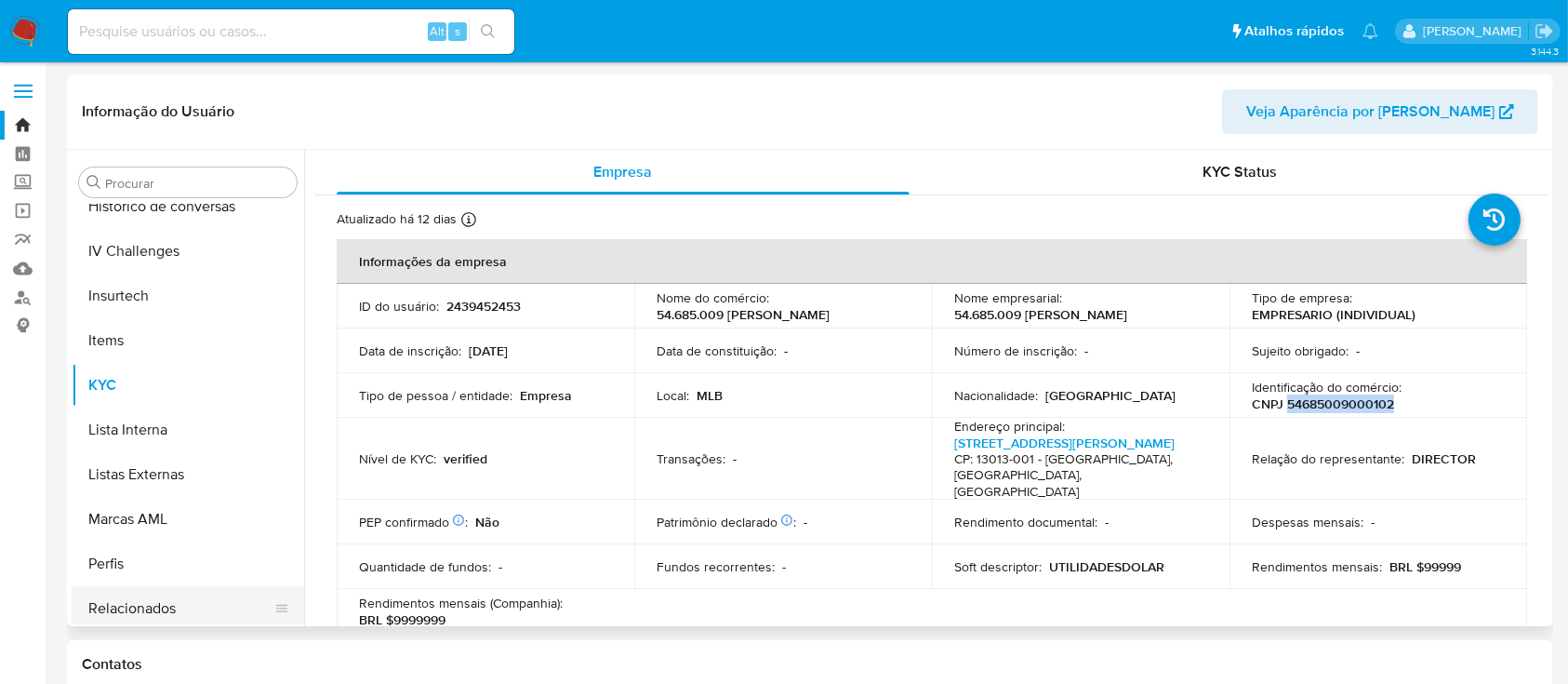 scroll, scrollTop: 786, scrollLeft: 0, axis: vertical 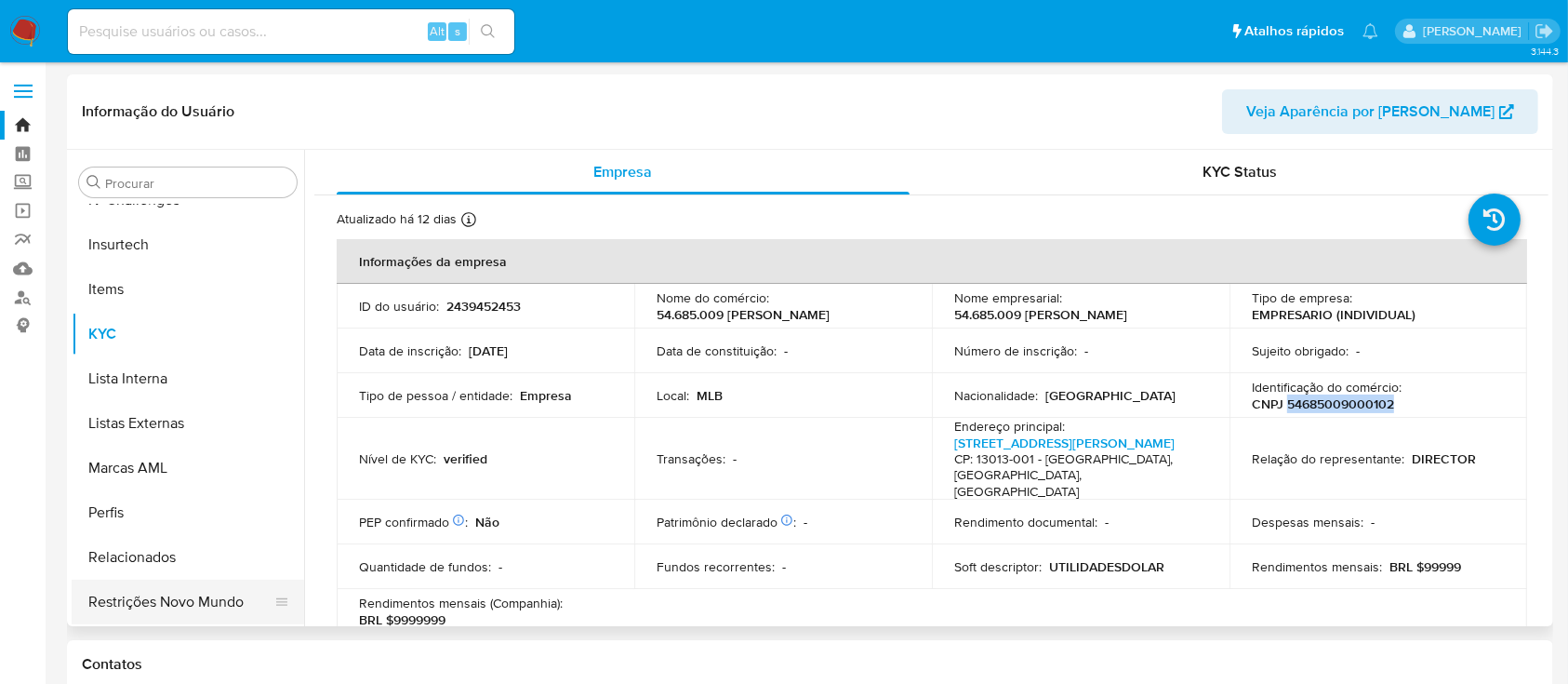 click on "Restrições Novo Mundo" at bounding box center [180, 602] 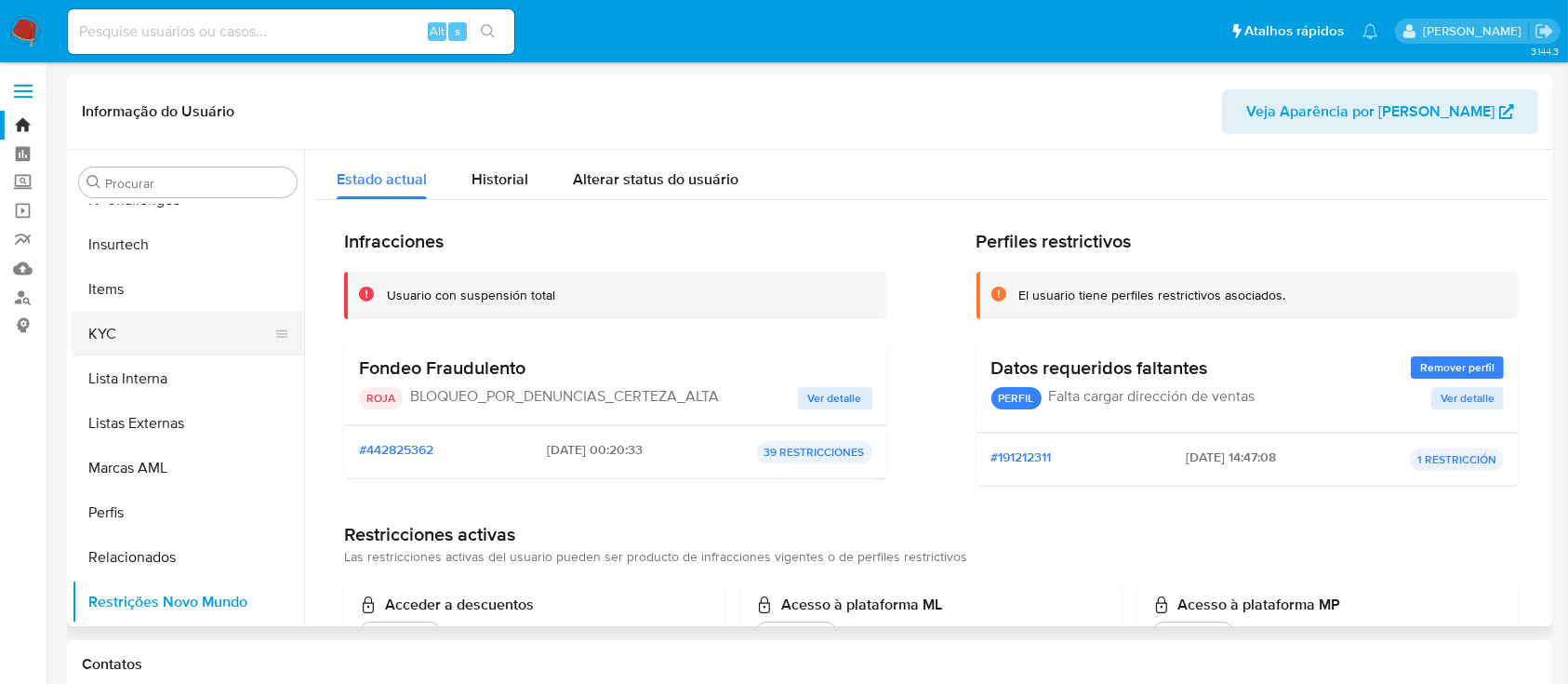 click on "KYC" at bounding box center (180, 334) 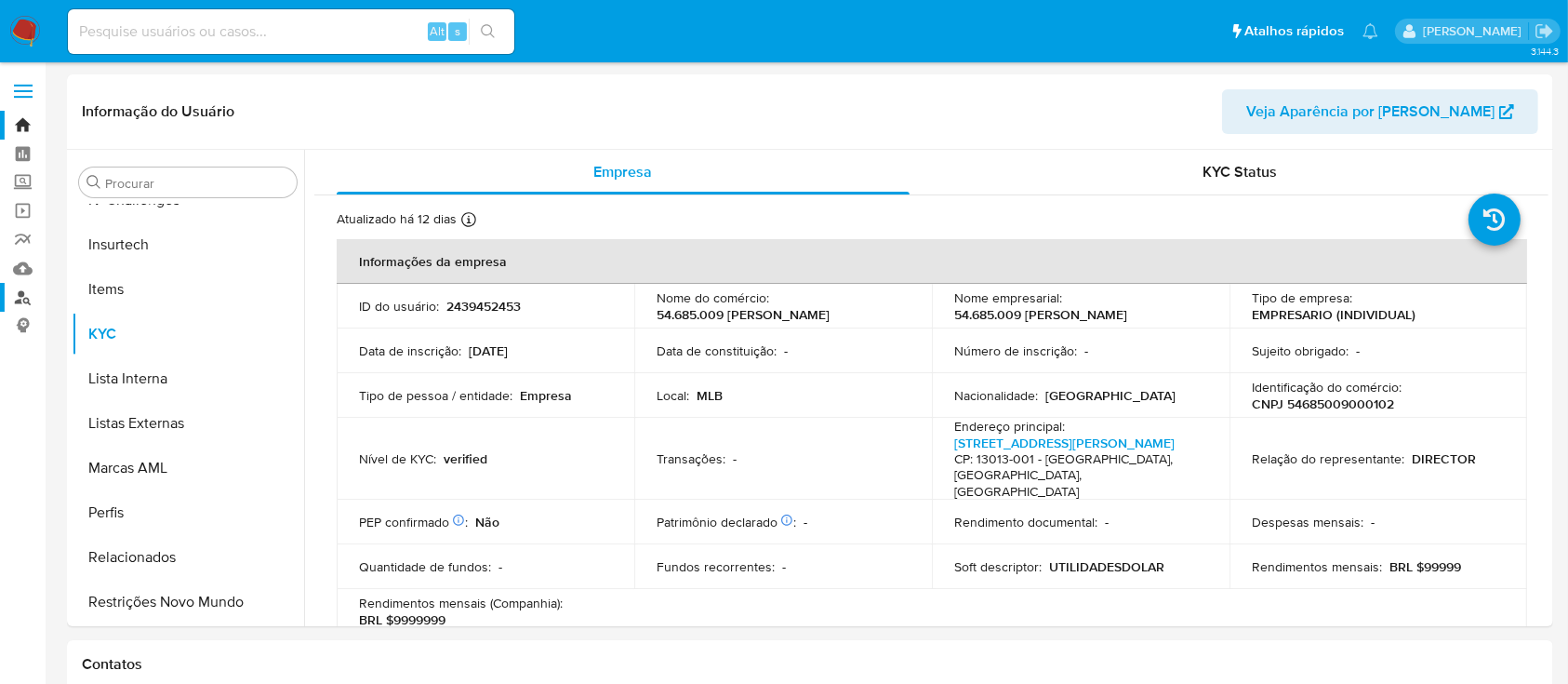 click on "Localizador de pessoas" at bounding box center (111, 297) 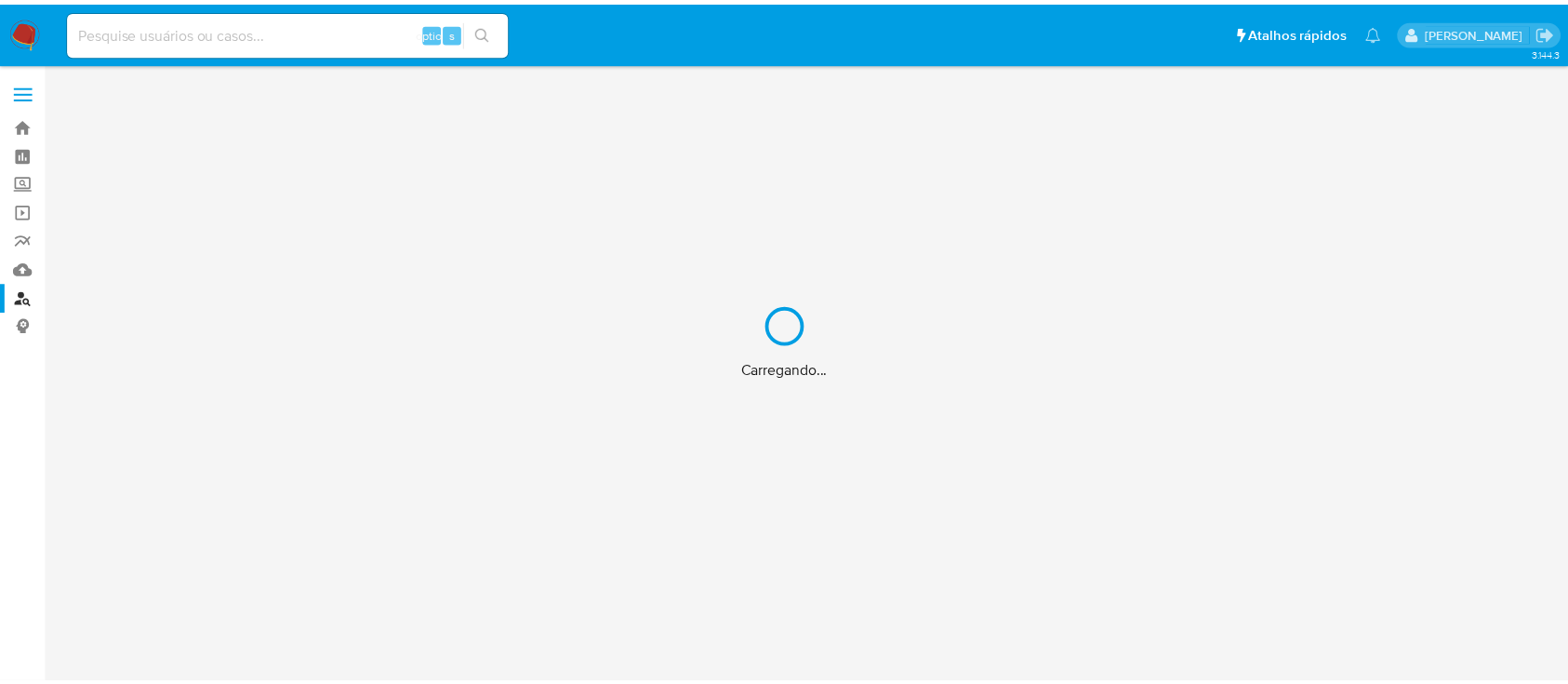 scroll, scrollTop: 0, scrollLeft: 0, axis: both 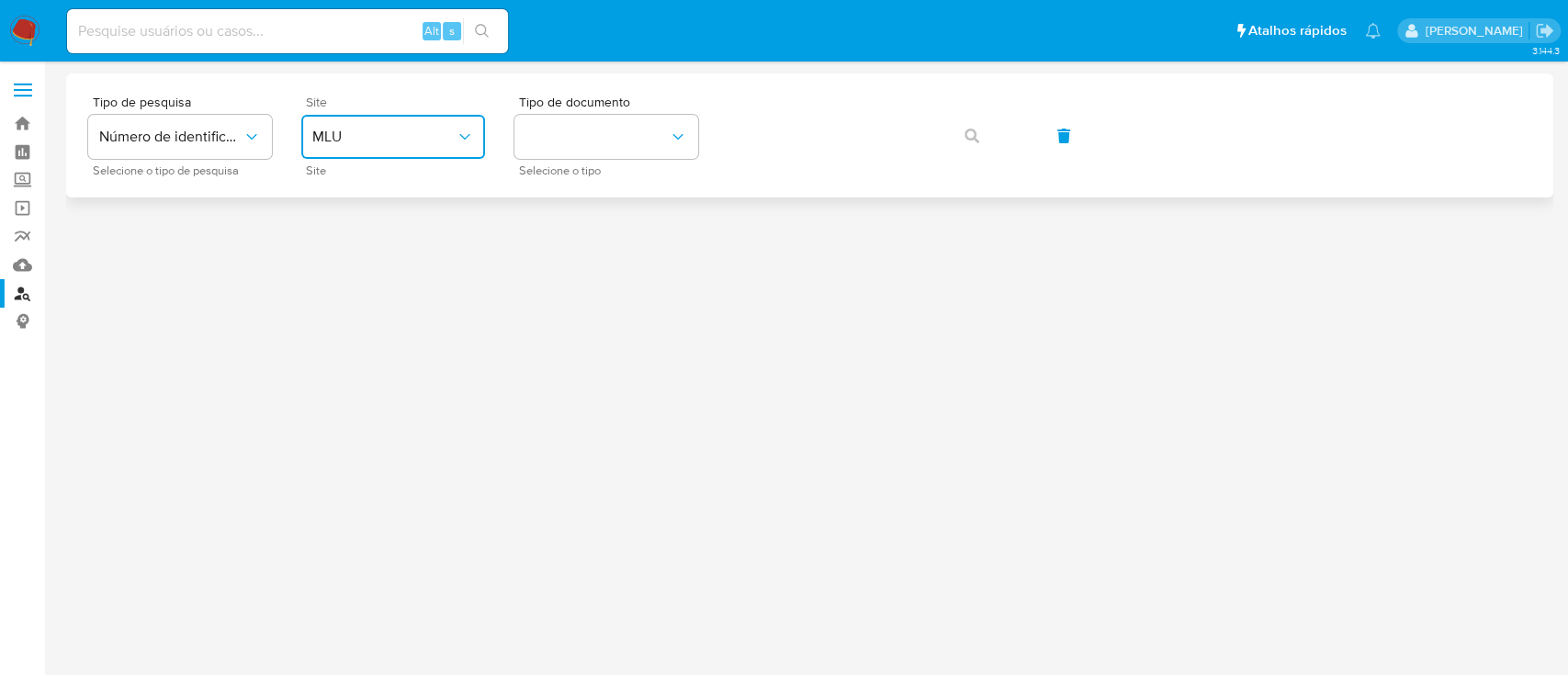 click on "MLU" at bounding box center (393, 137) 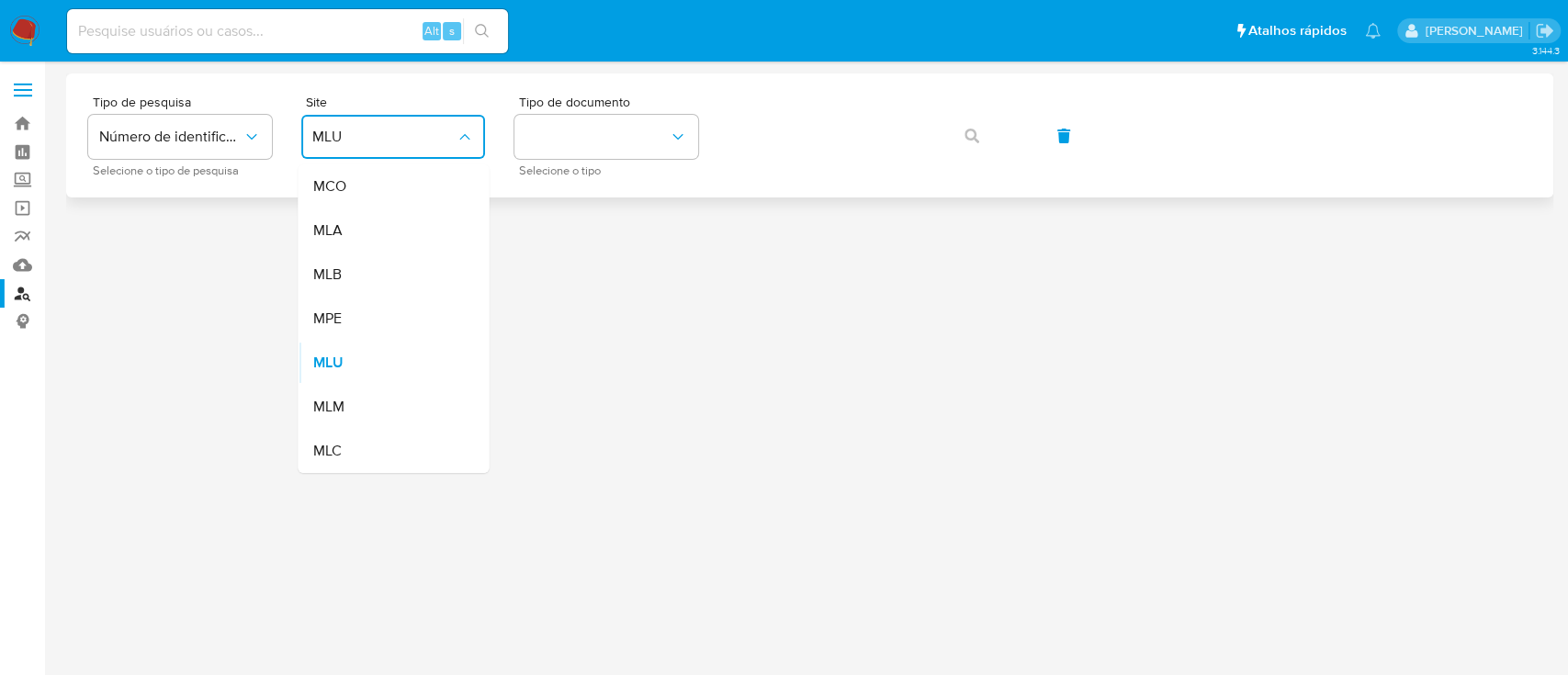 drag, startPoint x: 367, startPoint y: 274, endPoint x: 505, endPoint y: 180, distance: 166.9731 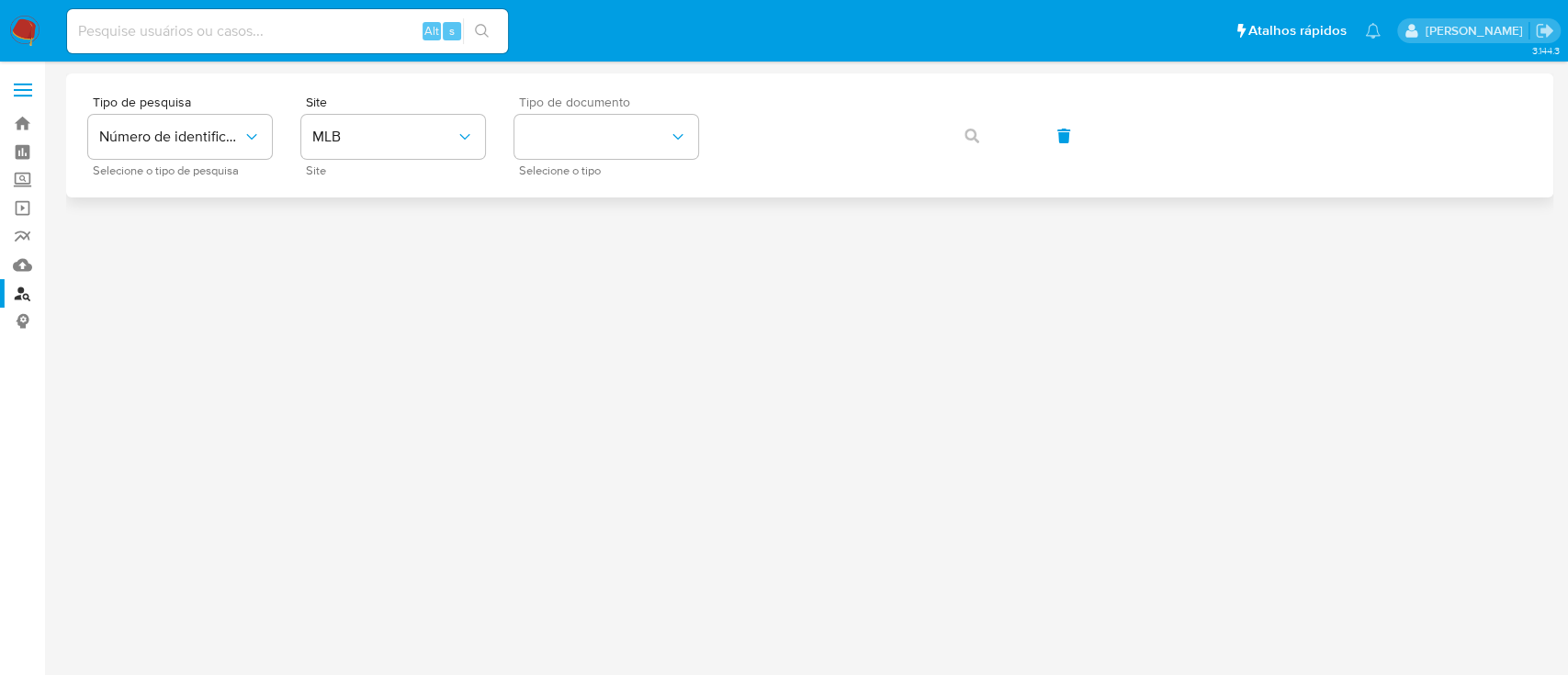 click on "Tipo de documento Selecione o tipo" at bounding box center [606, 135] 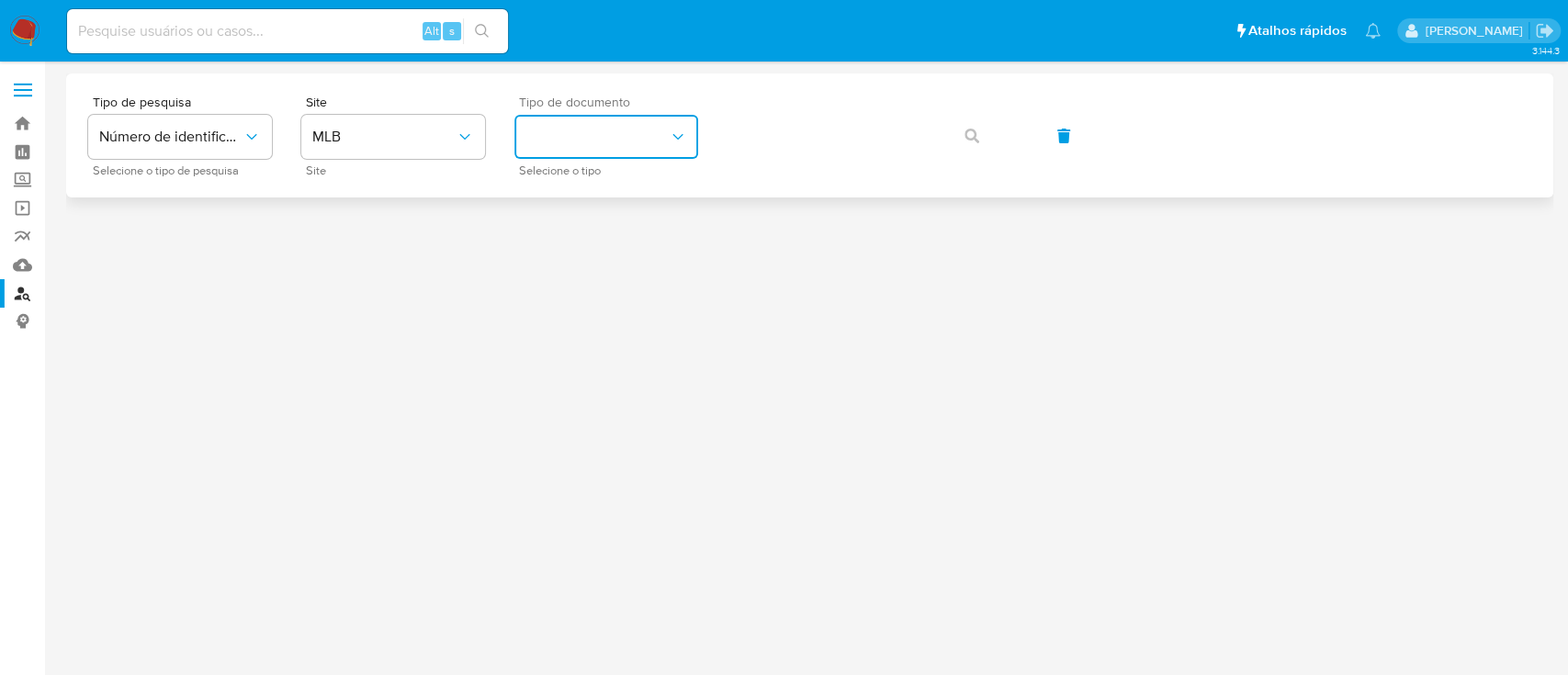 click at bounding box center (606, 137) 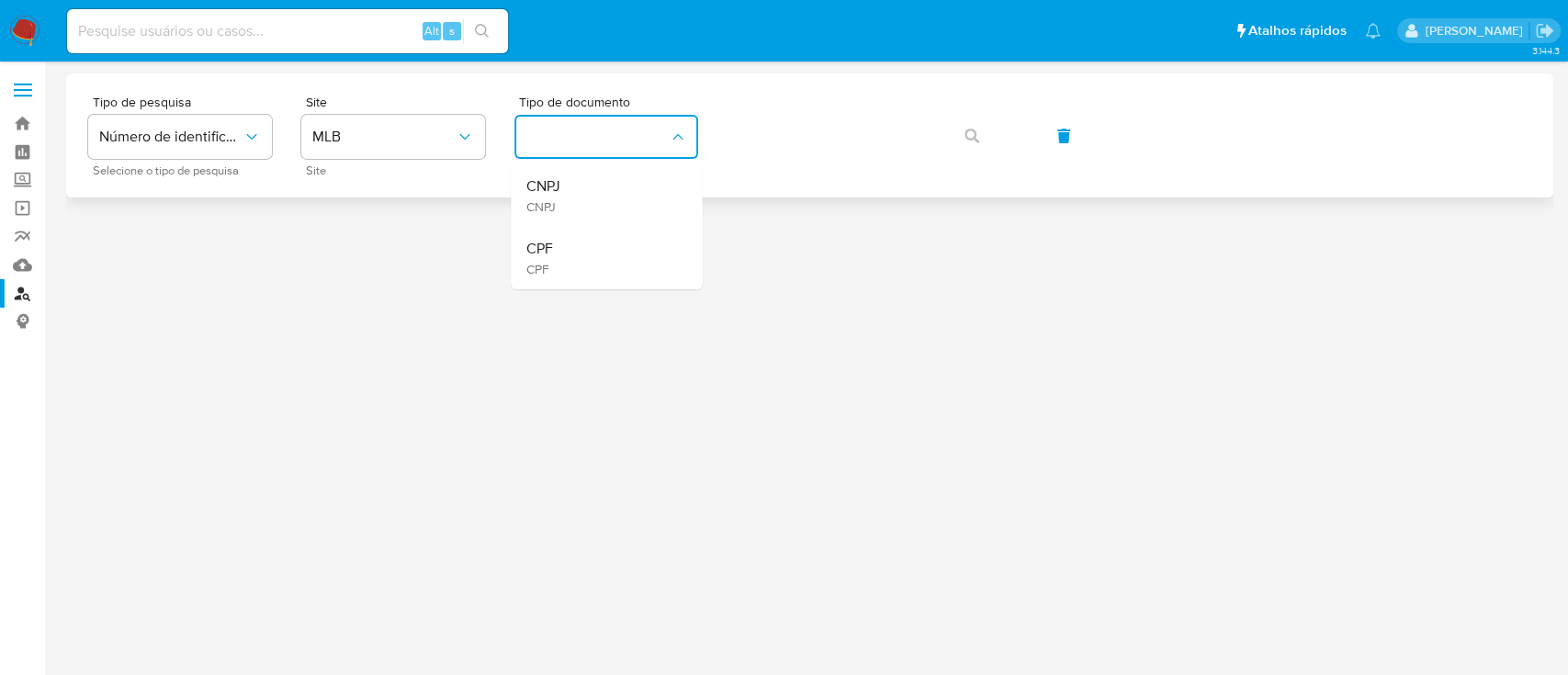drag, startPoint x: 568, startPoint y: 189, endPoint x: 790, endPoint y: 165, distance: 223.29353 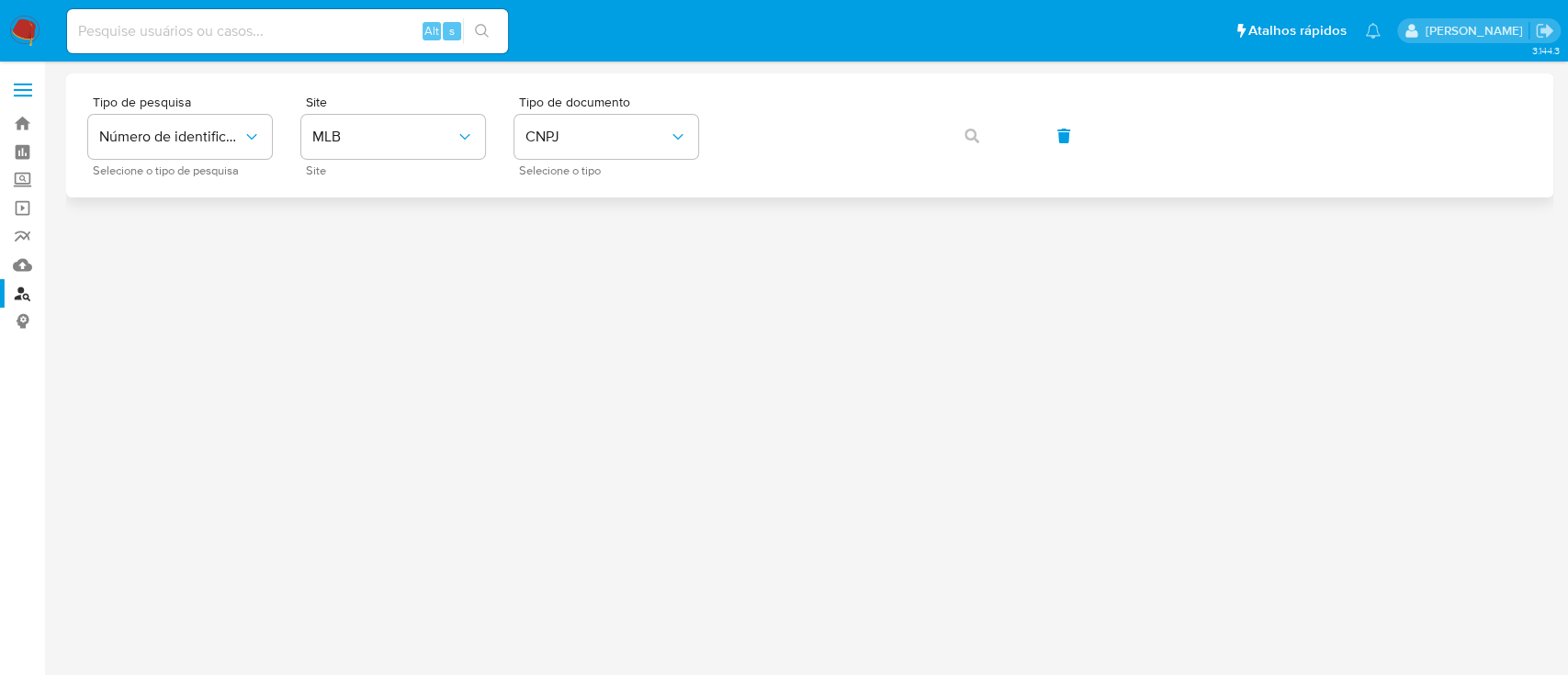 click on "Tipo de pesquisa Número de identificação Selecione o tipo de pesquisa Site MLB Site Tipo de documento CNPJ Selecione o tipo" at bounding box center (809, 135) 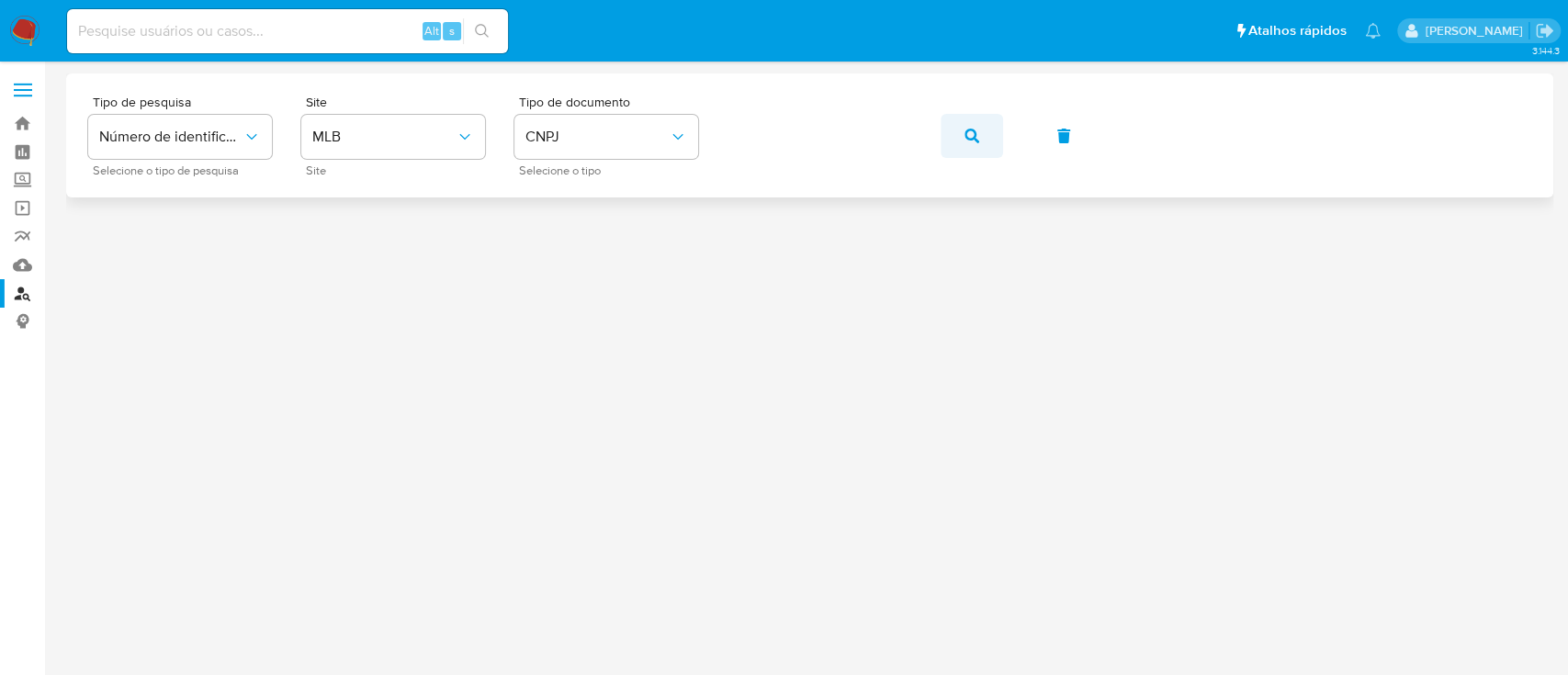 click at bounding box center [972, 136] 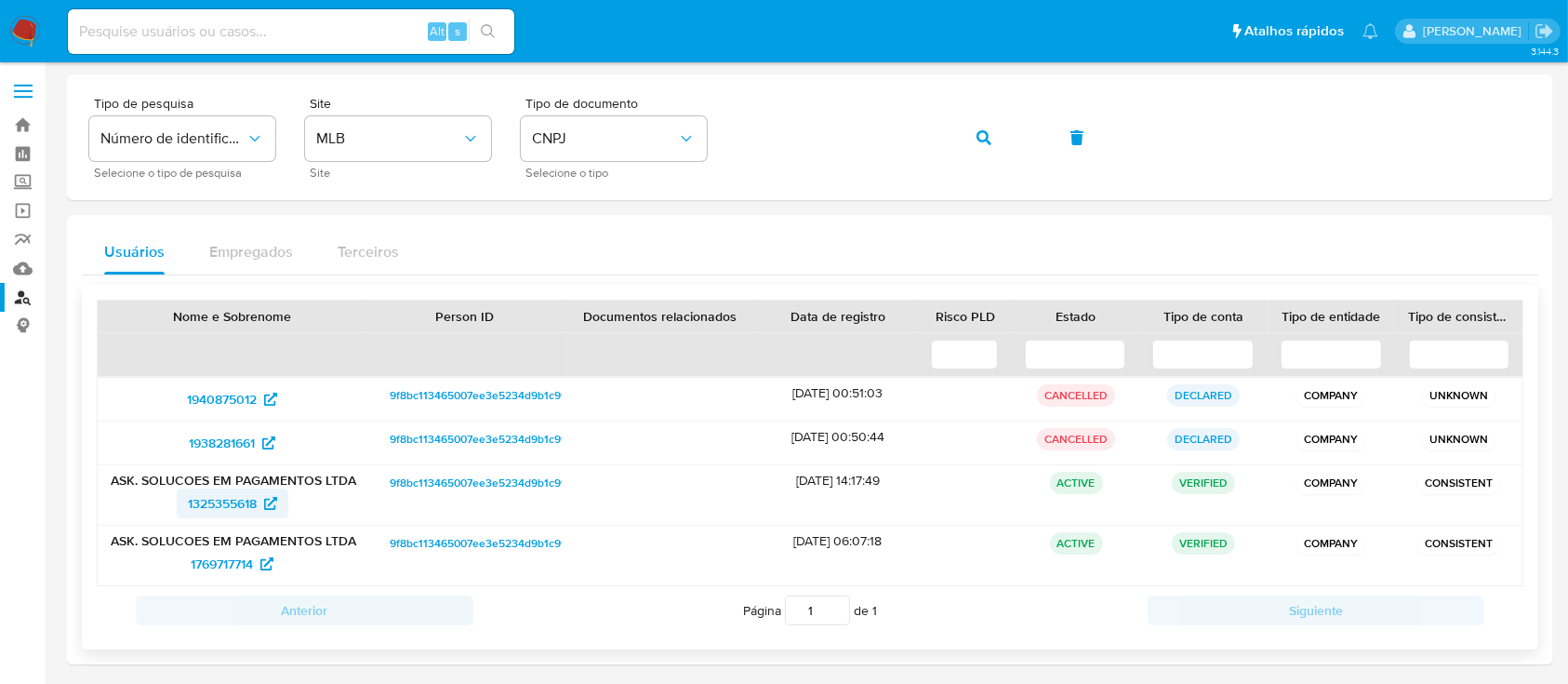 click on "1325355618" at bounding box center [222, 503] 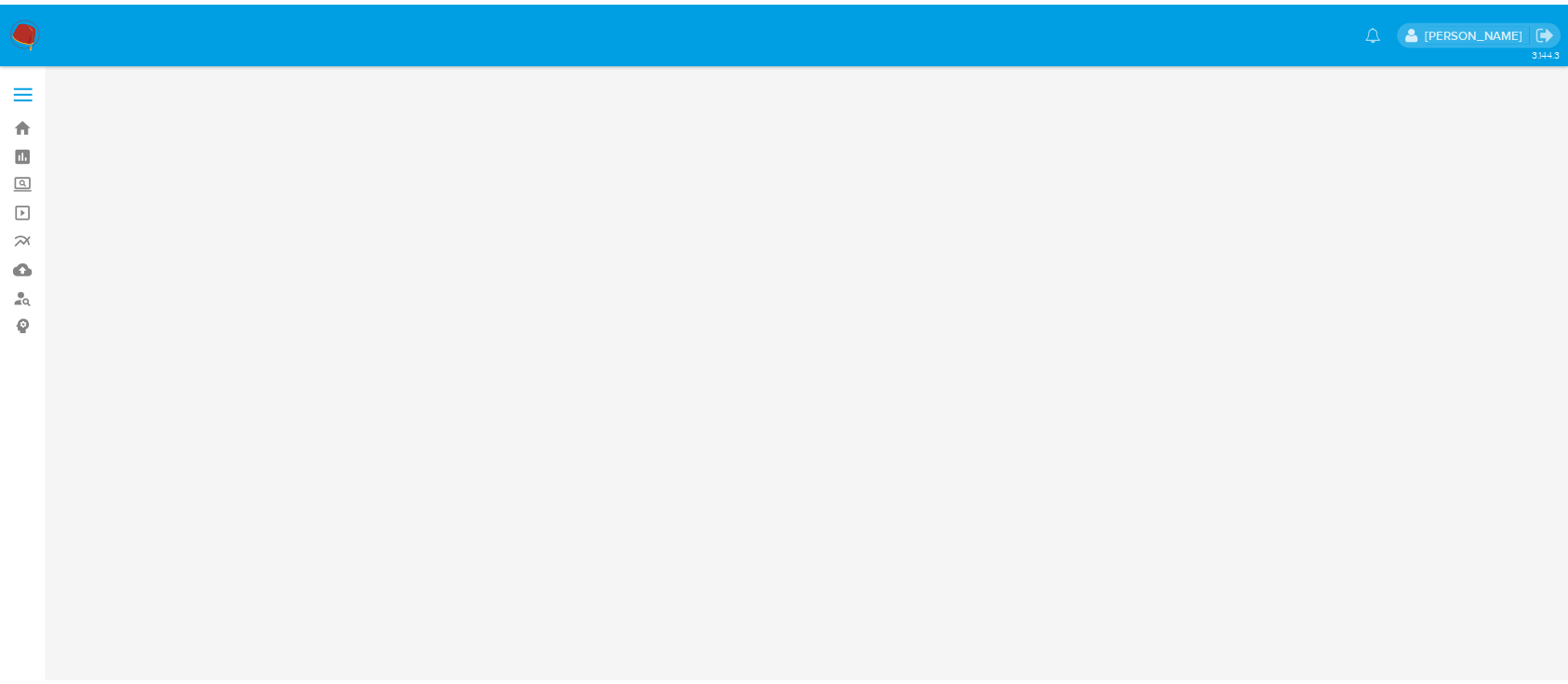 scroll, scrollTop: 0, scrollLeft: 0, axis: both 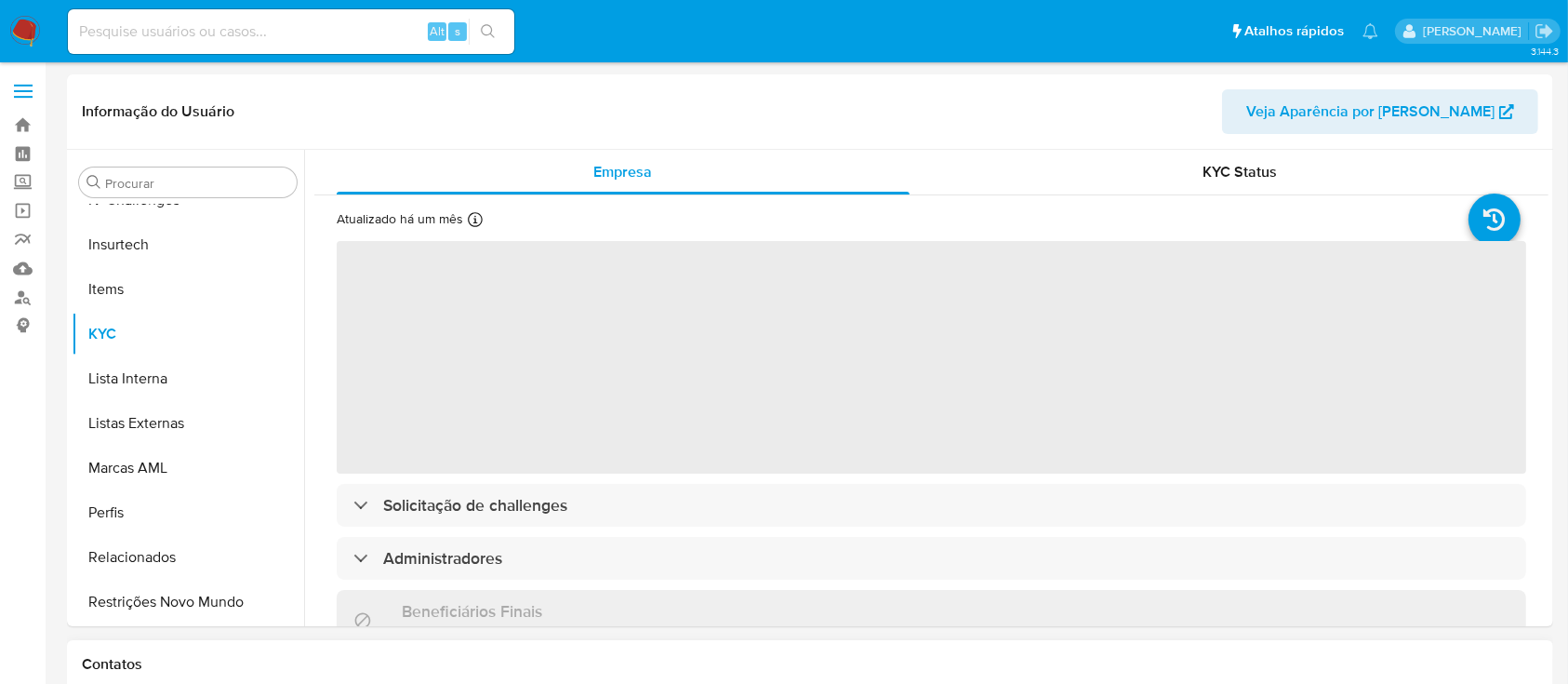 click on "Contatos" at bounding box center (810, 664) 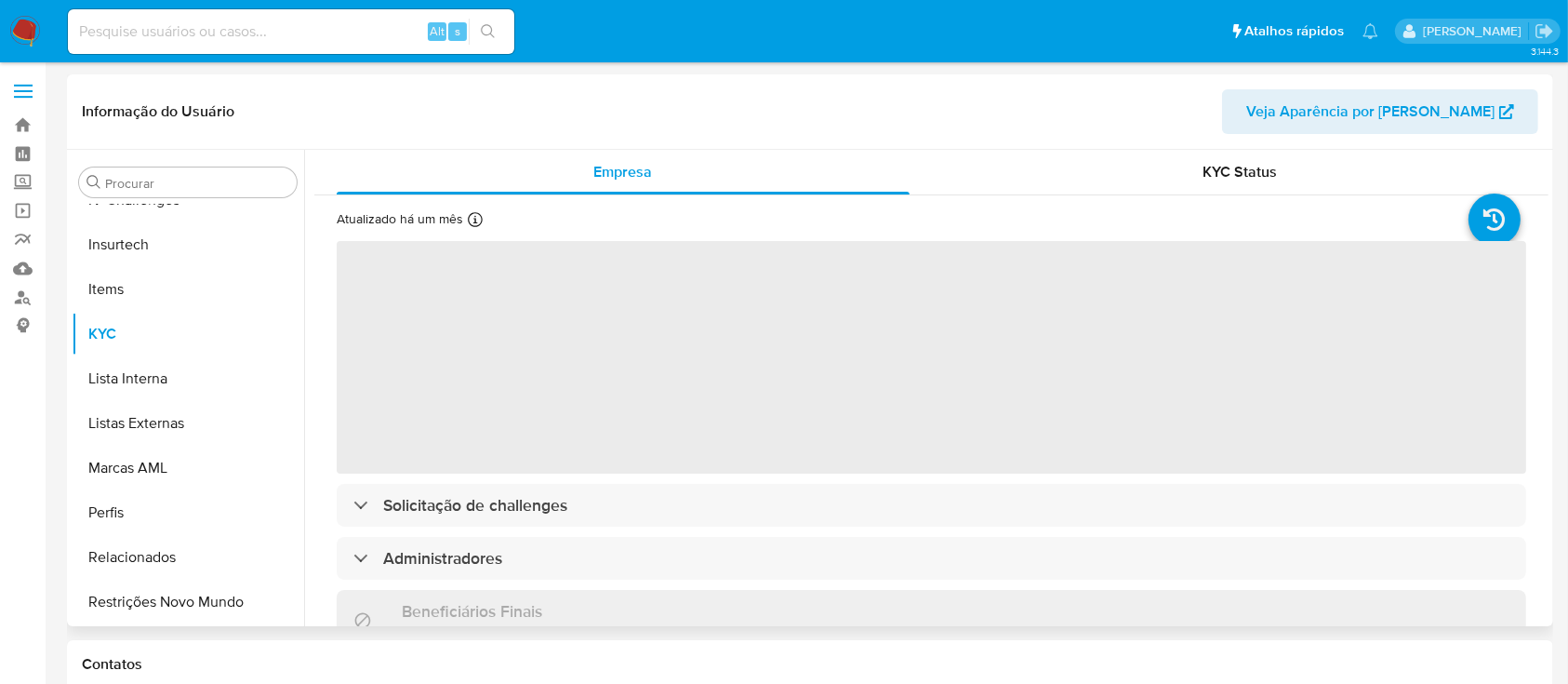 click on "Restrições Novo Mundo" at bounding box center [188, 602] 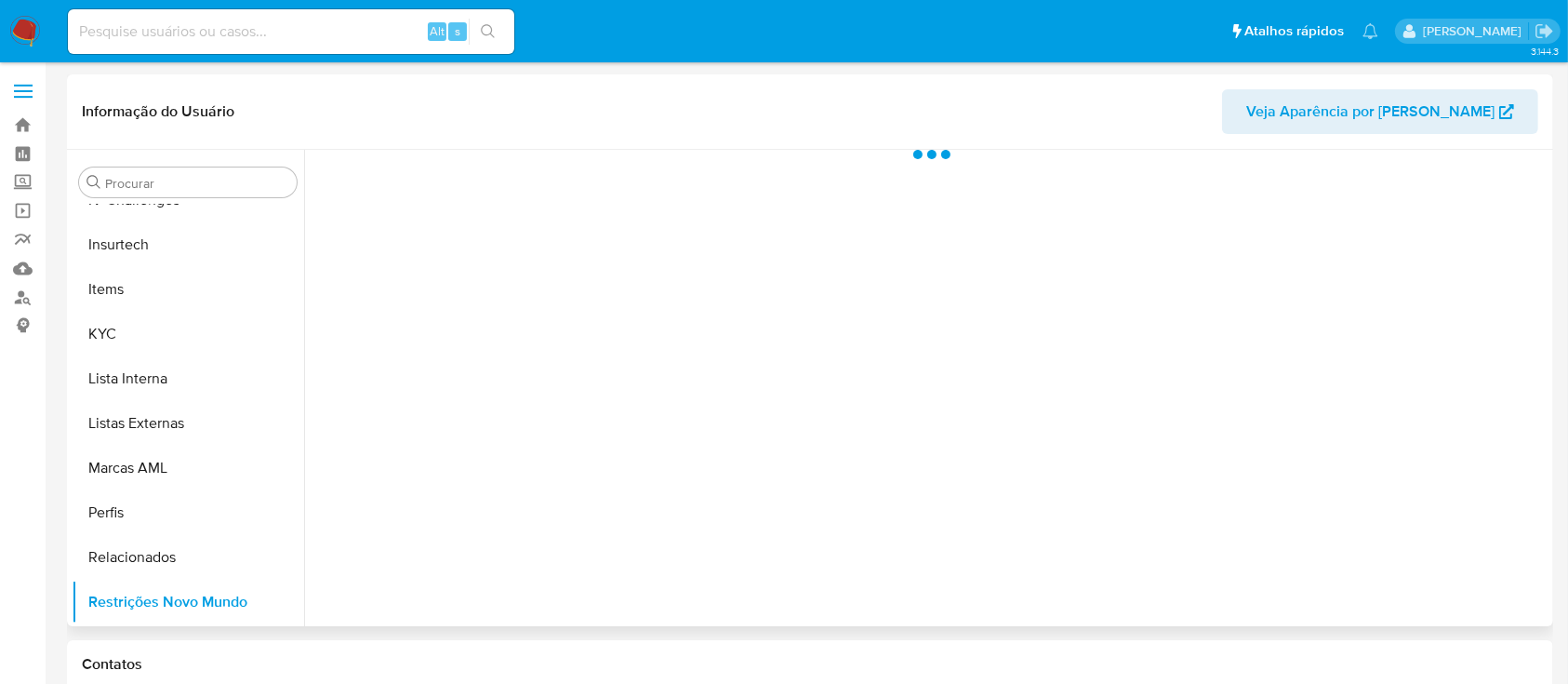 select on "10" 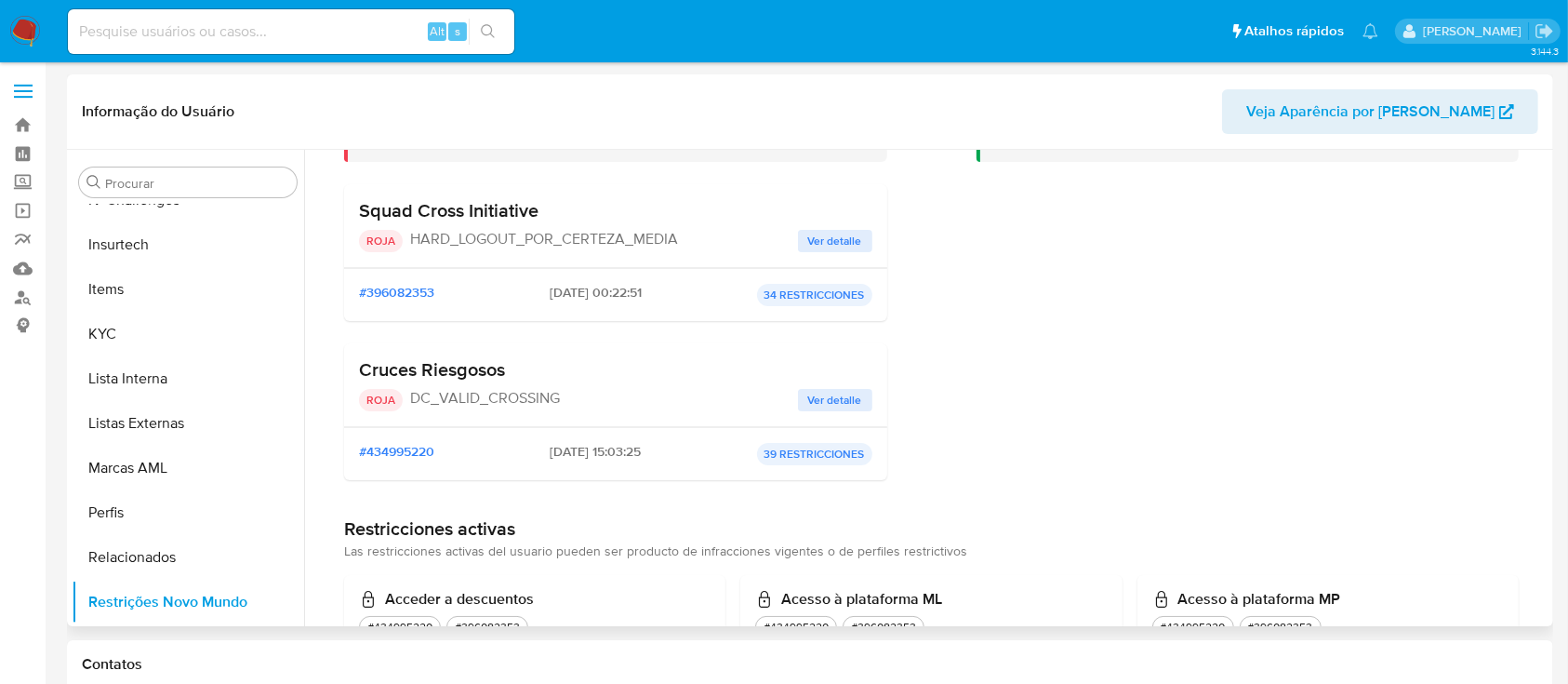 scroll, scrollTop: 124, scrollLeft: 0, axis: vertical 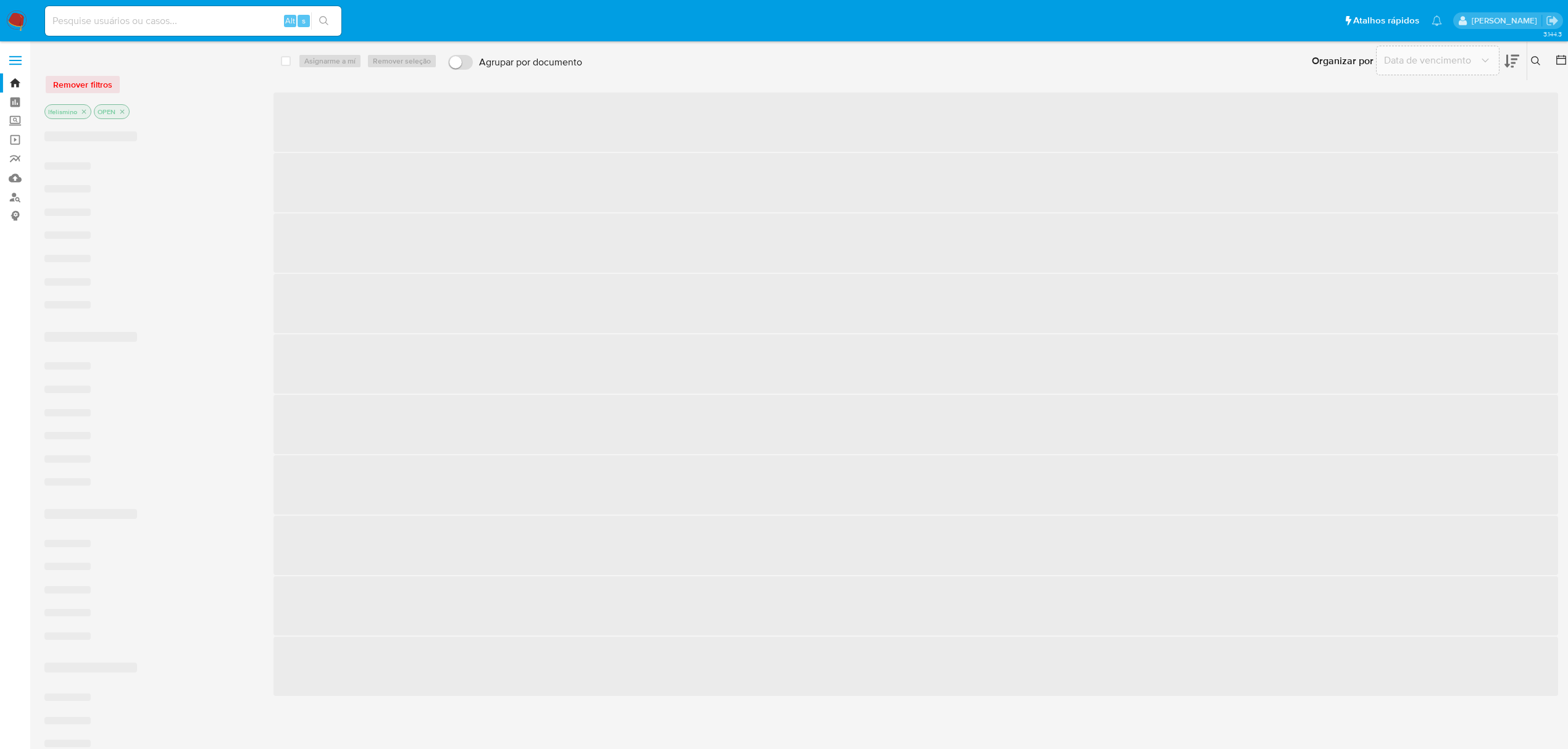 click at bounding box center [193, 21] 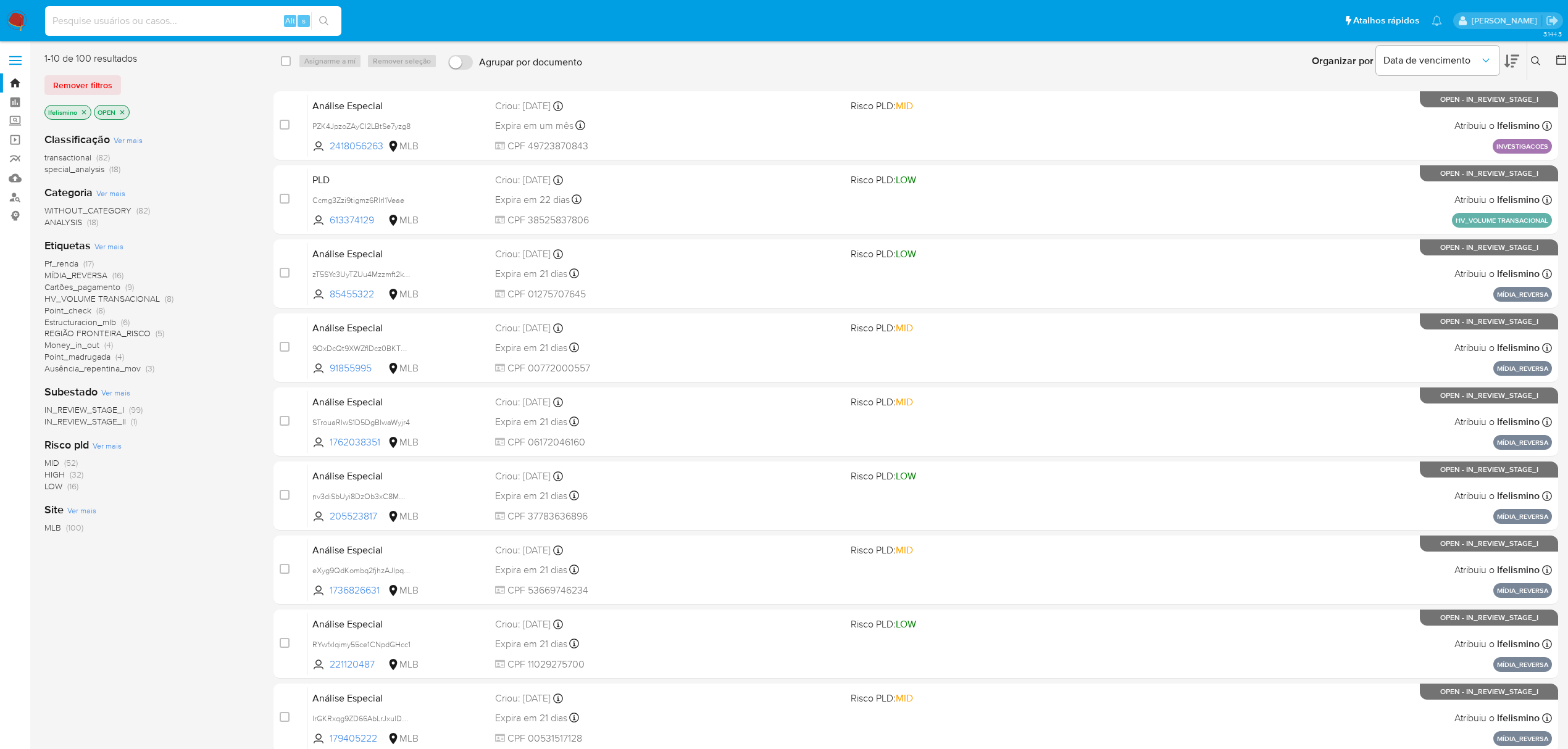 paste on "2431889580" 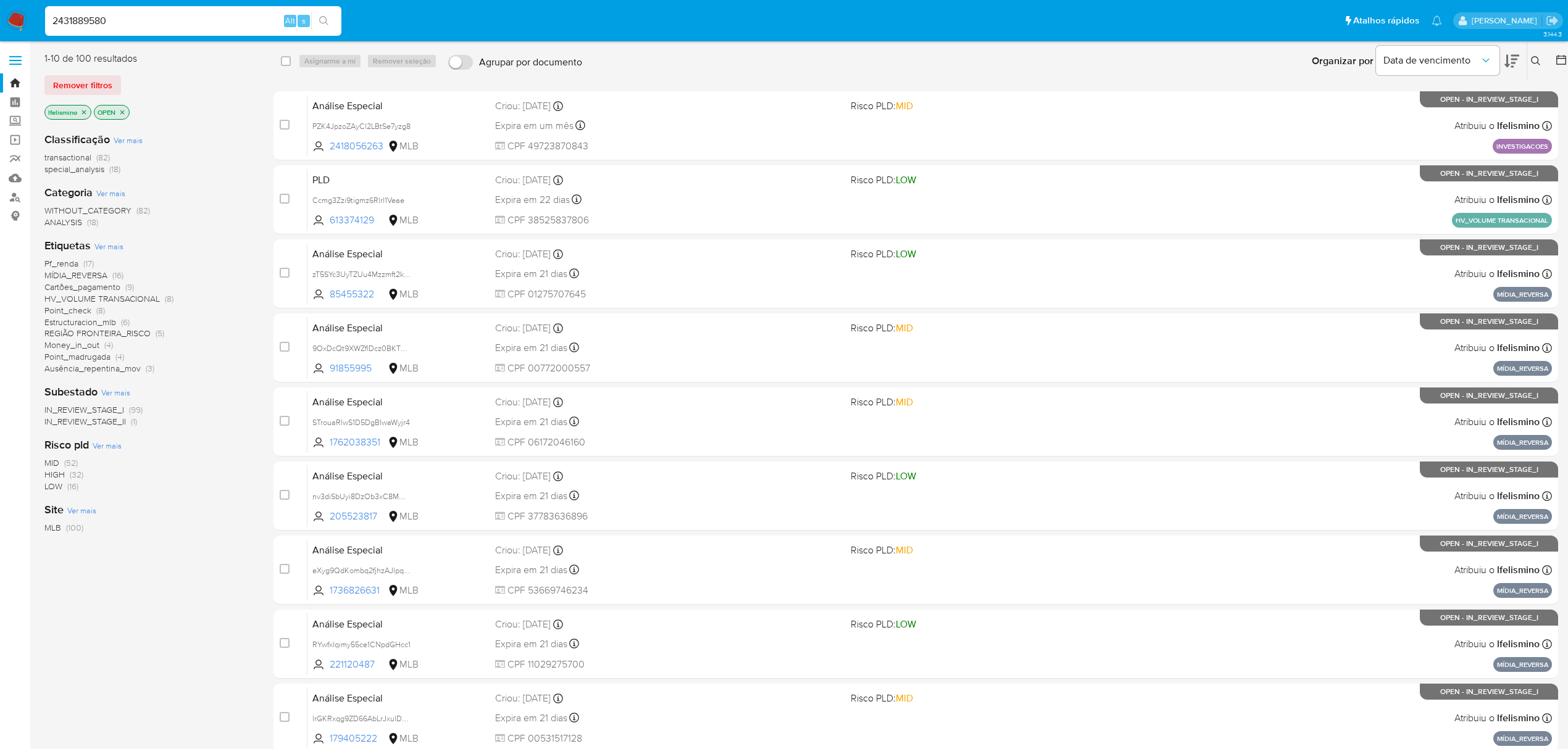 type on "2431889580" 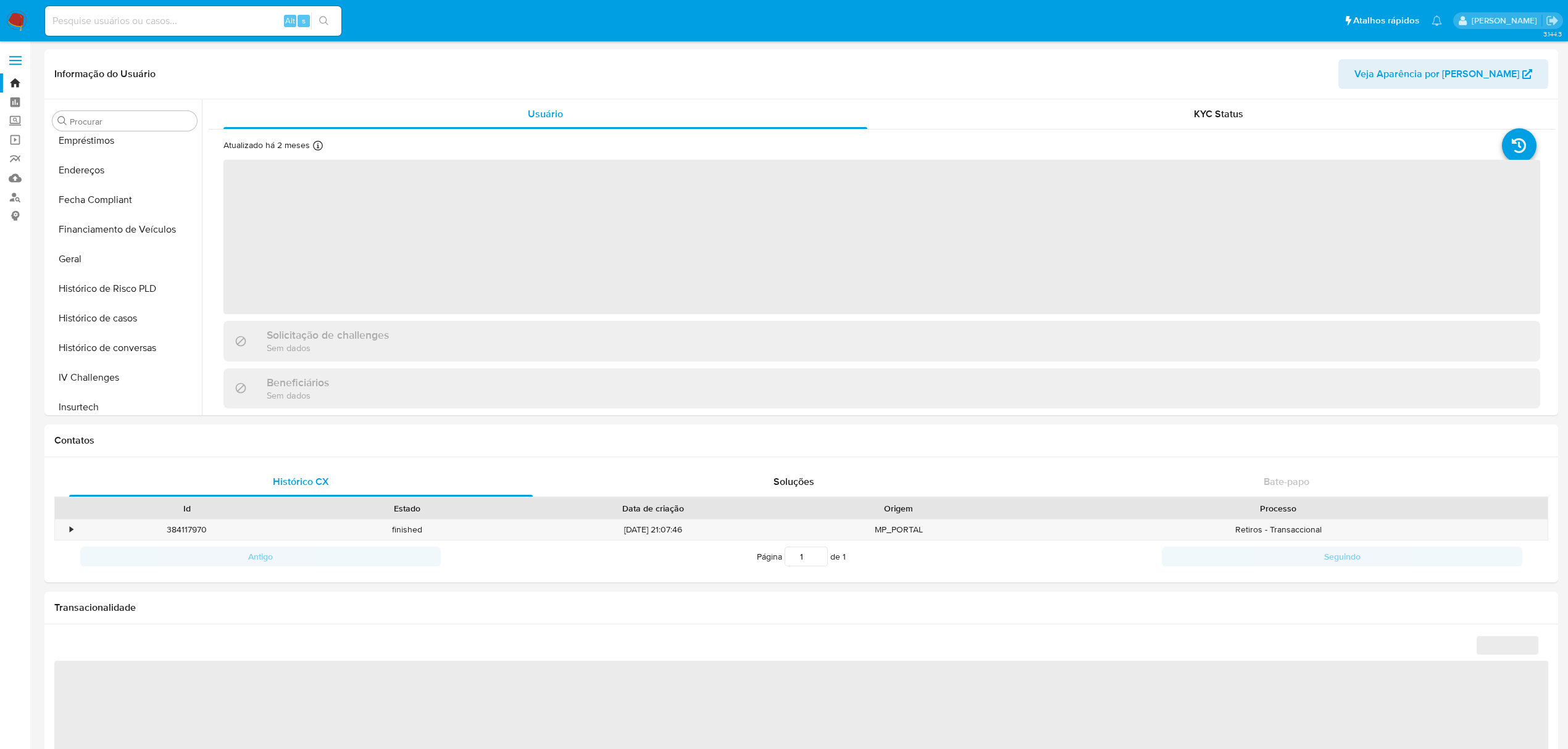 scroll, scrollTop: 521, scrollLeft: 0, axis: vertical 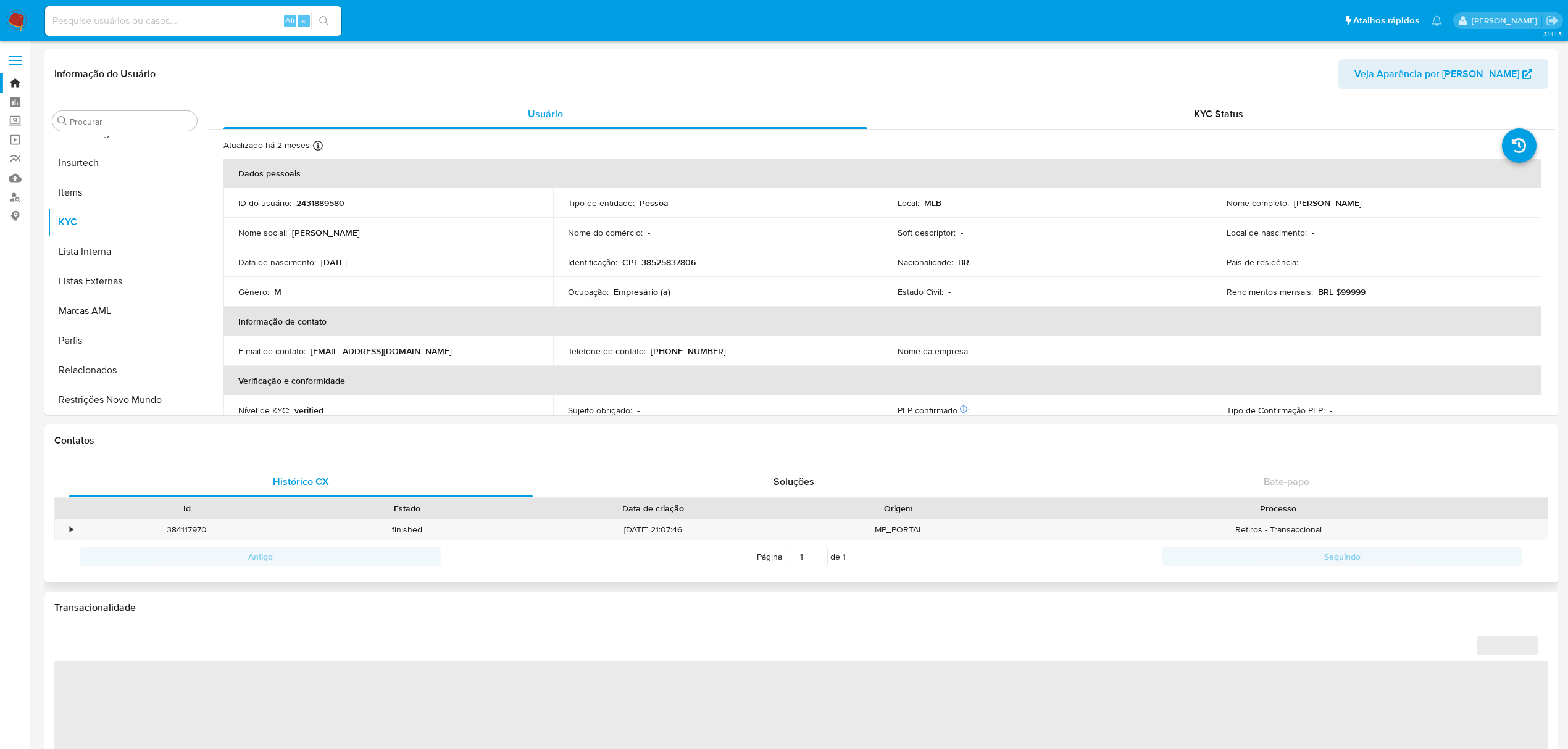 select on "10" 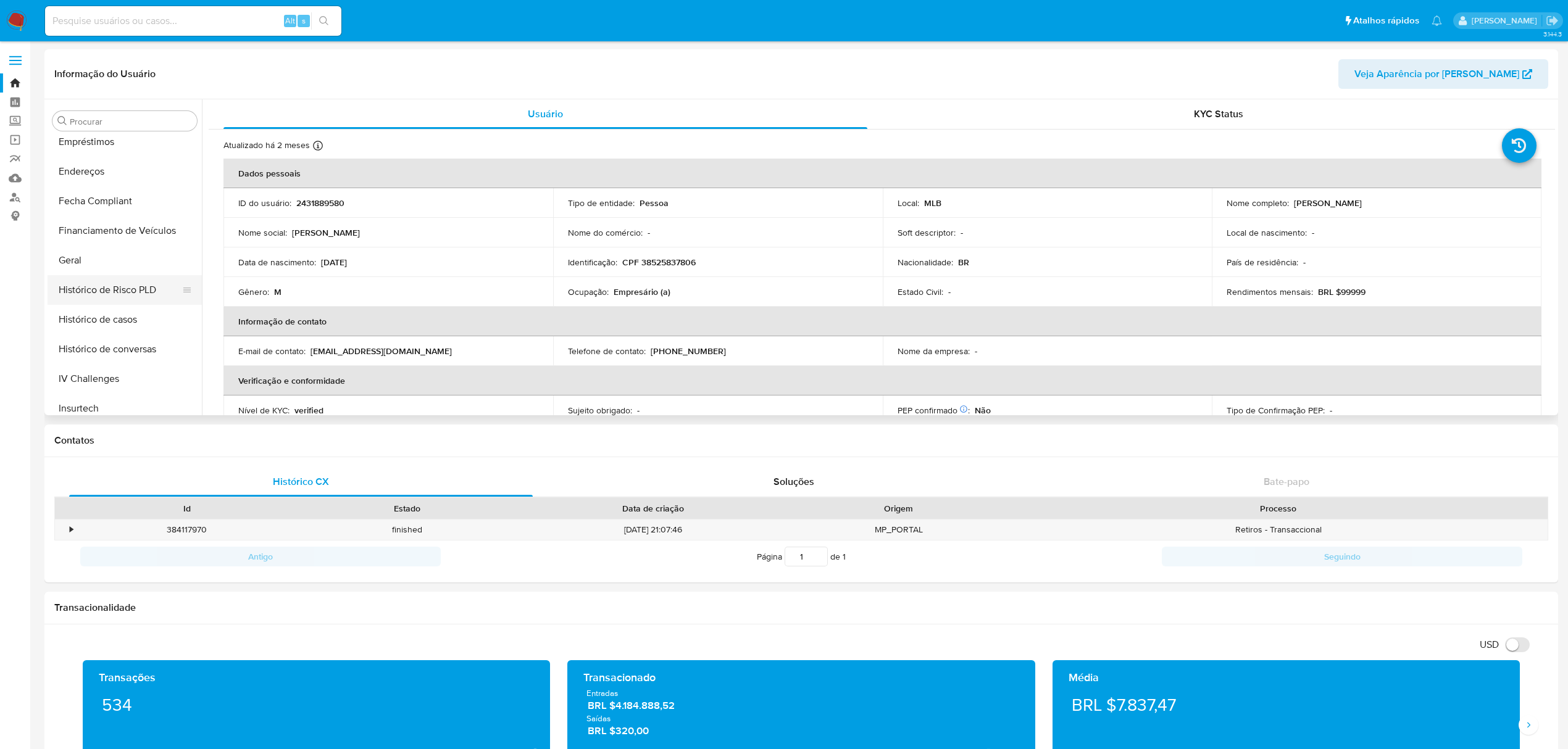scroll, scrollTop: 274, scrollLeft: 0, axis: vertical 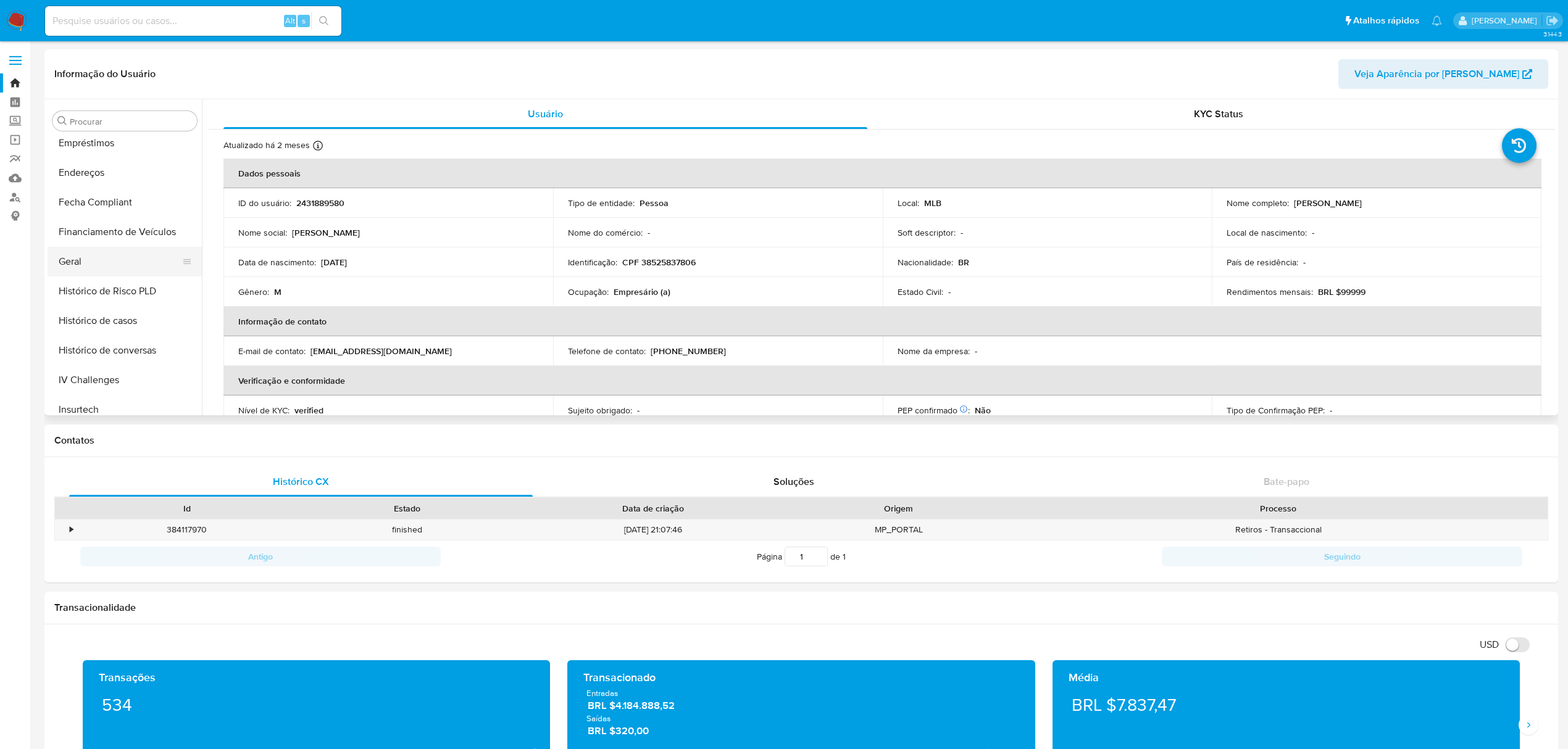 click on "Geral" at bounding box center (120, 262) 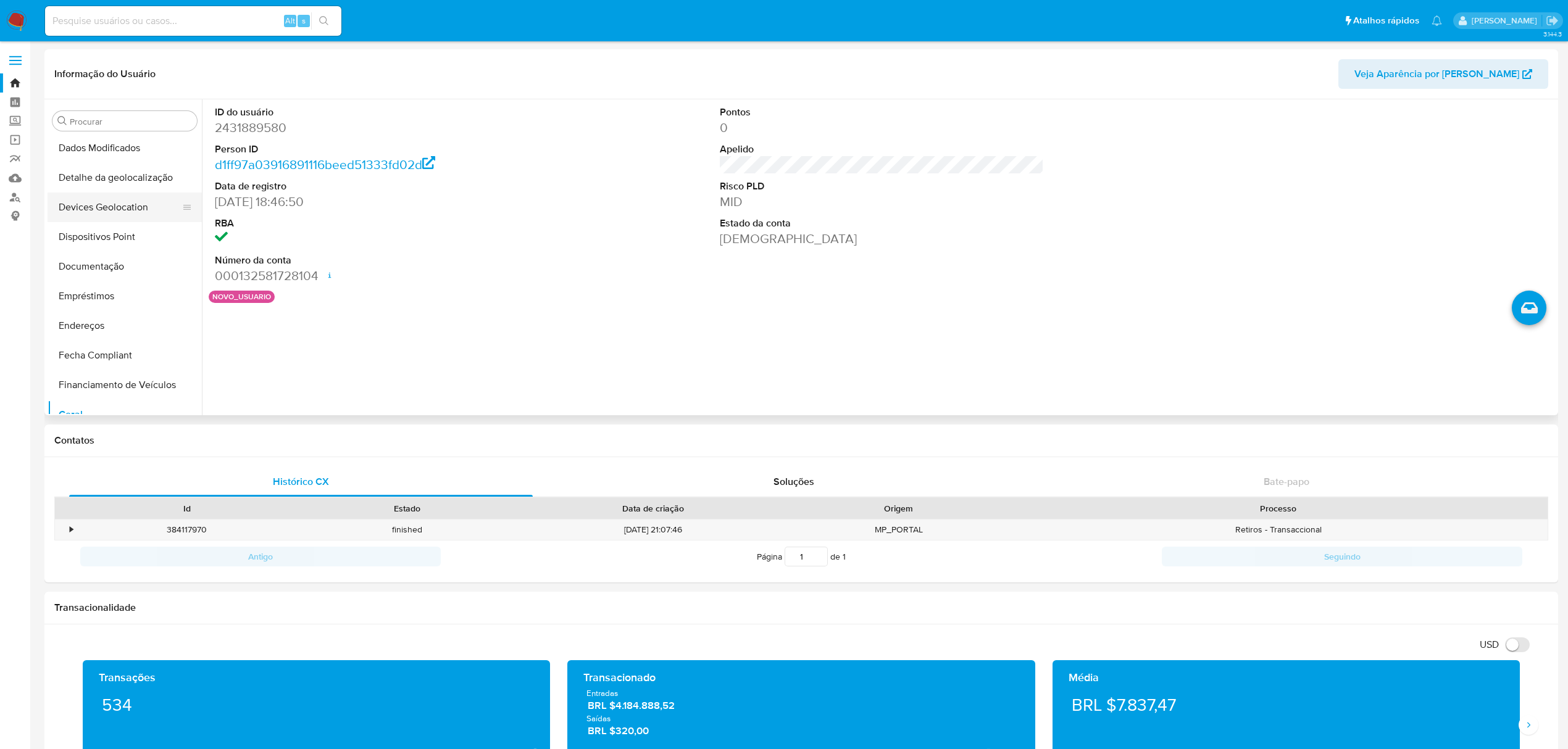 scroll, scrollTop: 0, scrollLeft: 0, axis: both 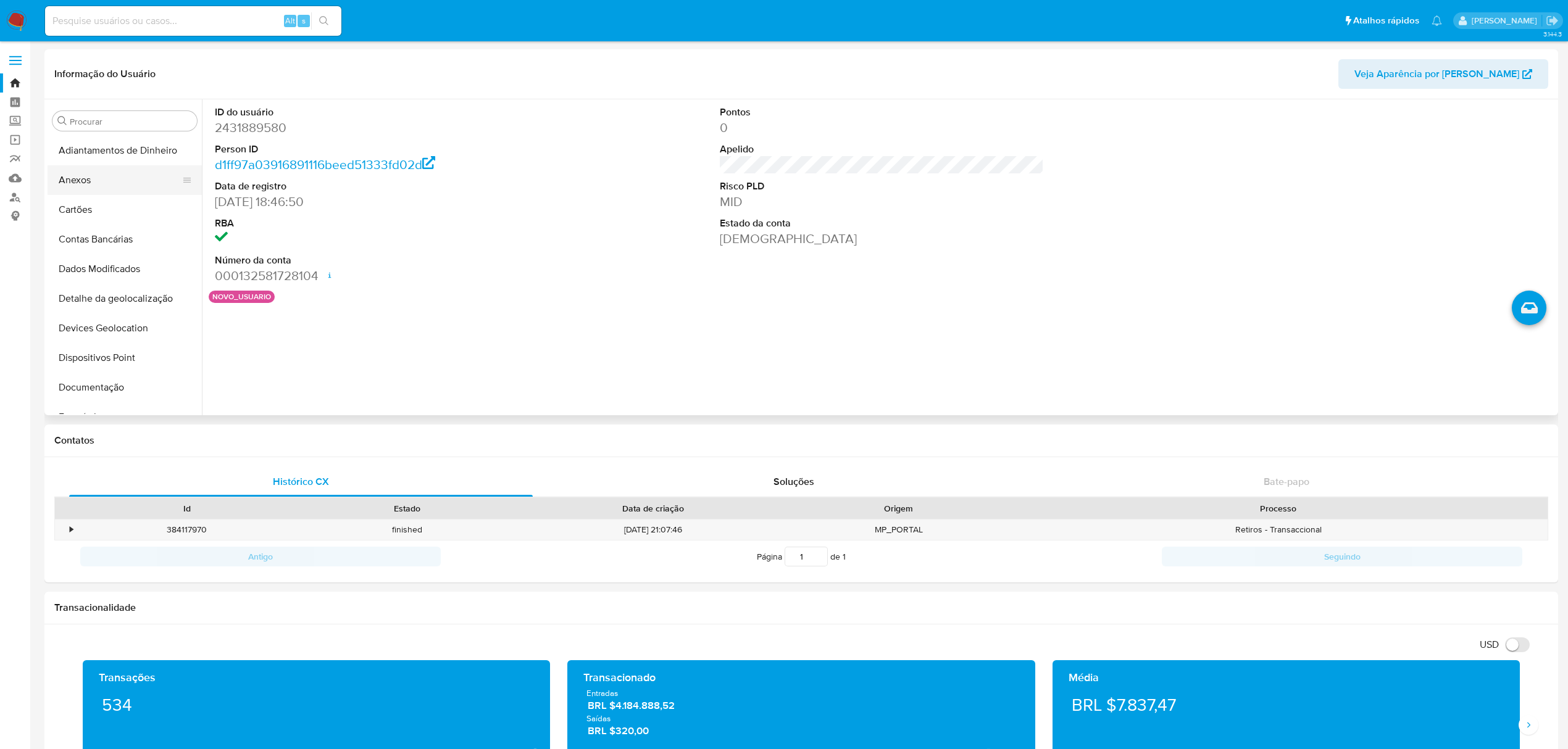click on "Anexos" at bounding box center (120, 180) 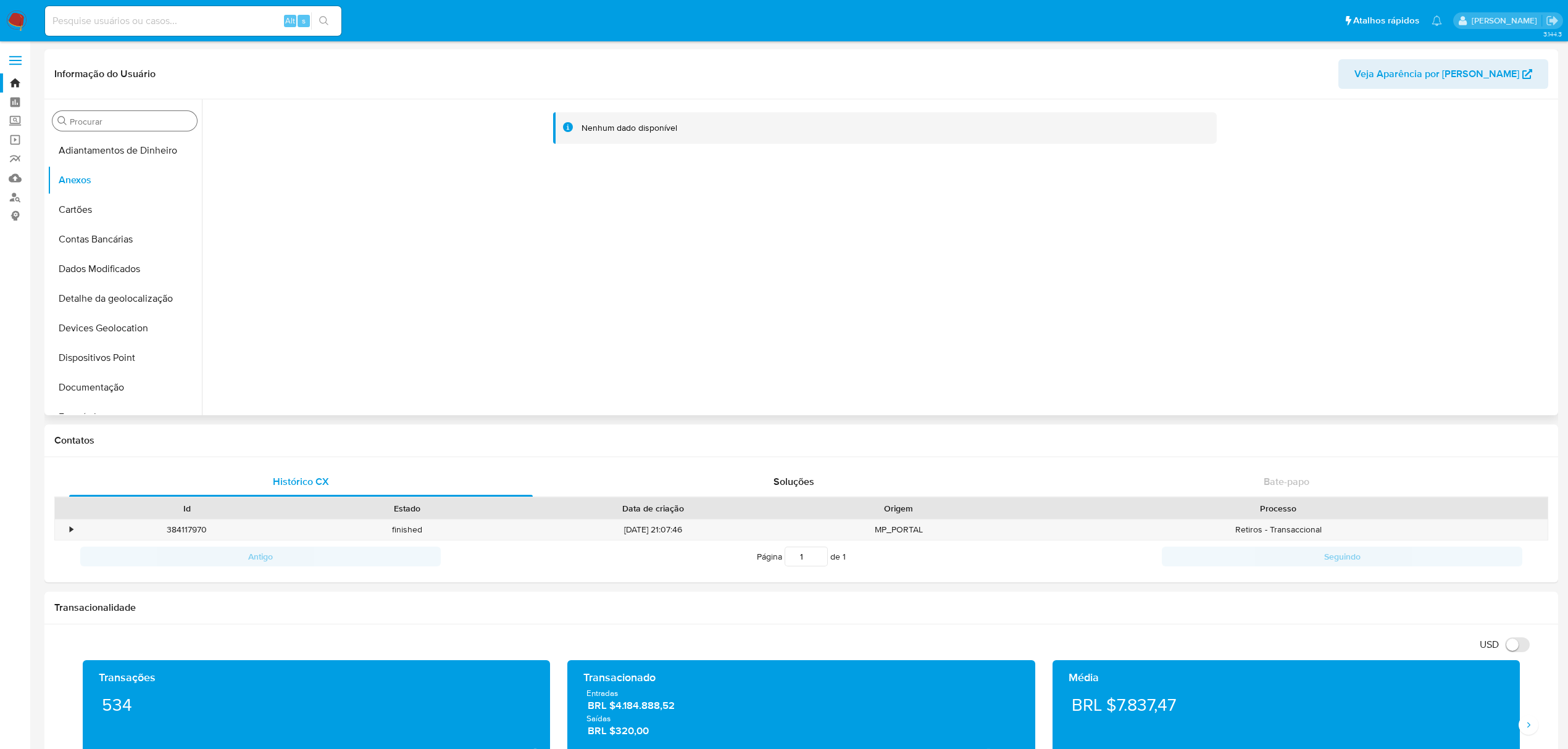 click on "Procurar" at bounding box center (131, 122) 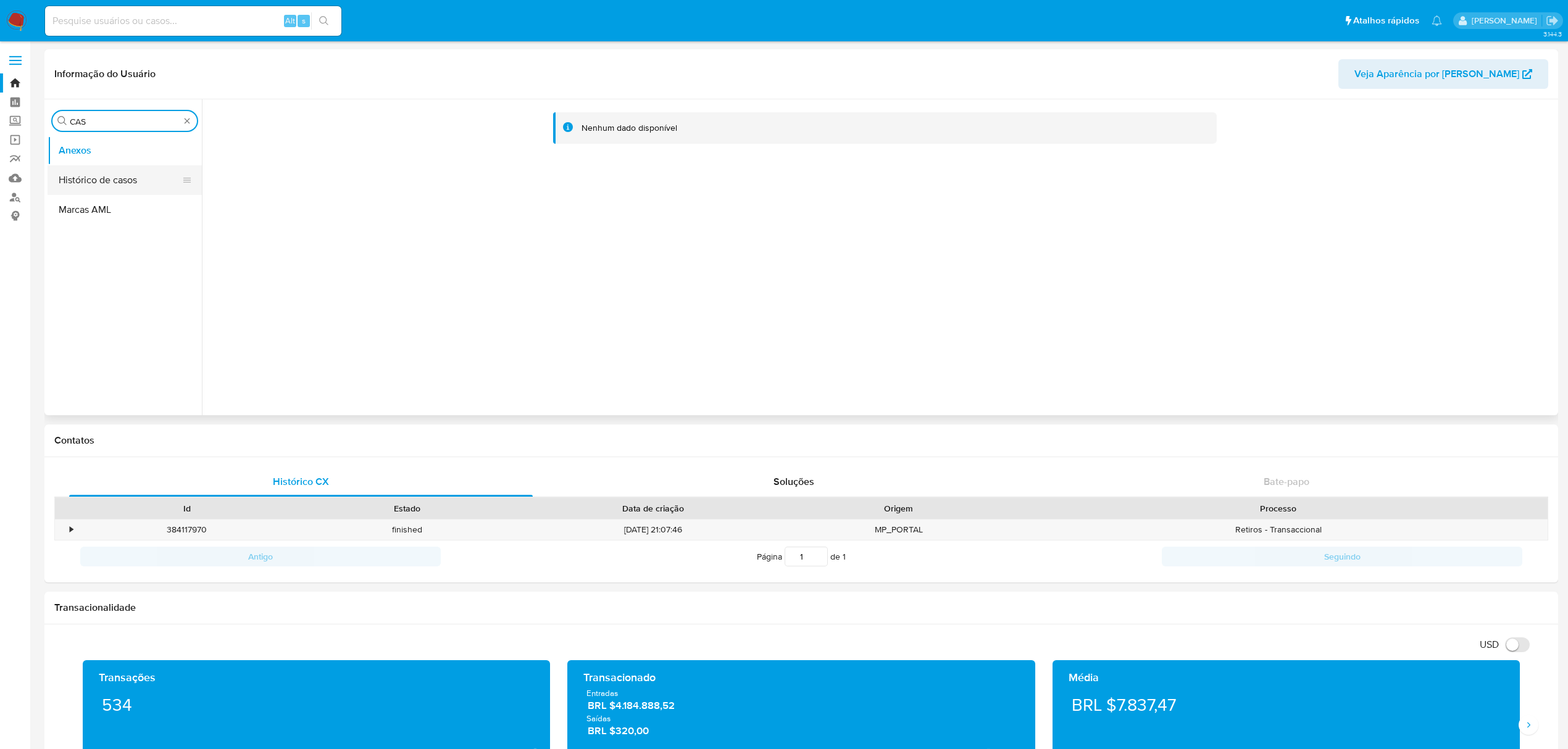 type on "CAS" 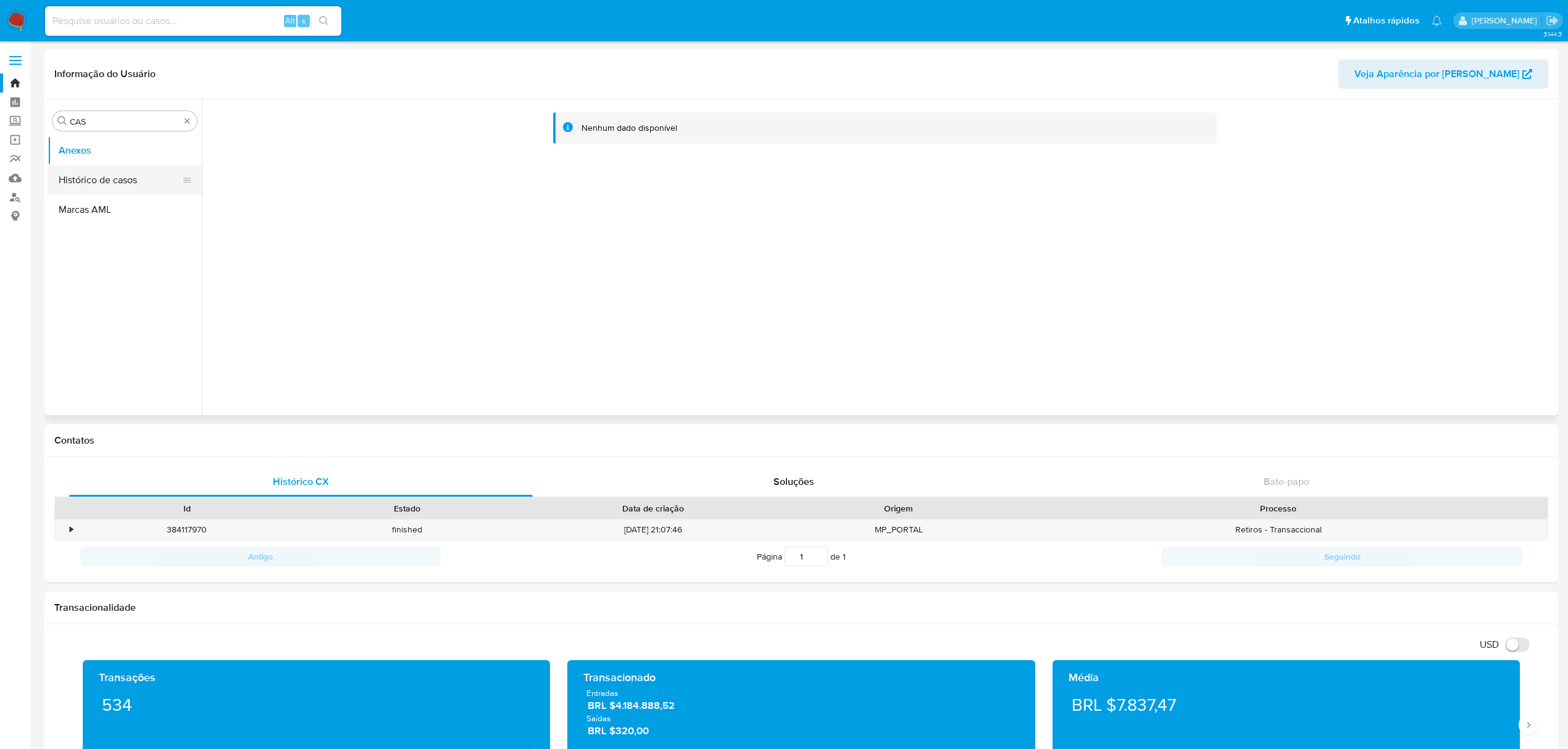 click on "Histórico de casos" at bounding box center [120, 180] 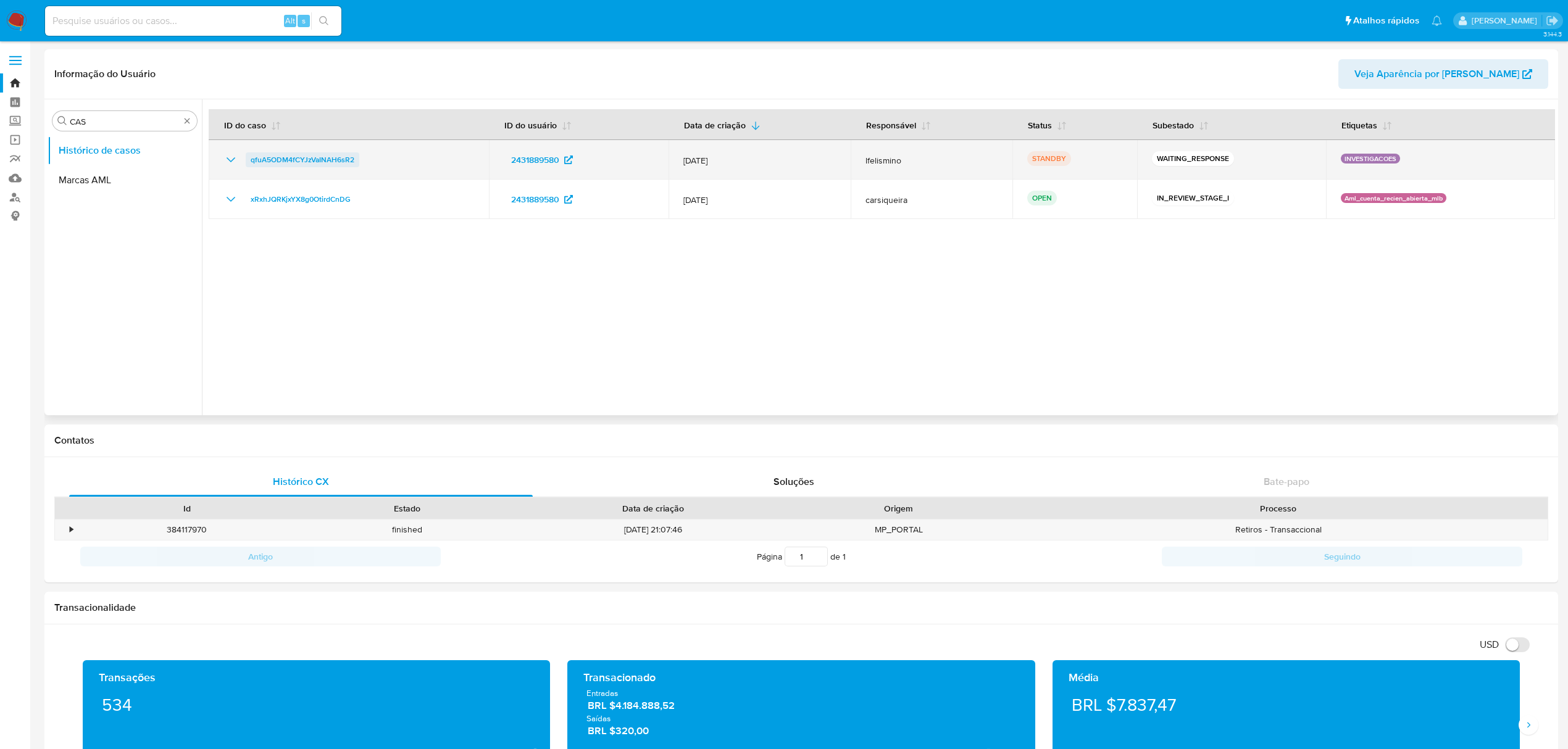 click on "qfuA5ODM4fCYJzVaINAH6sR2" at bounding box center [302, 160] 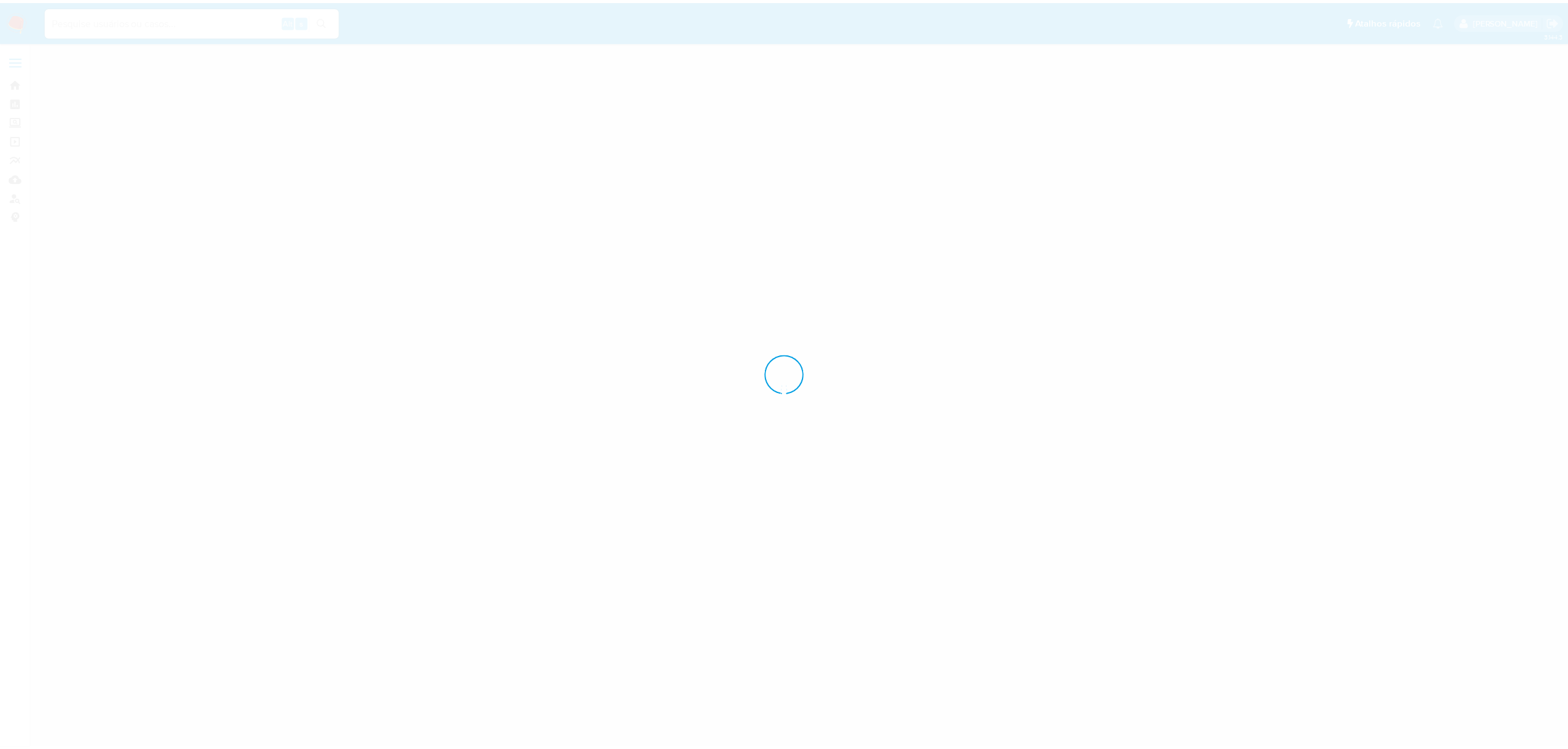 scroll, scrollTop: 0, scrollLeft: 0, axis: both 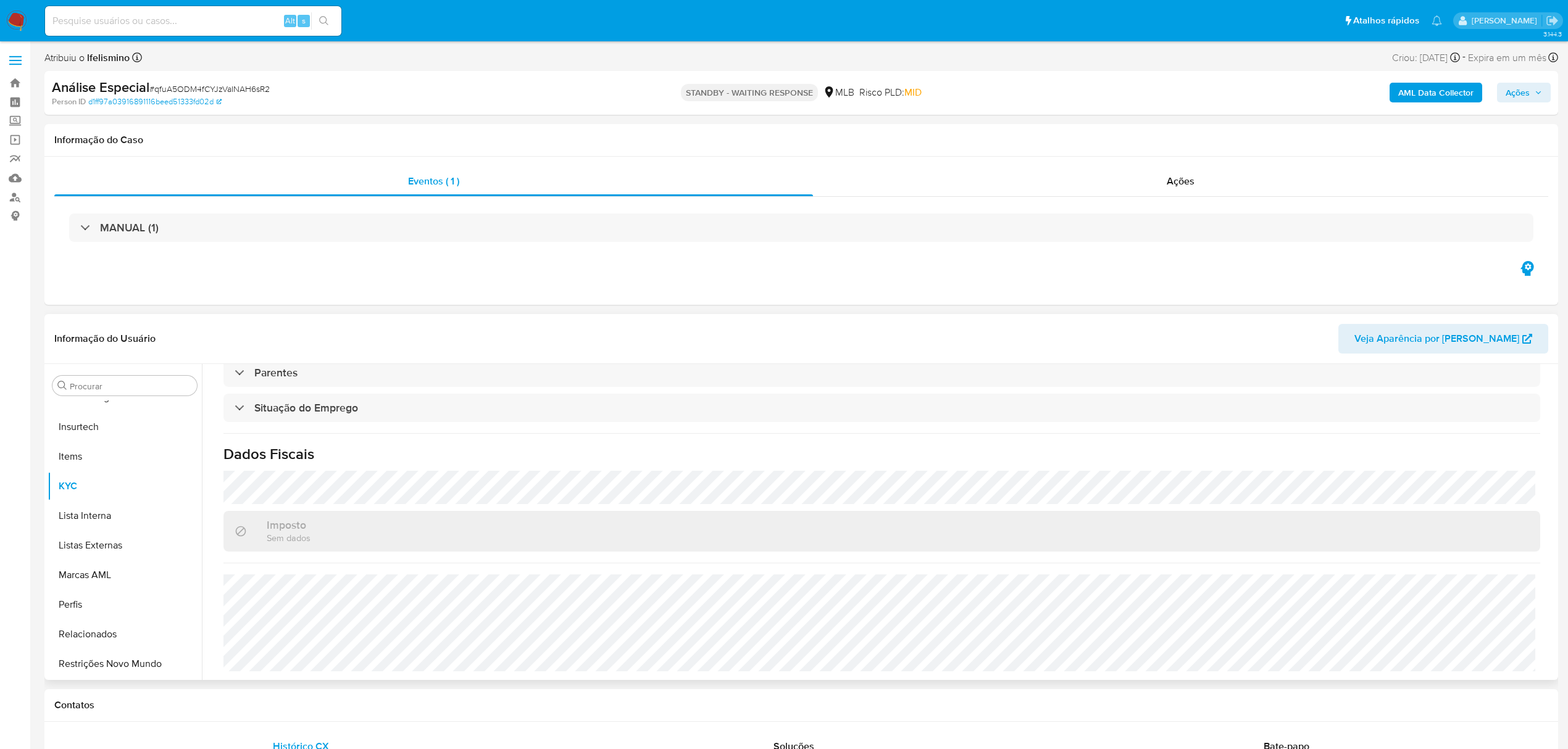 select on "10" 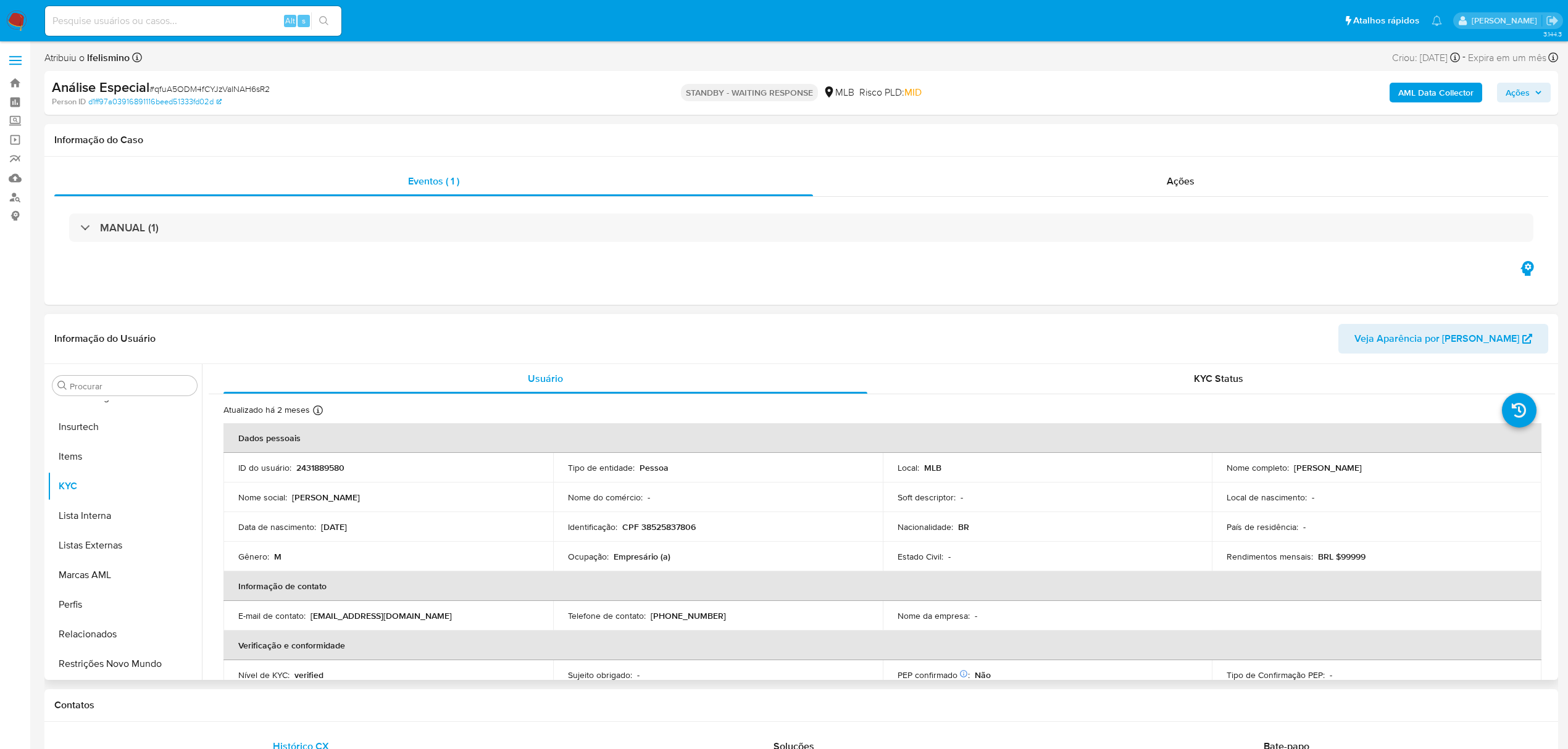 scroll, scrollTop: 526, scrollLeft: 0, axis: vertical 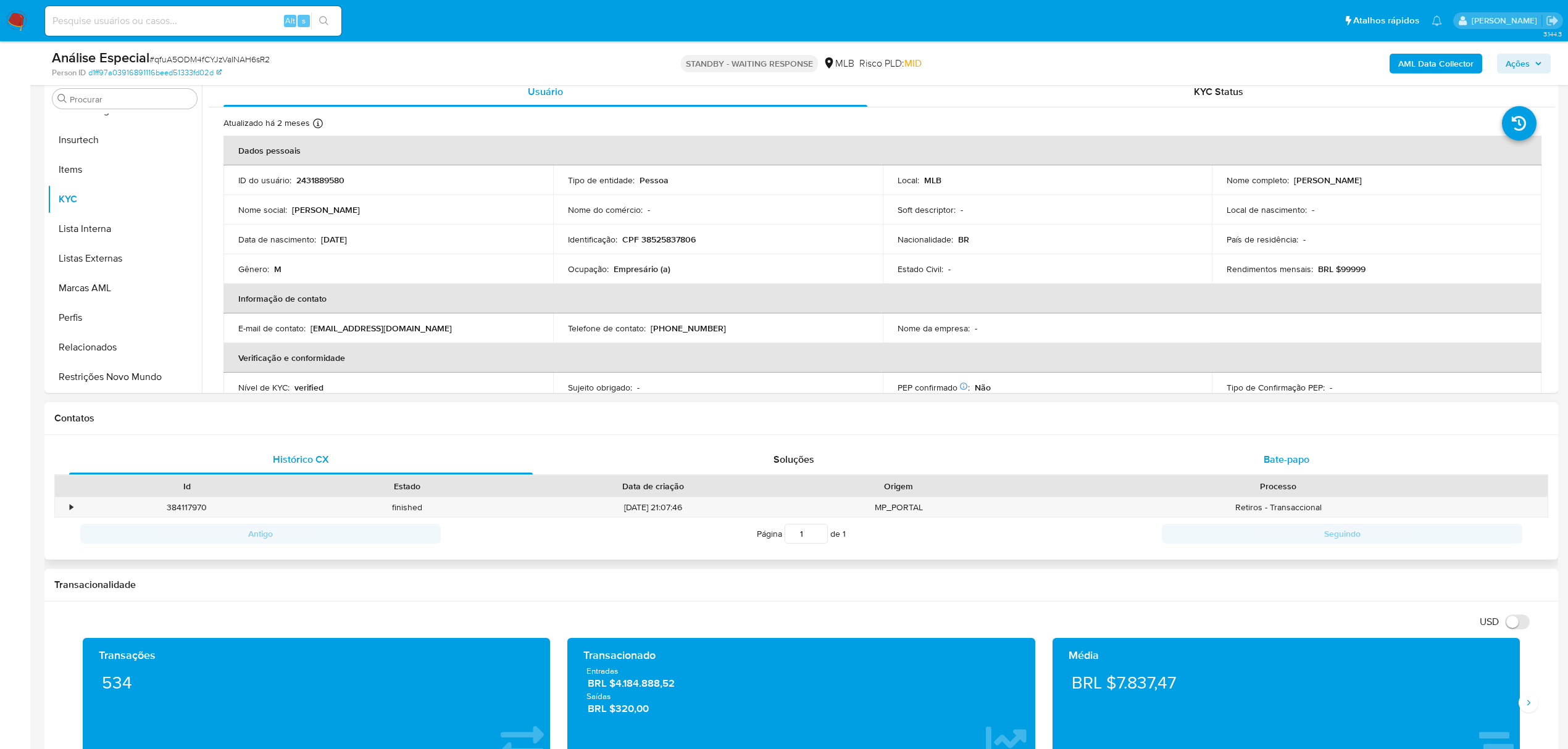 click on "Bate-papo" at bounding box center (1287, 460) 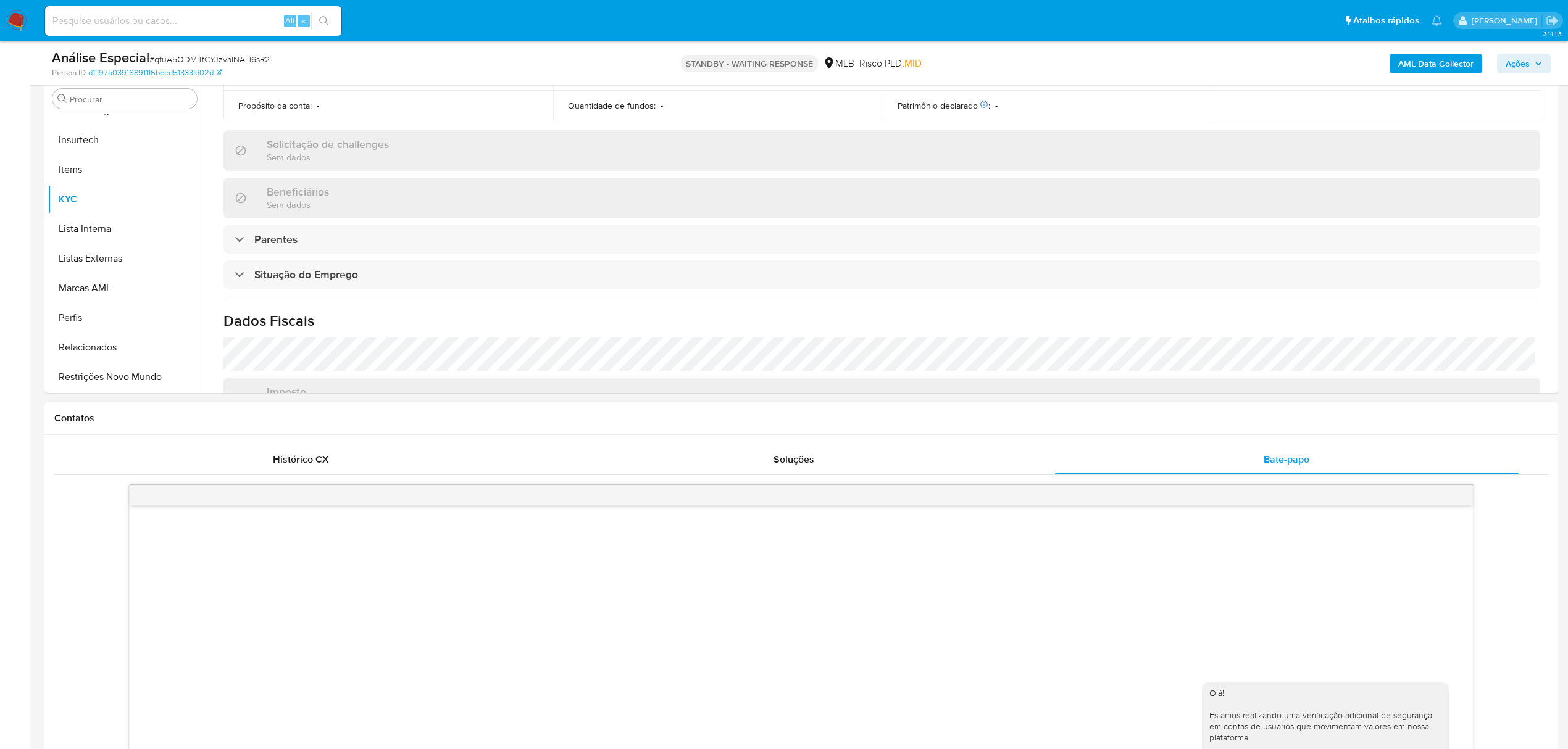 scroll, scrollTop: 411, scrollLeft: 0, axis: vertical 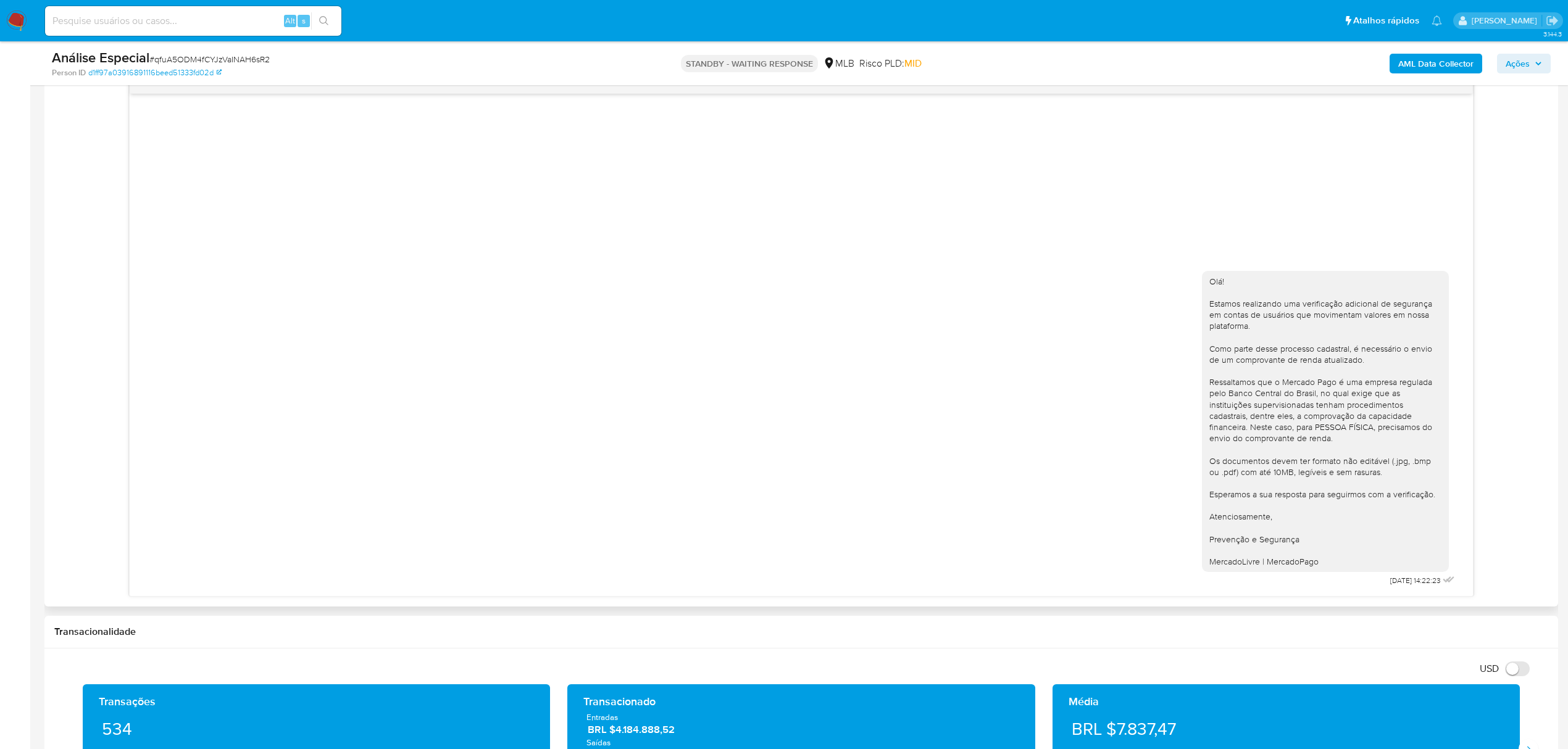 type 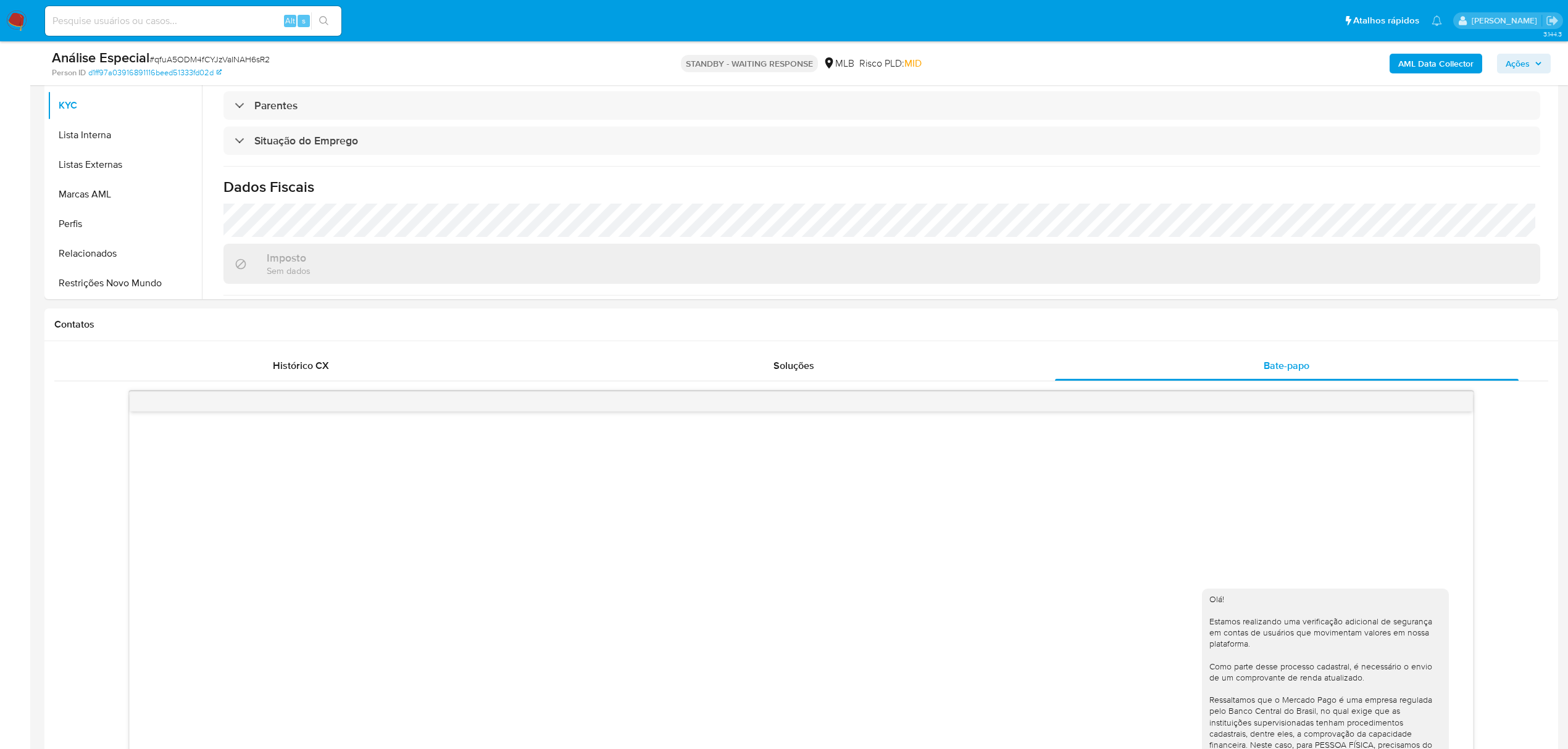 scroll, scrollTop: 326, scrollLeft: 0, axis: vertical 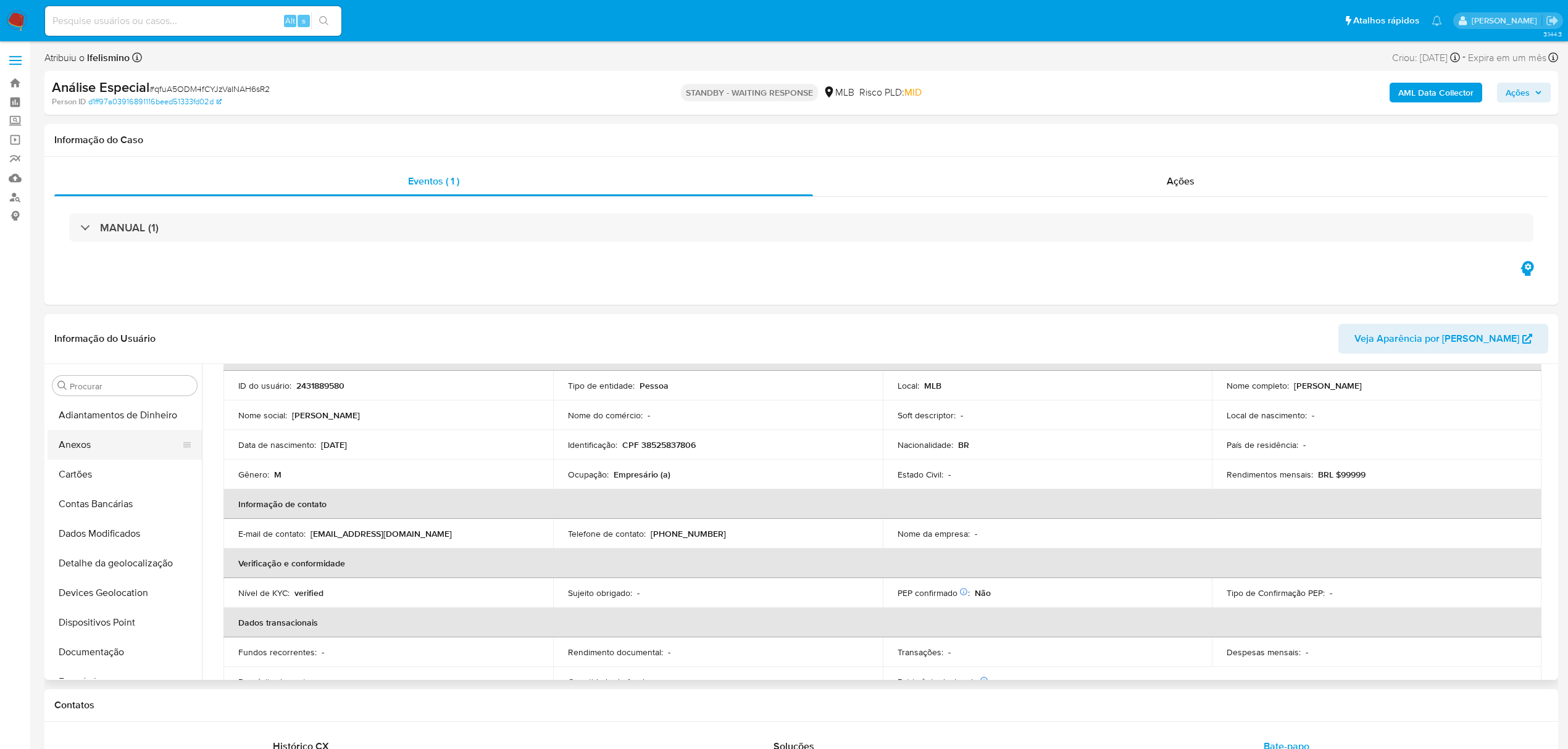 click on "Anexos" at bounding box center (120, 445) 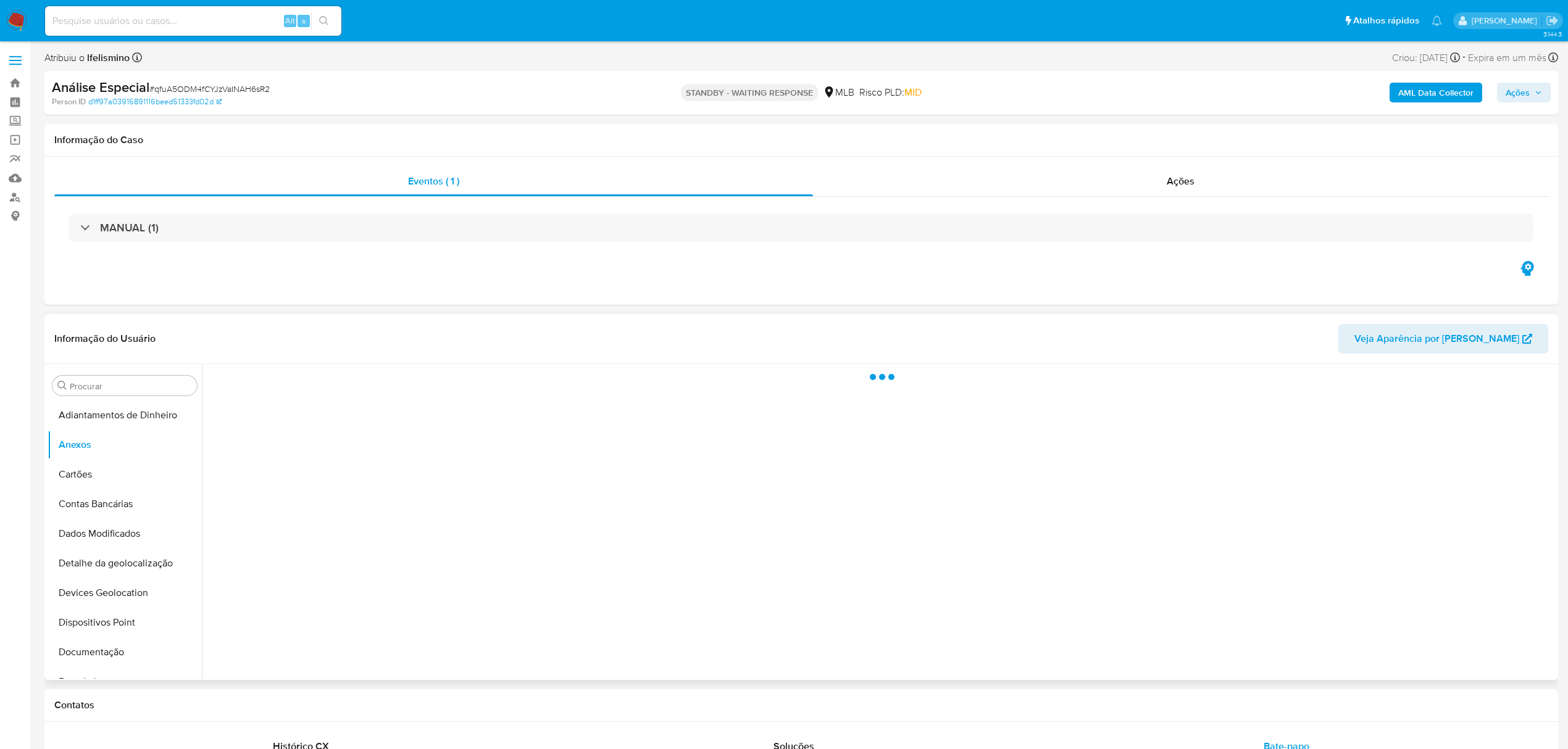 scroll, scrollTop: 0, scrollLeft: 0, axis: both 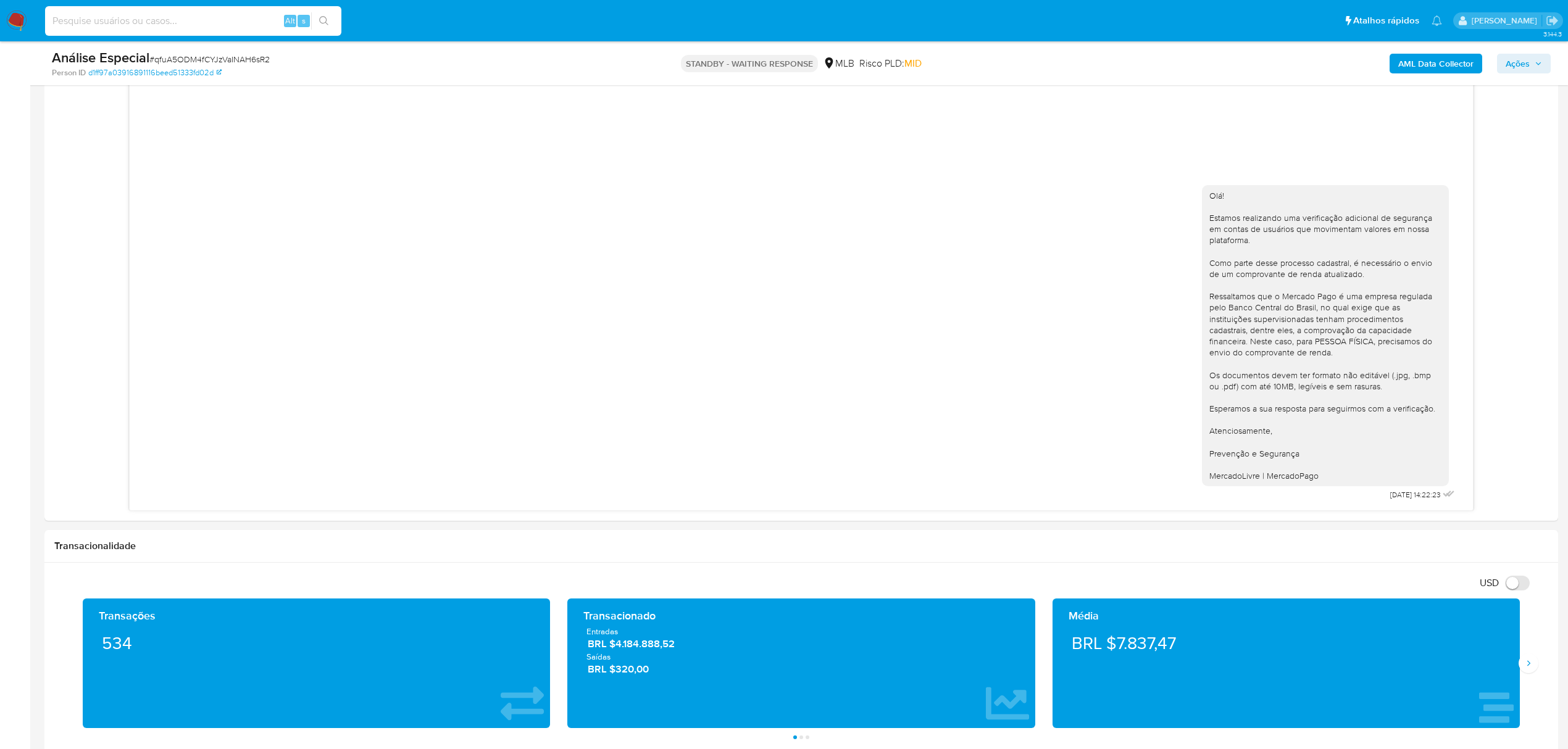 click at bounding box center (193, 21) 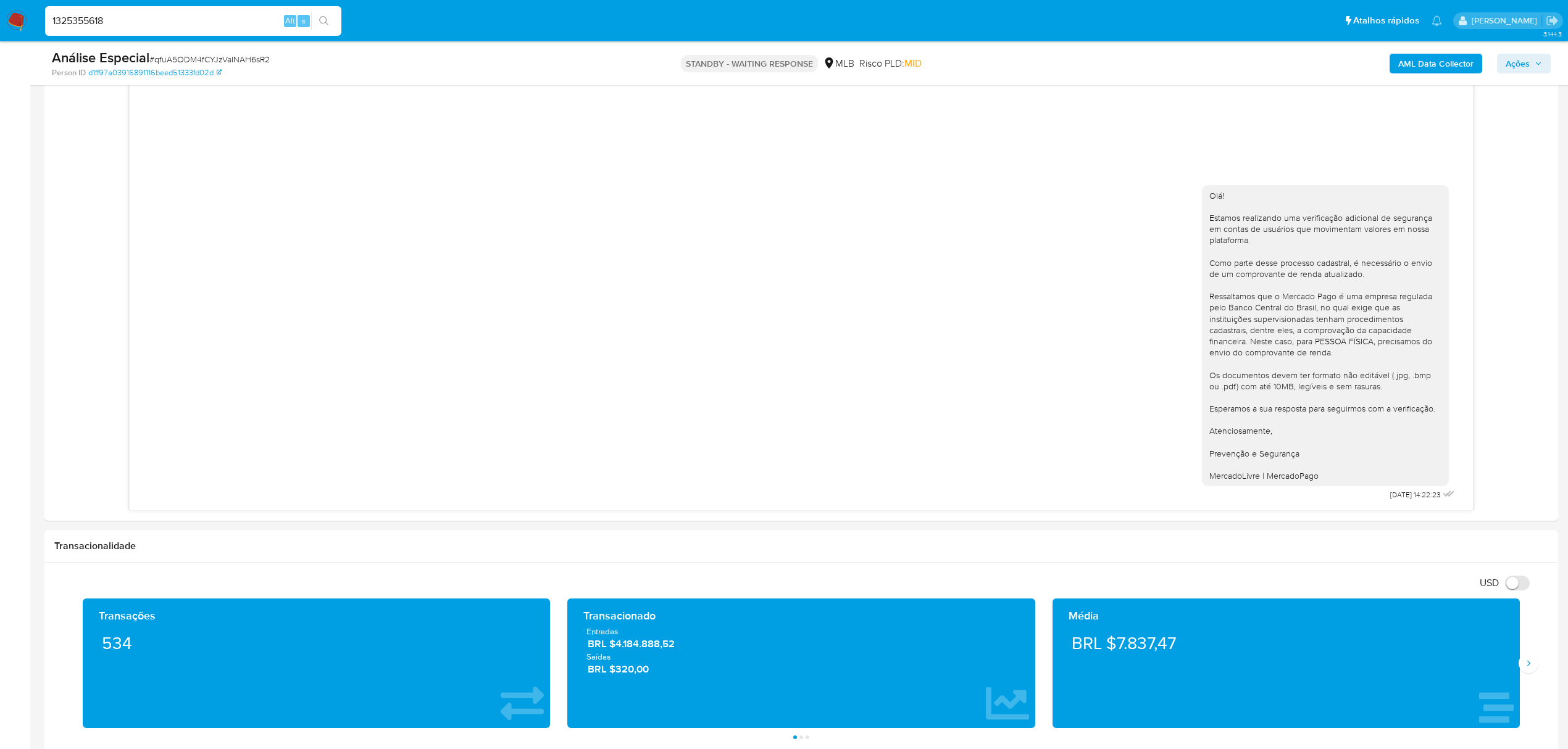 type on "1325355618" 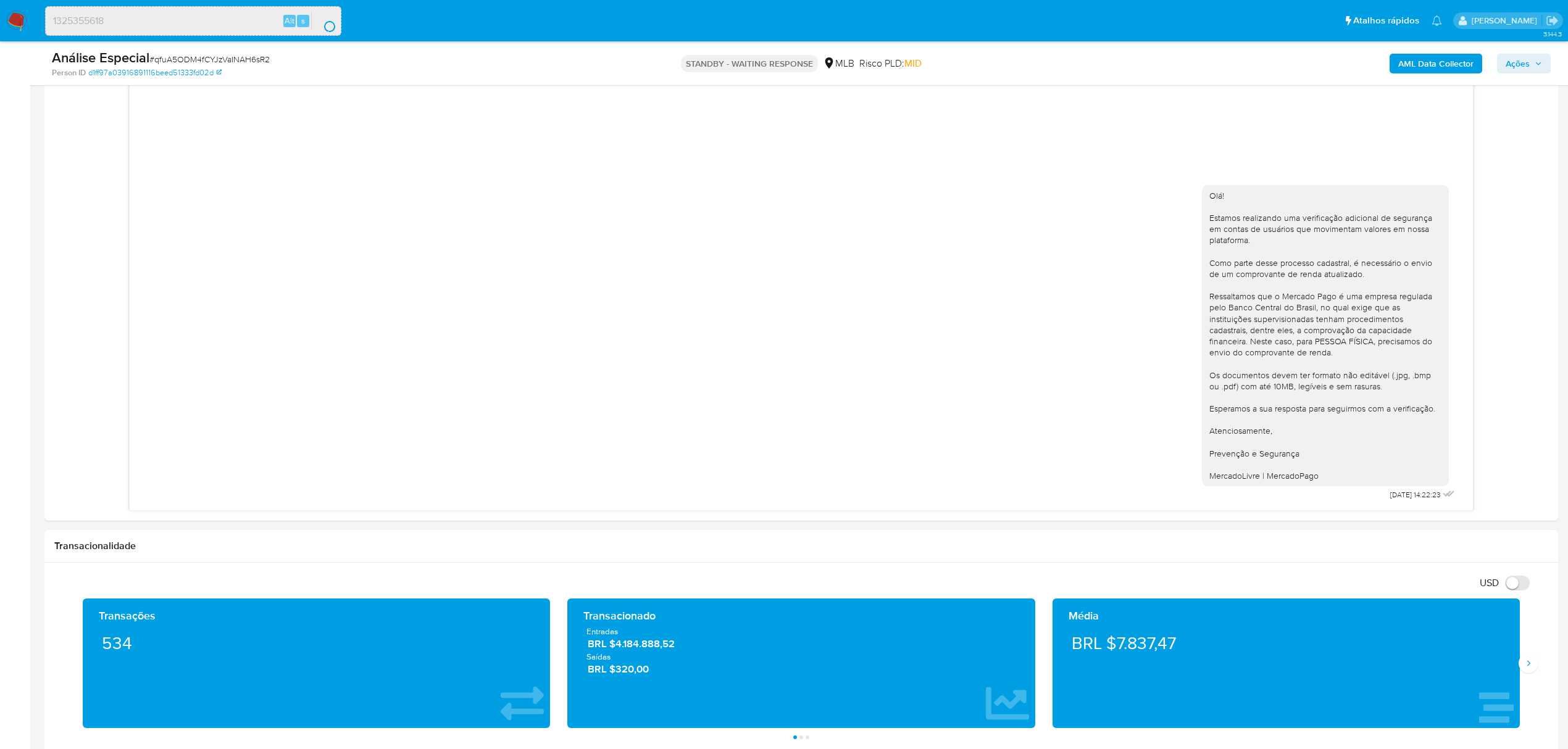 scroll, scrollTop: 0, scrollLeft: 0, axis: both 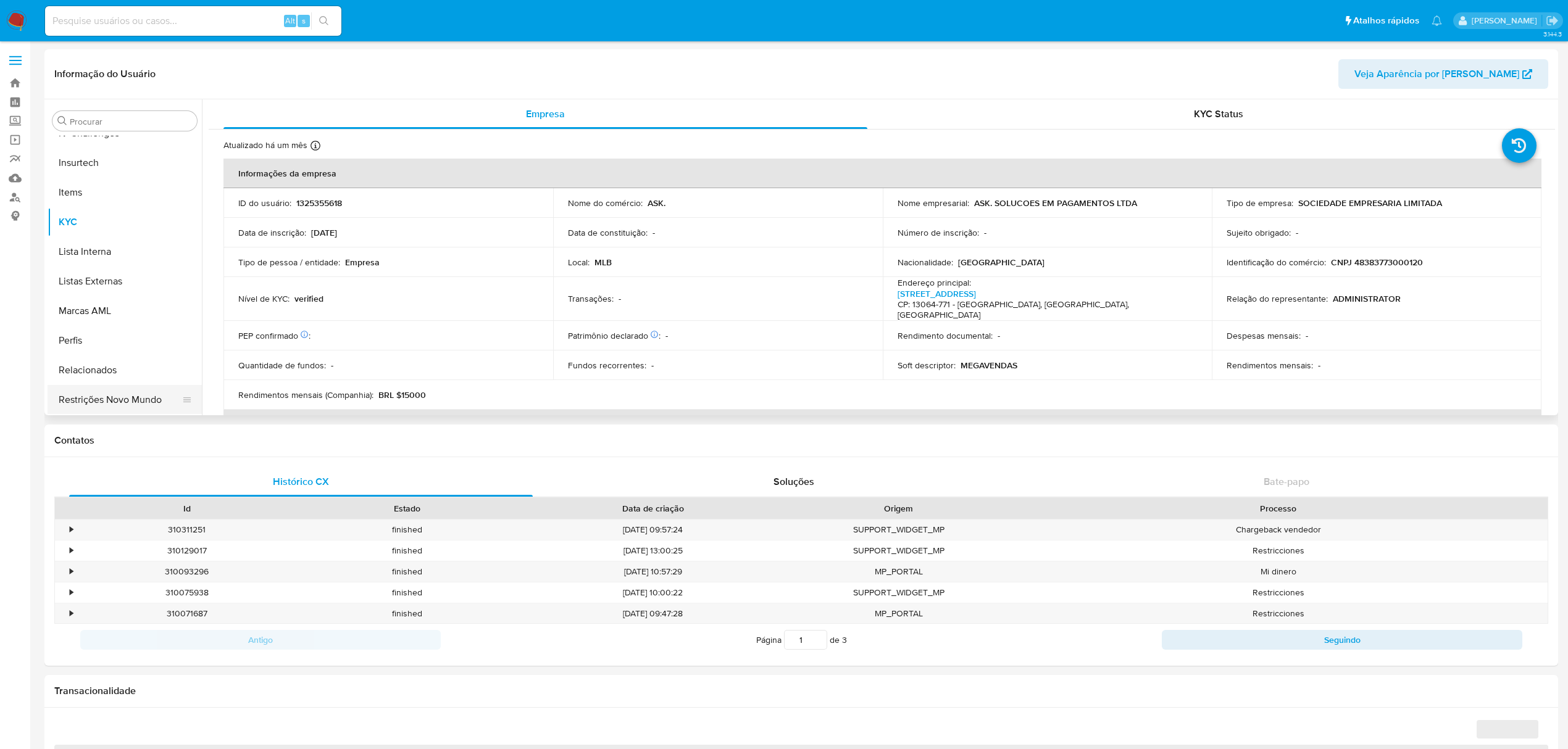 select on "10" 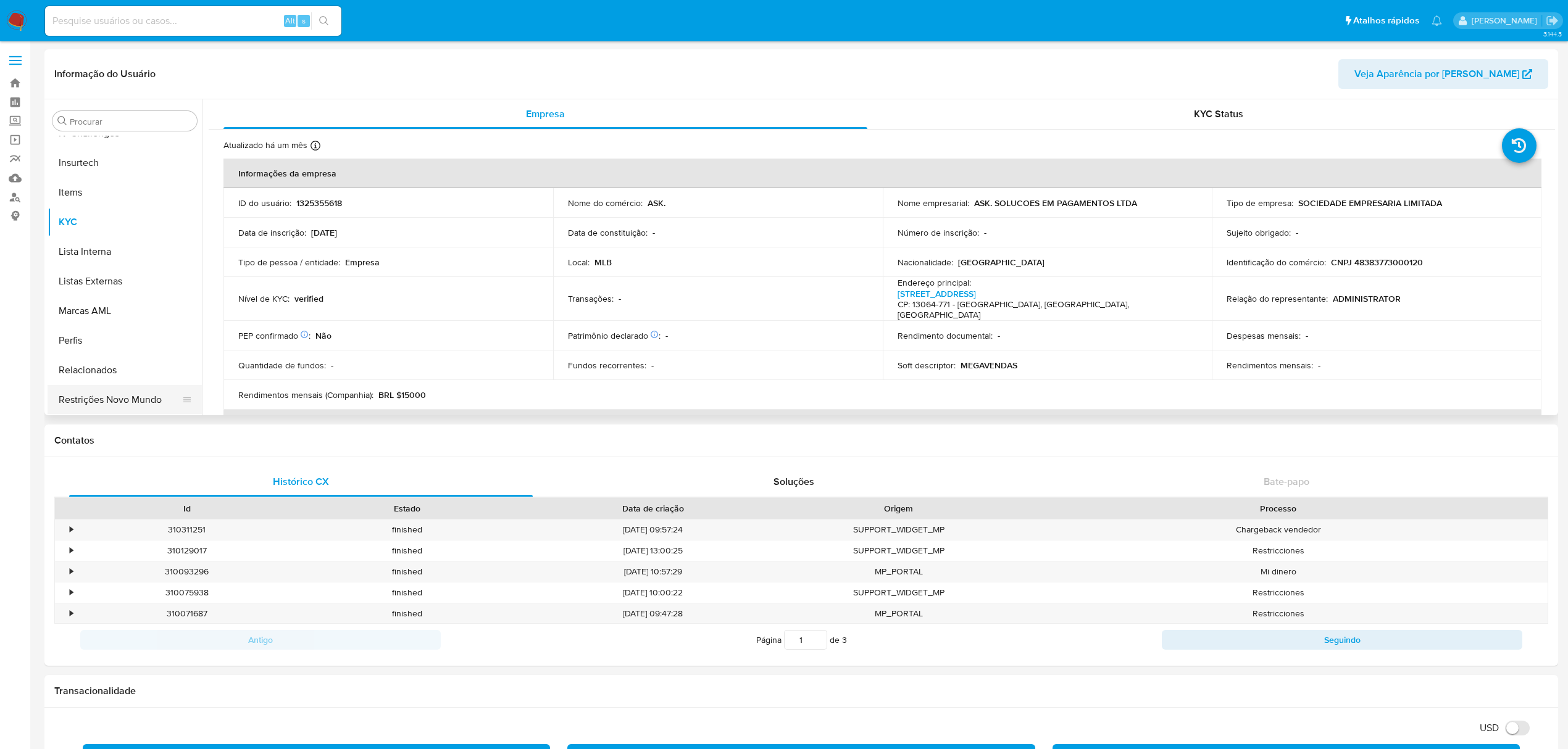 click on "Restrições Novo Mundo" at bounding box center [120, 400] 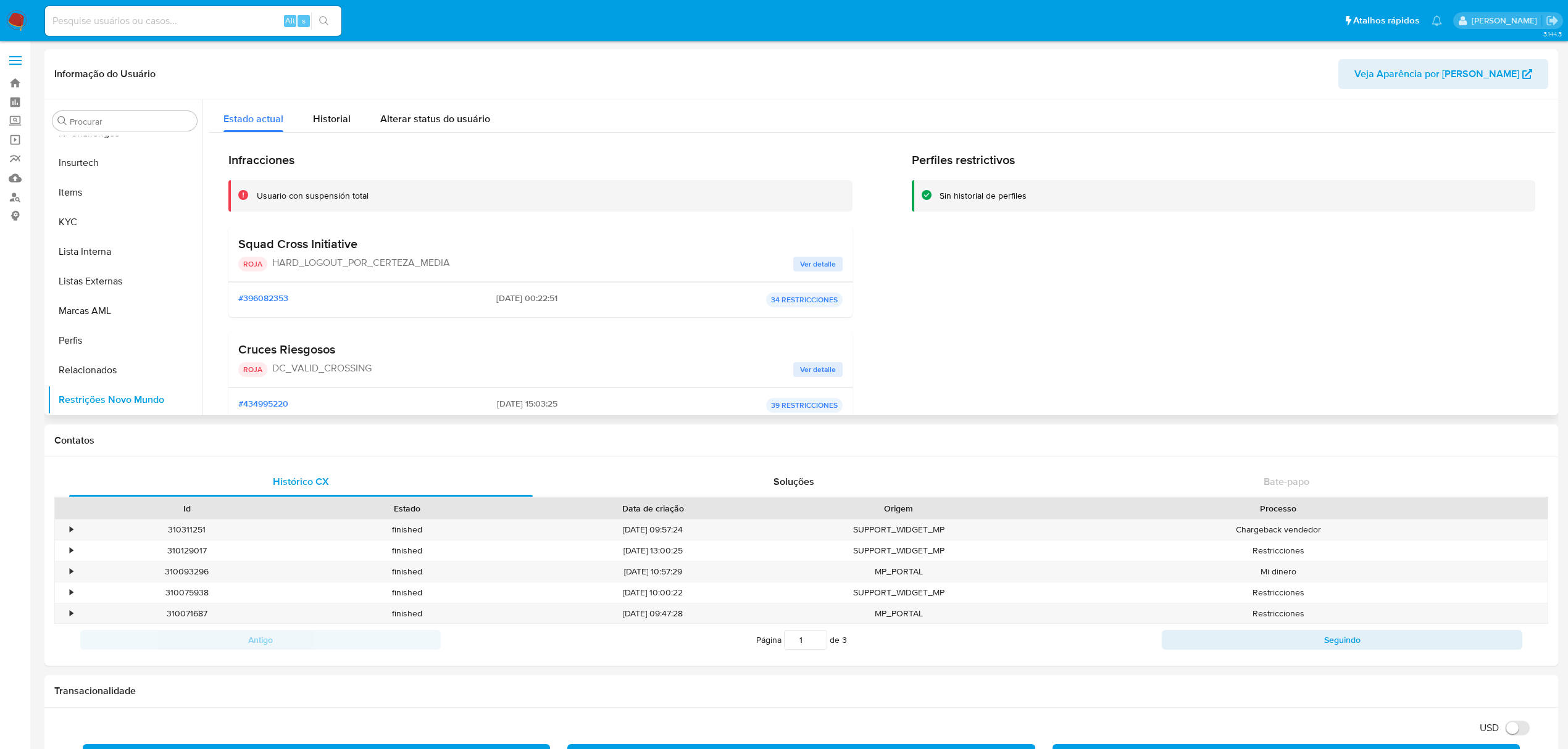 click on "Squad Cross Initiative" at bounding box center [298, 244] 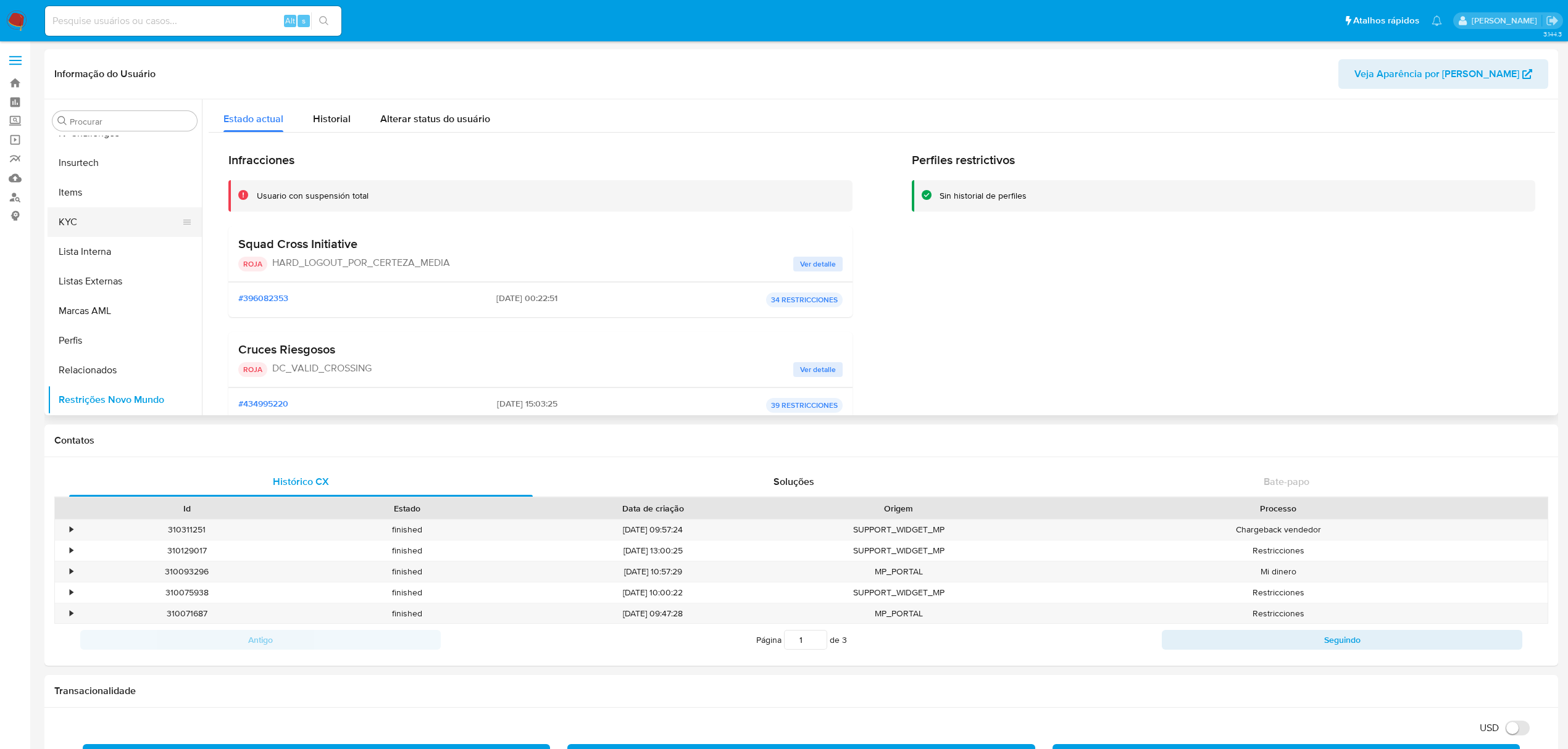 click on "KYC" at bounding box center [120, 222] 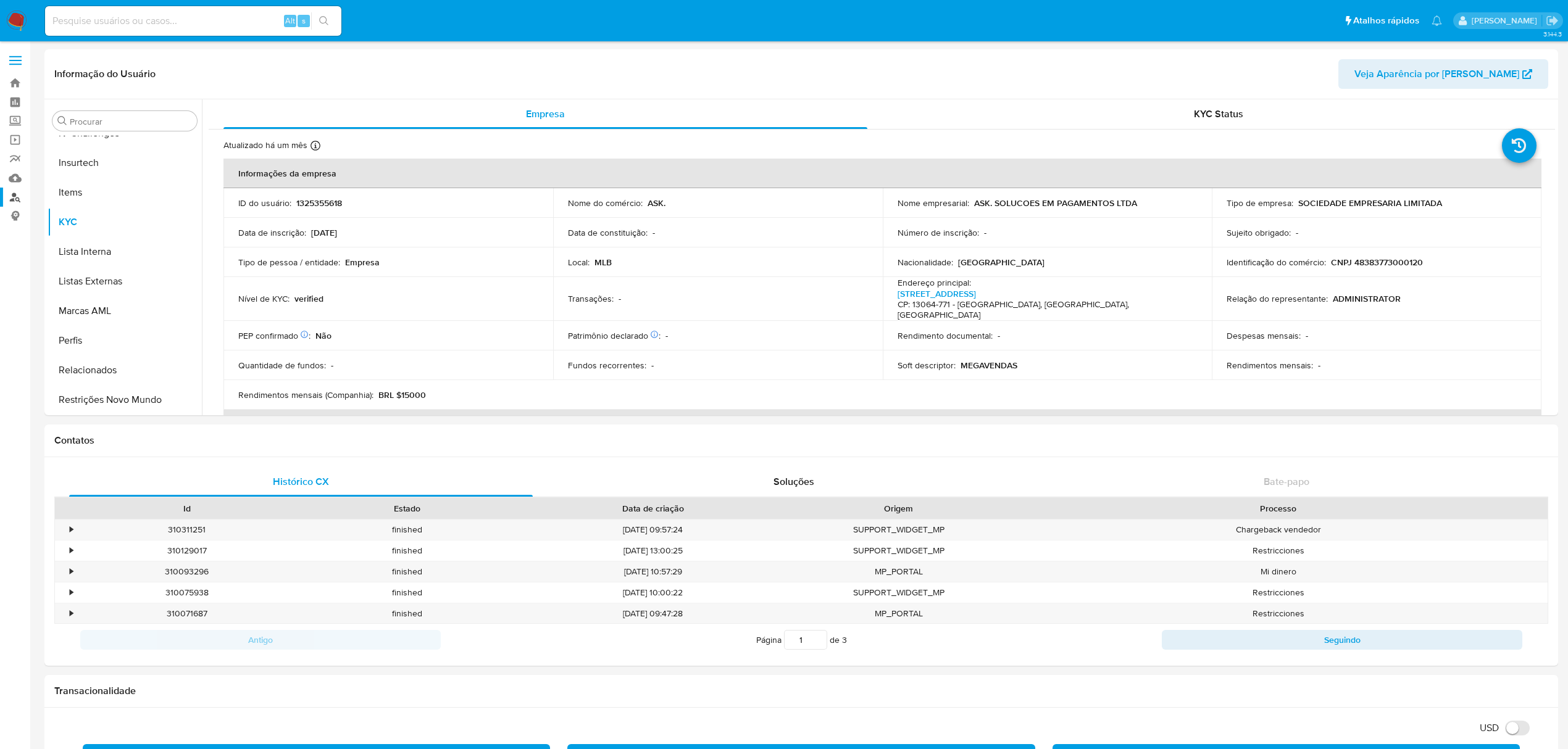 click on "Localizador de pessoas" at bounding box center (73, 197) 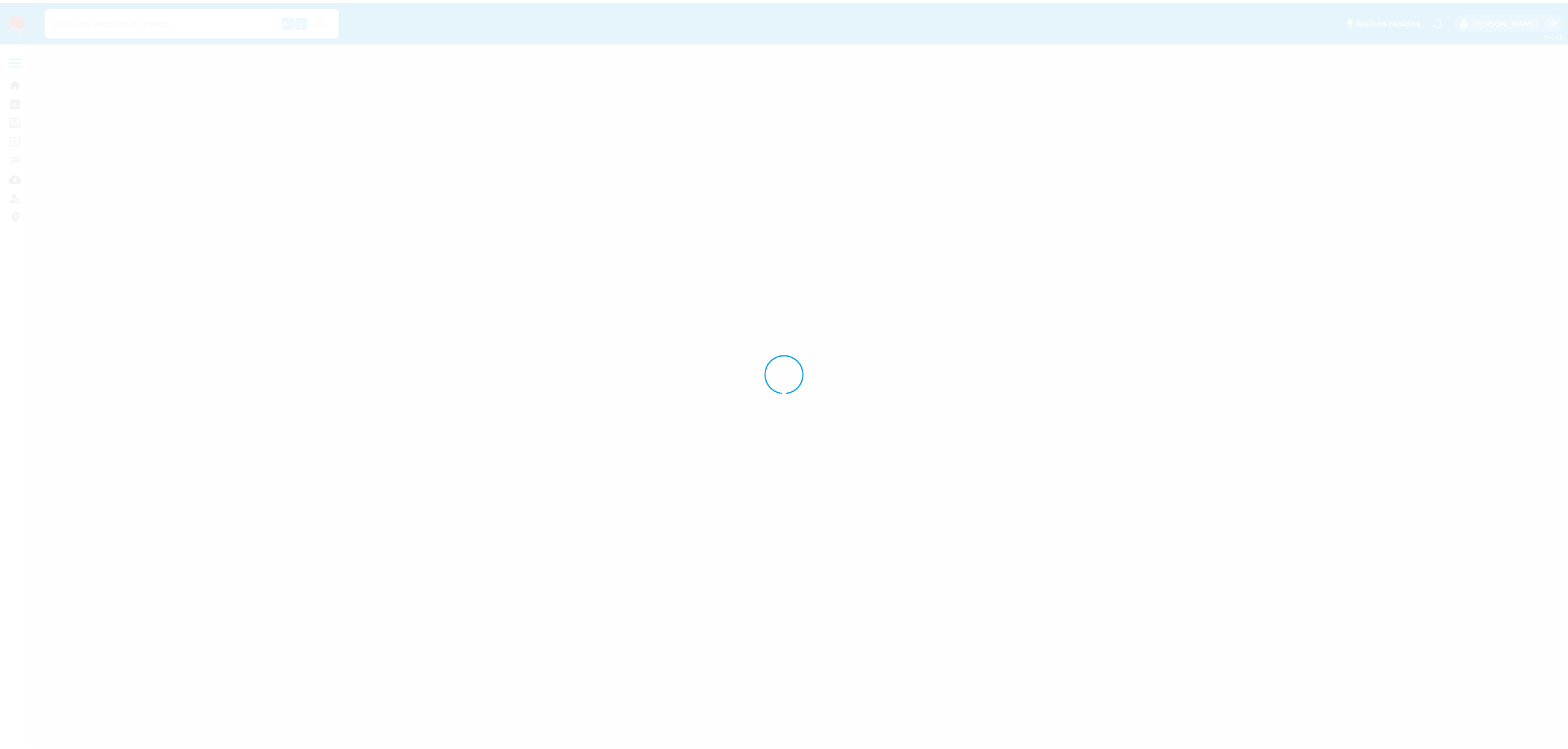 scroll, scrollTop: 0, scrollLeft: 0, axis: both 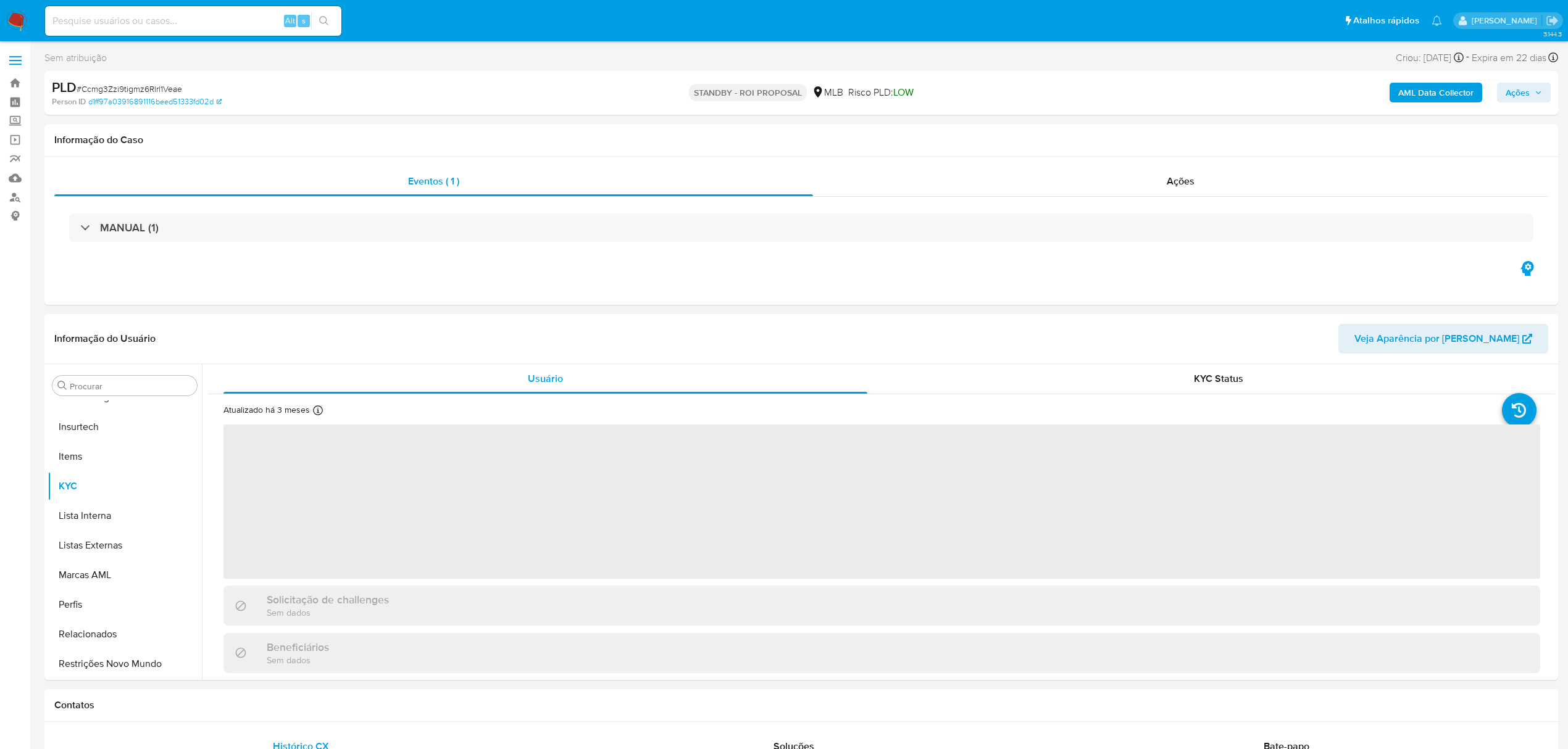 select on "10" 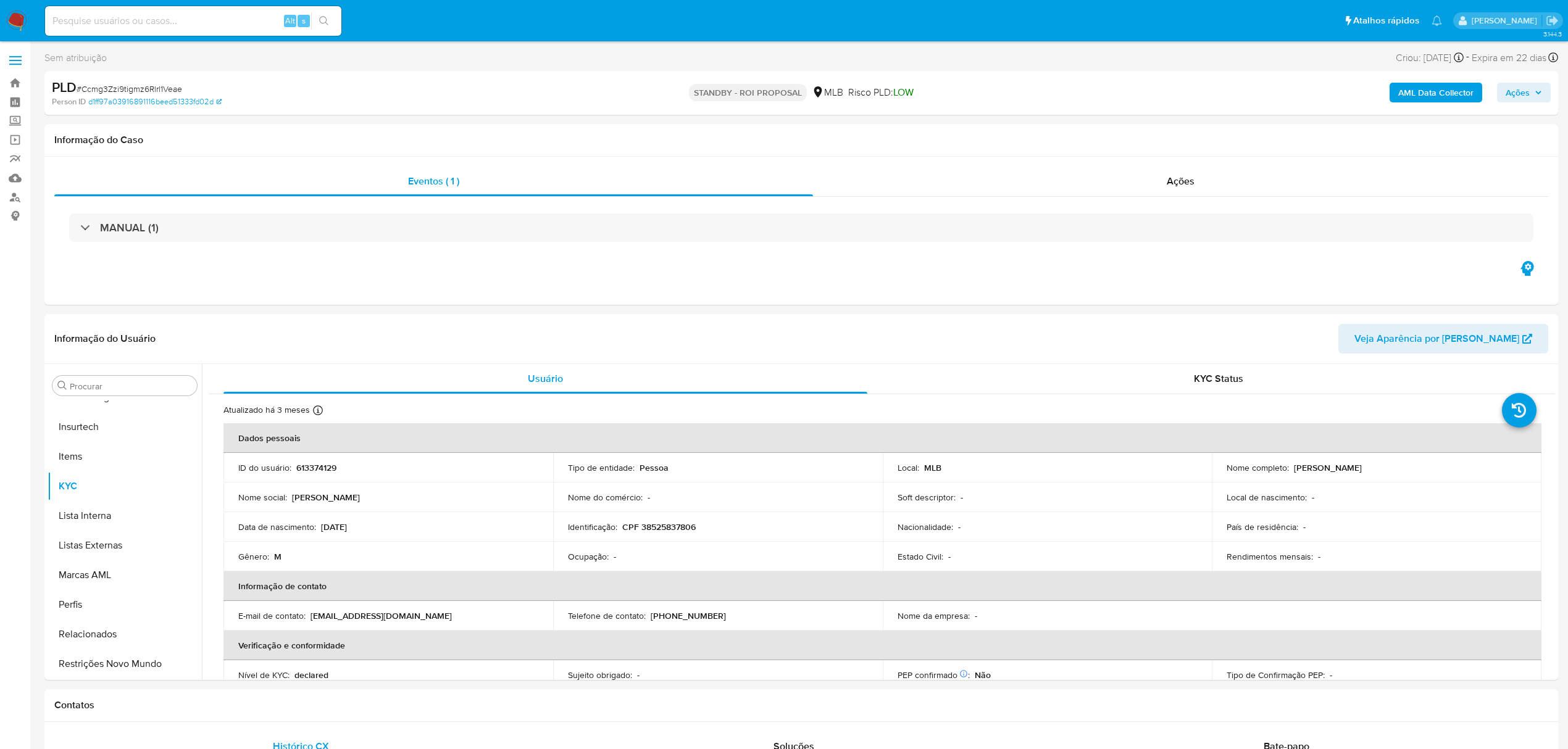 click on "# Ccmg3Zzi9tigmz6Rlrl1Veae" at bounding box center [129, 89] 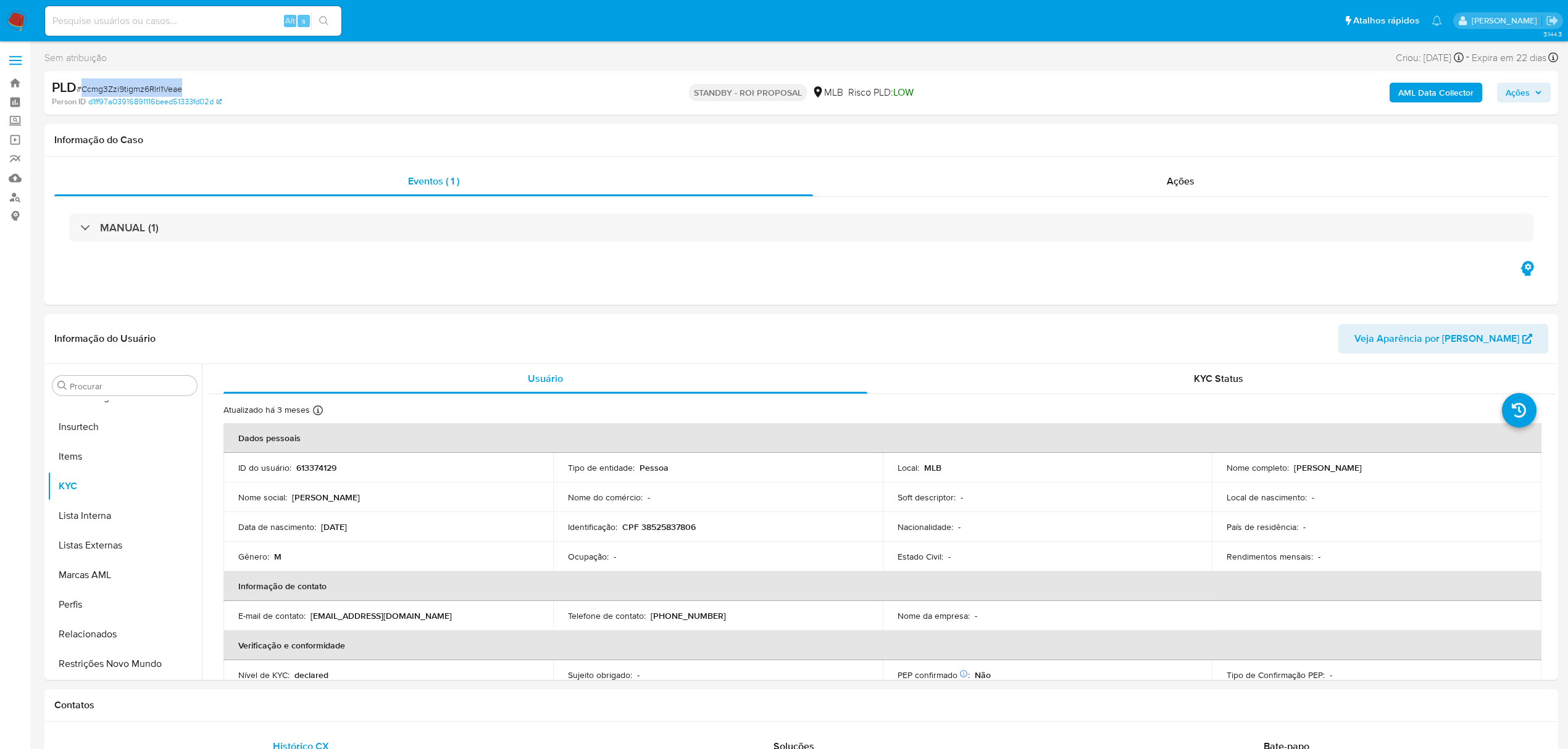 click on "# Ccmg3Zzi9tigmz6Rlrl1Veae" at bounding box center (129, 89) 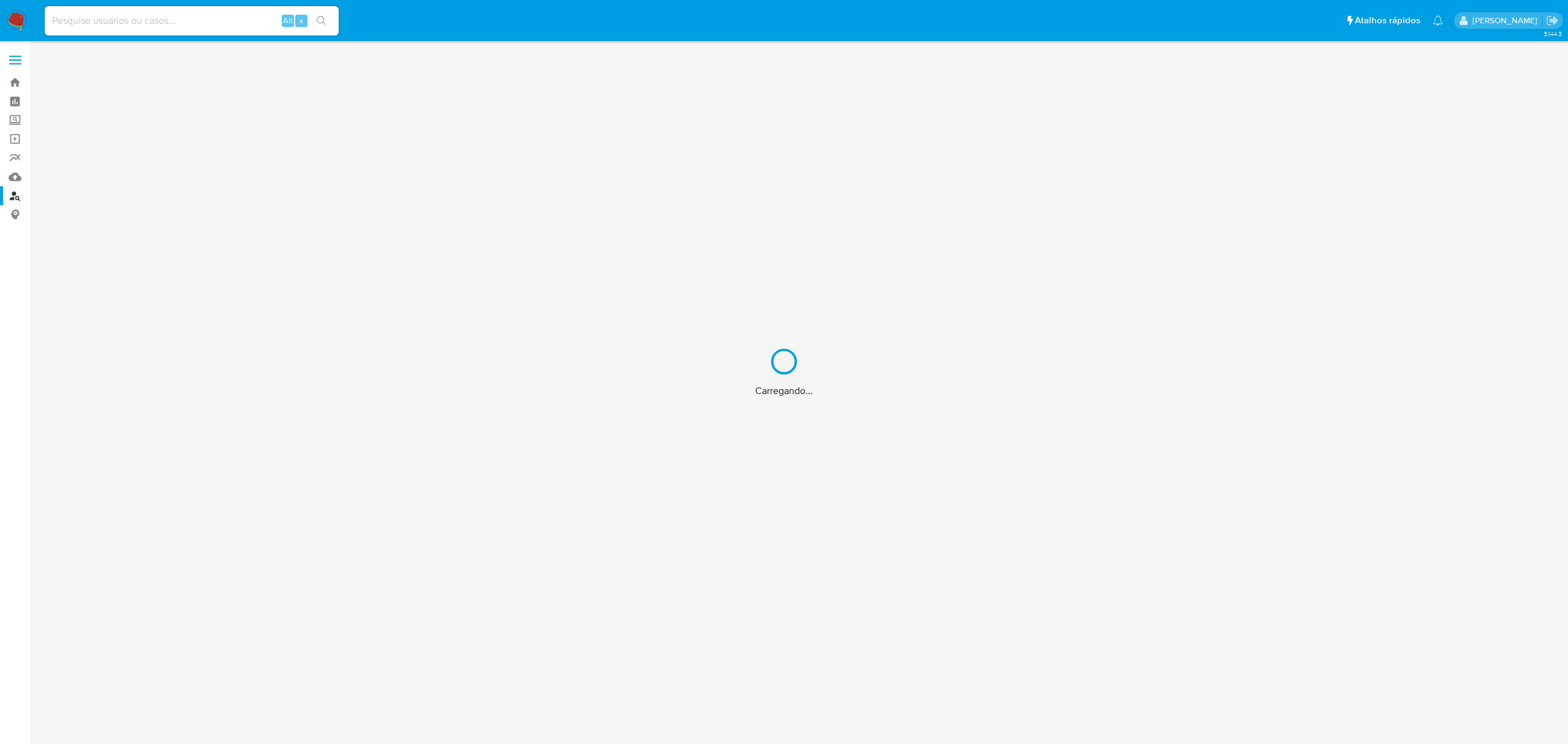 scroll, scrollTop: 0, scrollLeft: 0, axis: both 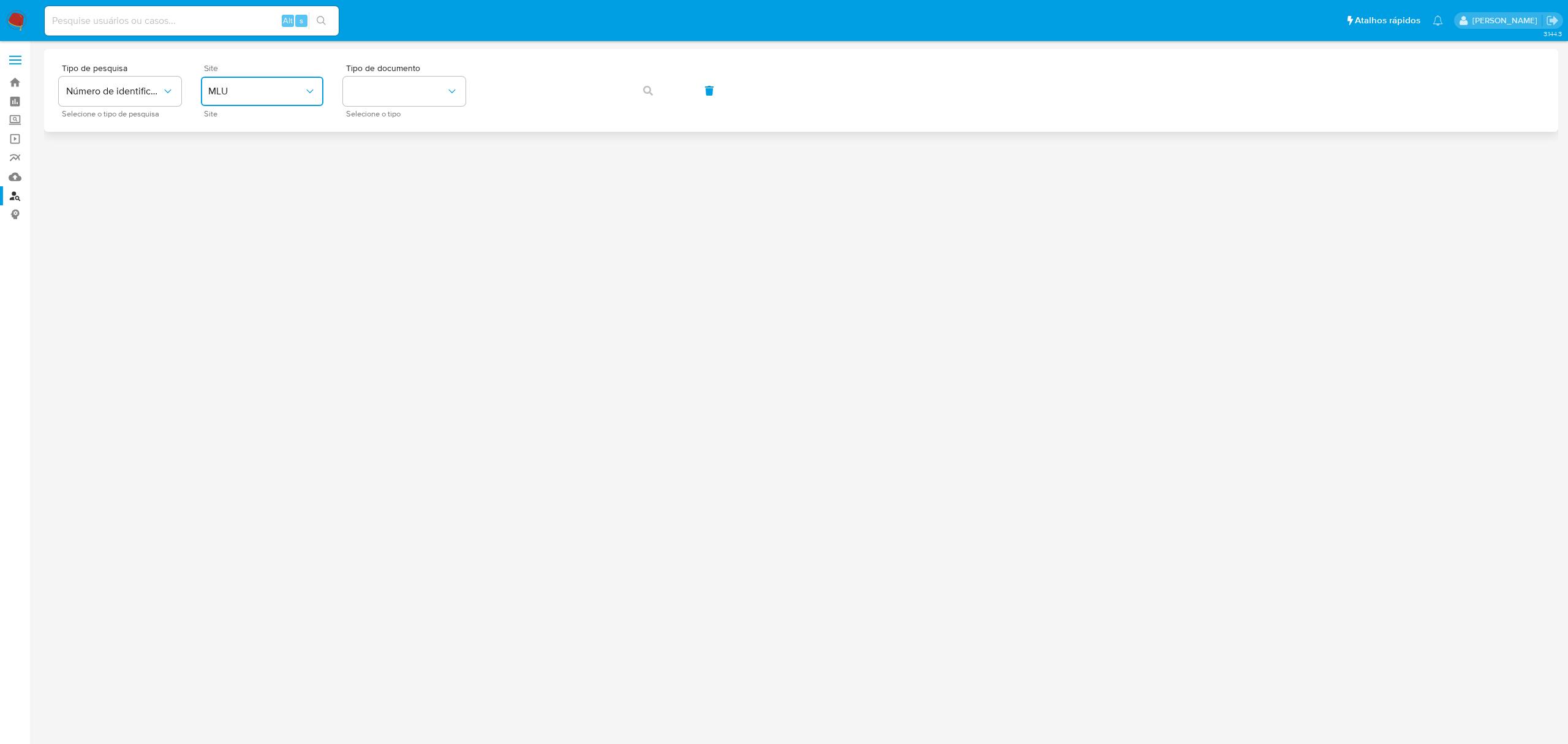 click on "MLU" at bounding box center [256, 91] 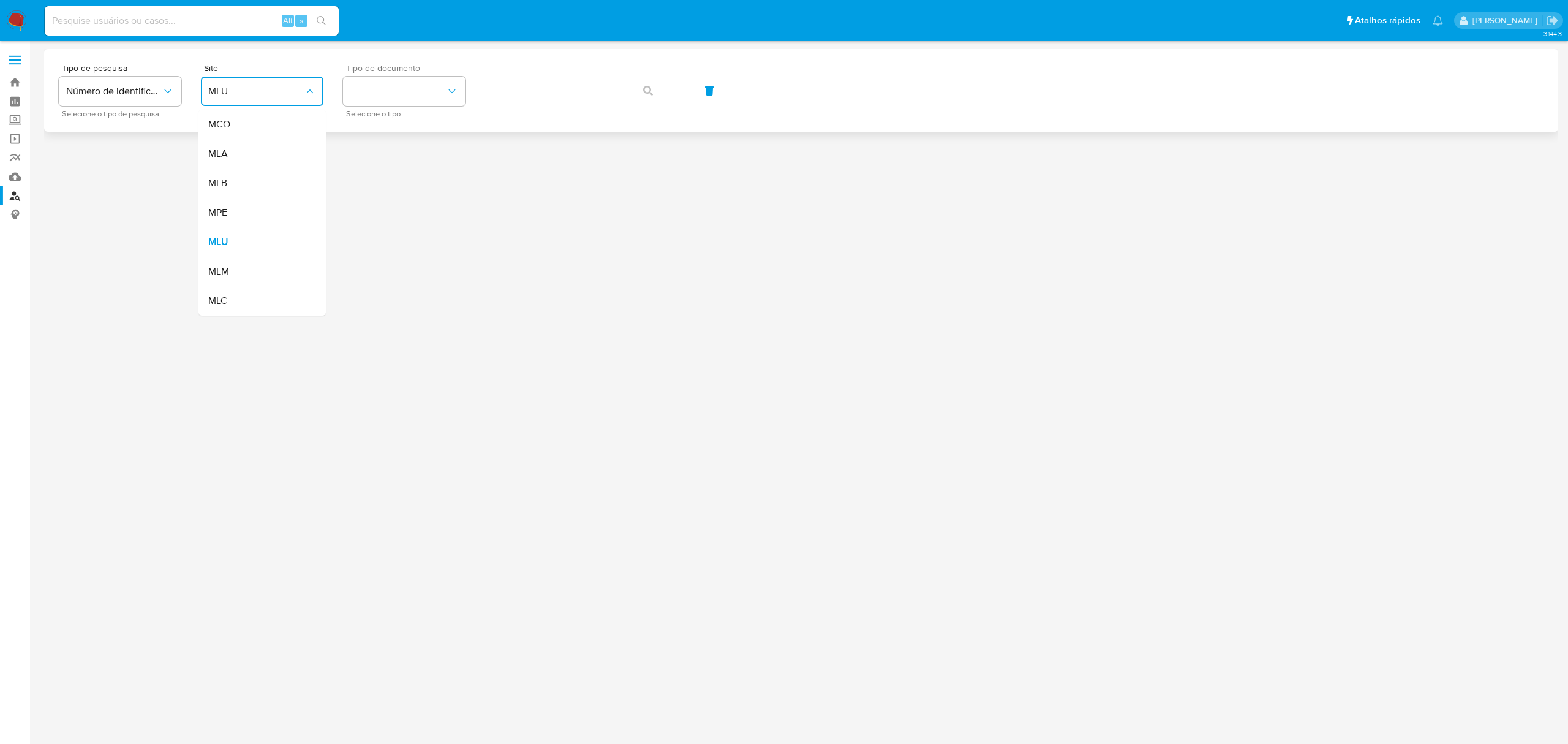 drag, startPoint x: 250, startPoint y: 185, endPoint x: 349, endPoint y: 116, distance: 120.67311 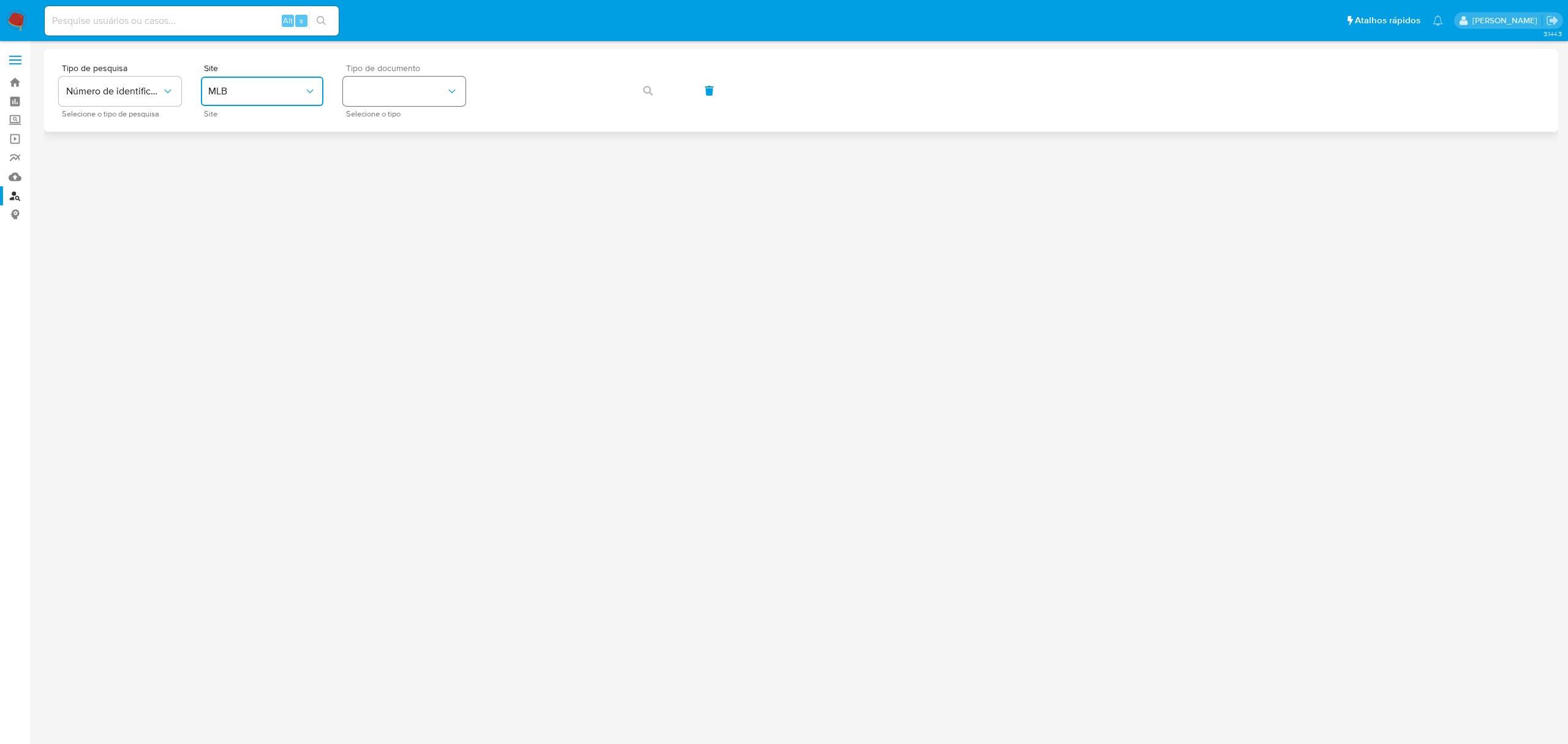 drag, startPoint x: 379, startPoint y: 77, endPoint x: 380, endPoint y: 96, distance: 19.0263 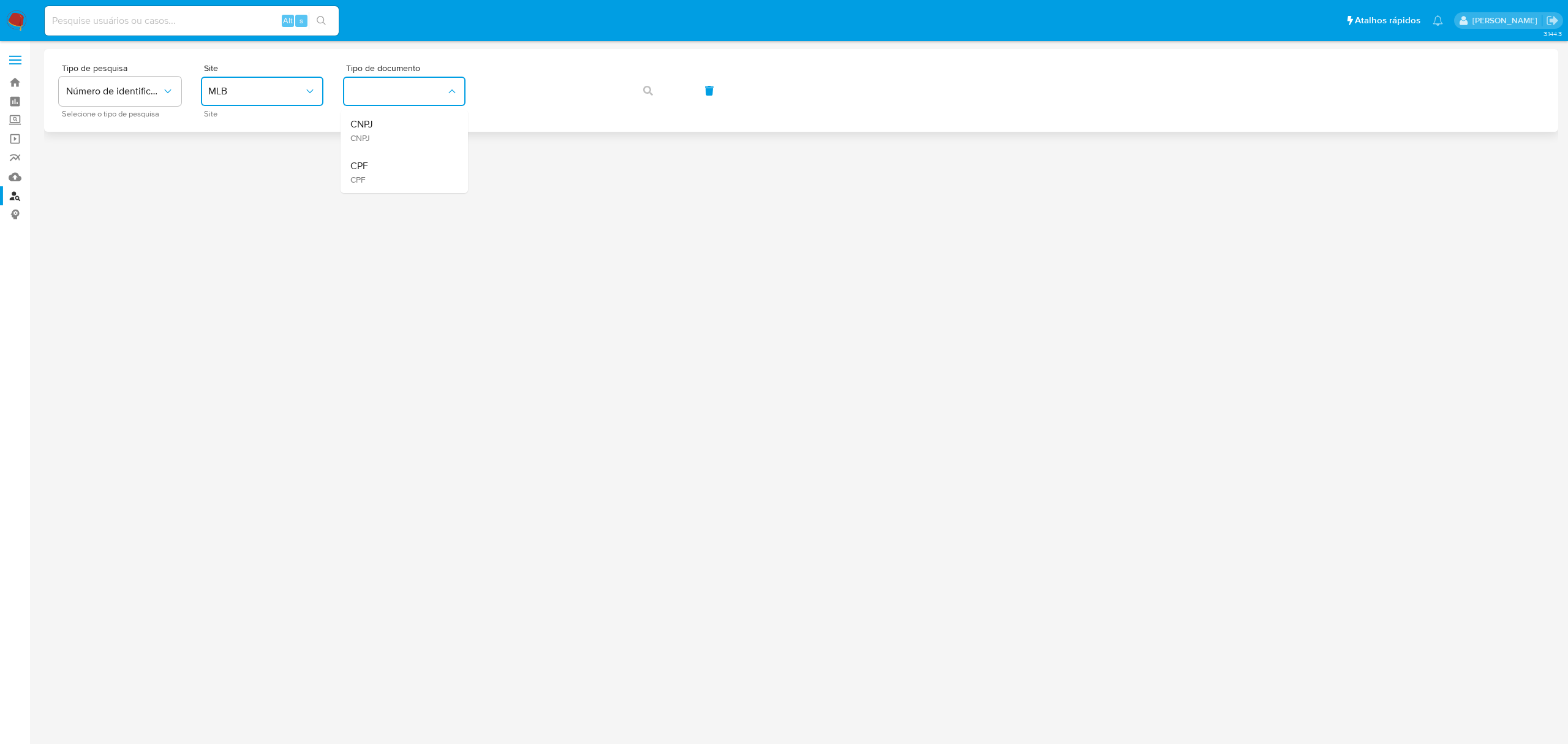 drag, startPoint x: 390, startPoint y: 141, endPoint x: 480, endPoint y: 112, distance: 94.55686 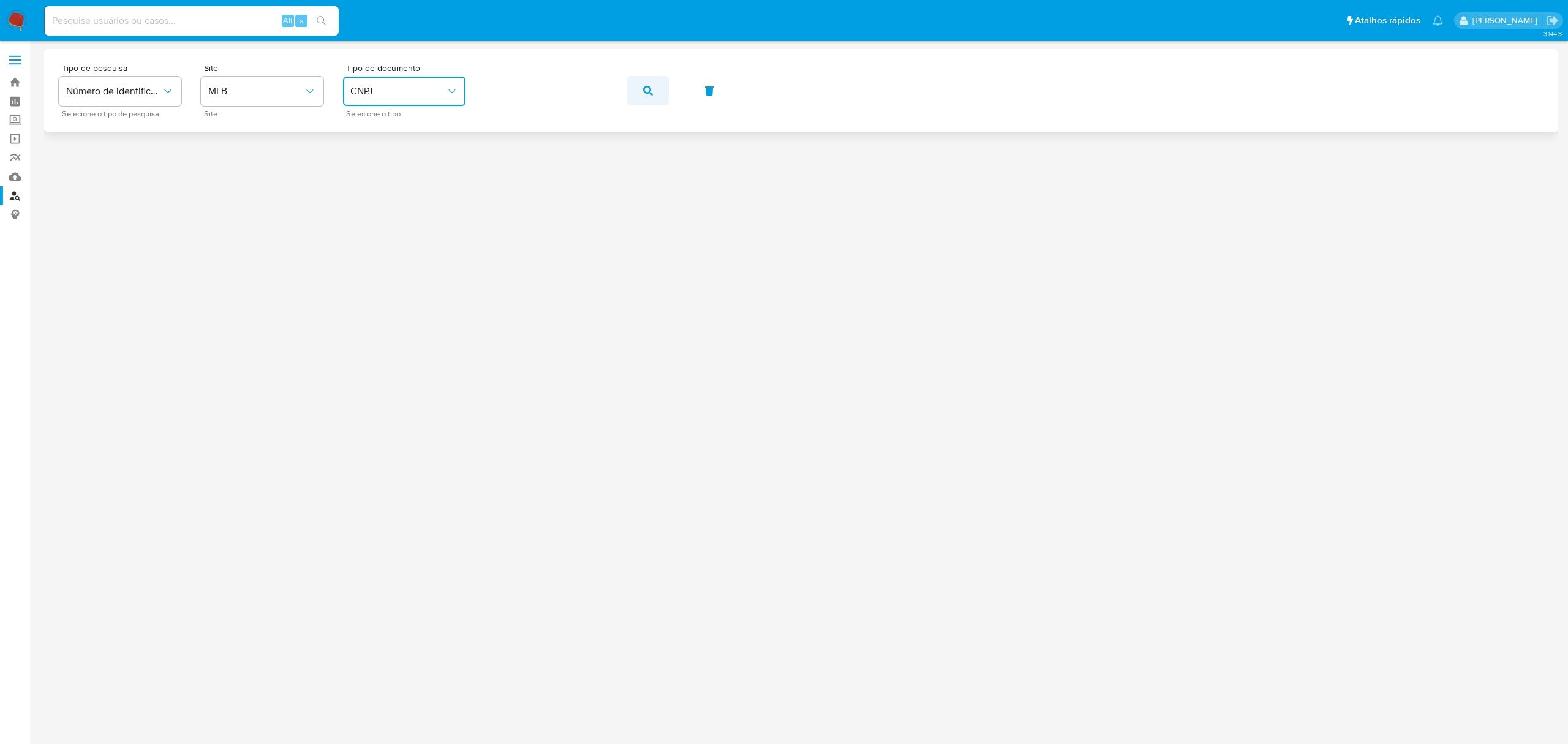 click at bounding box center (648, 91) 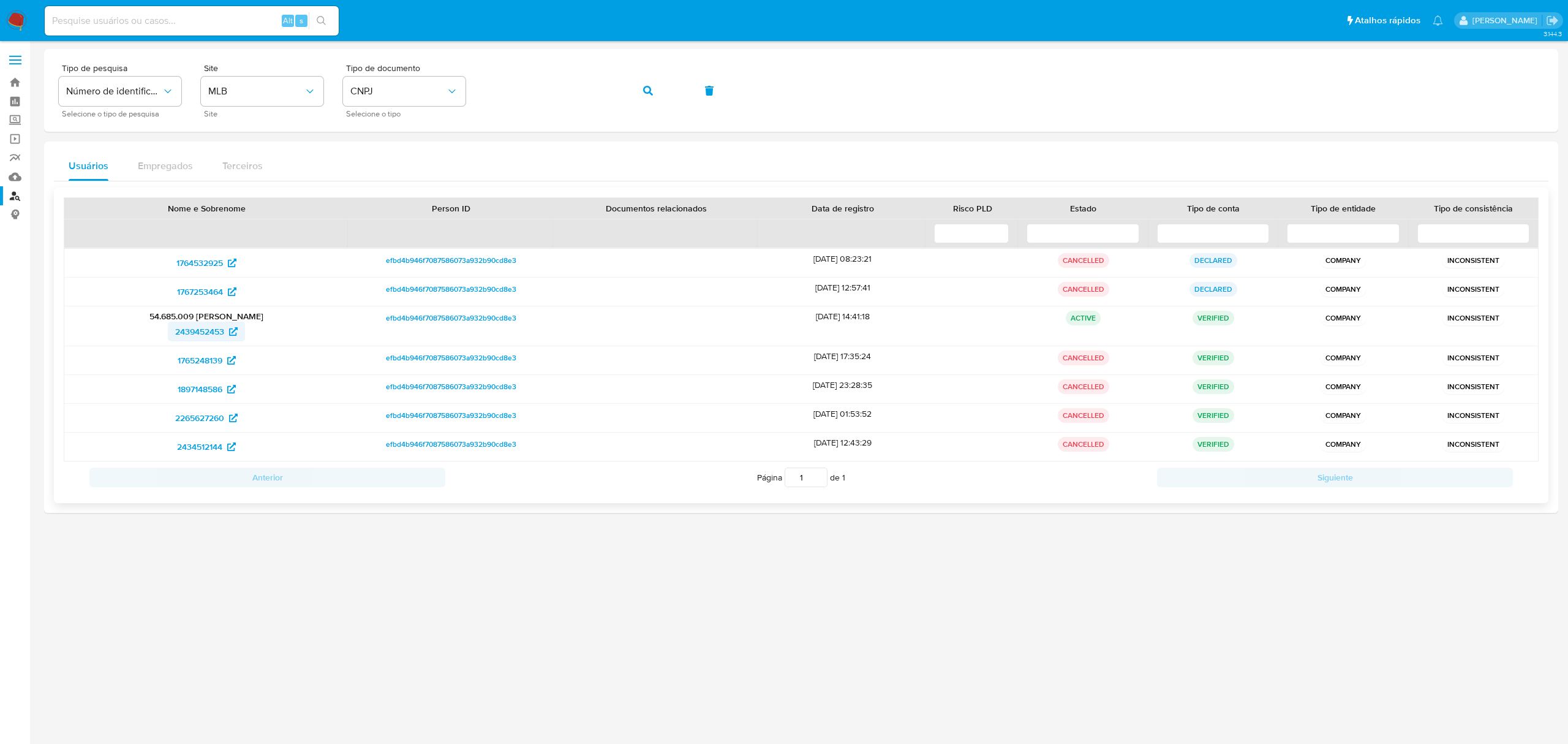 click on "2439452453" at bounding box center (200, 332) 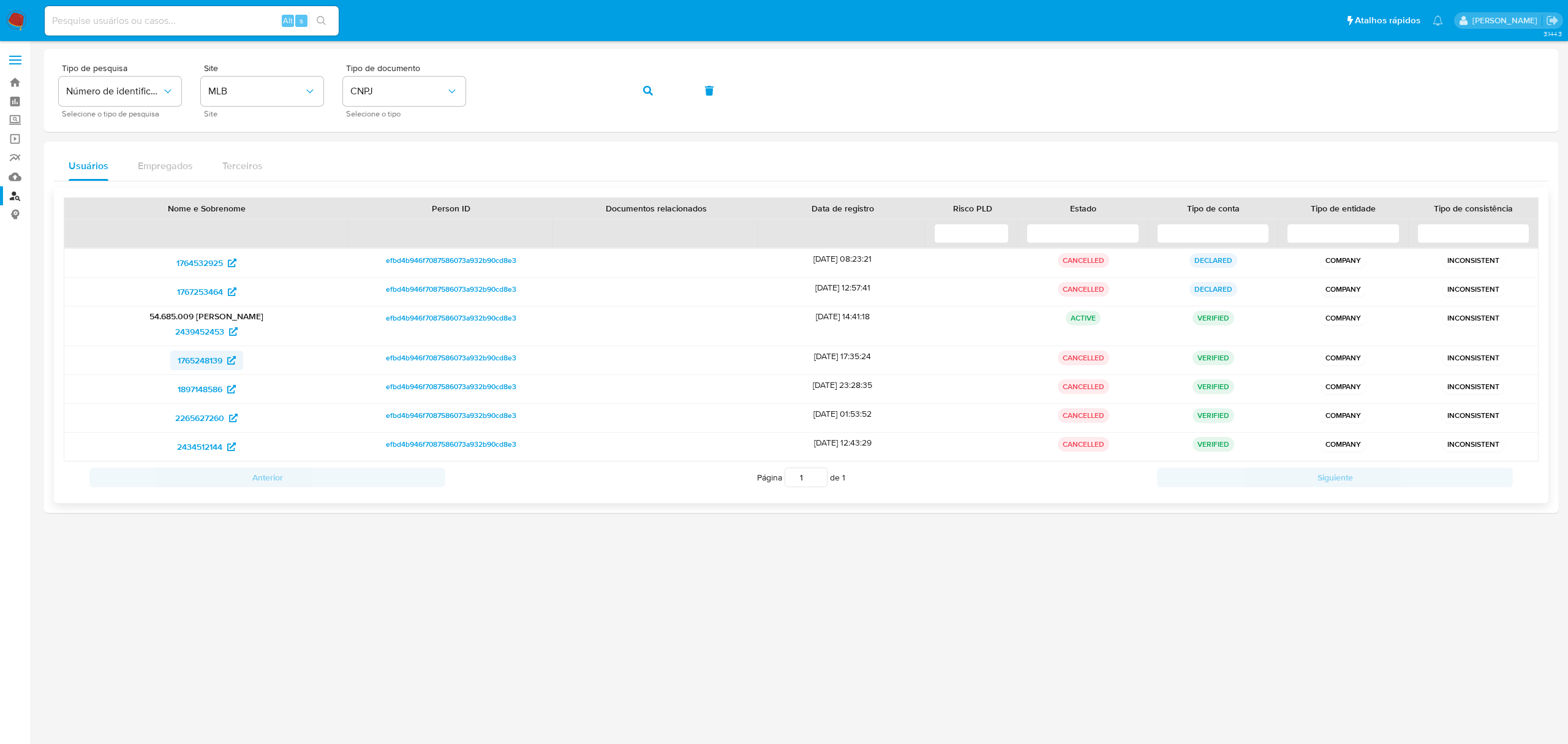 click on "1765248139" at bounding box center (200, 360) 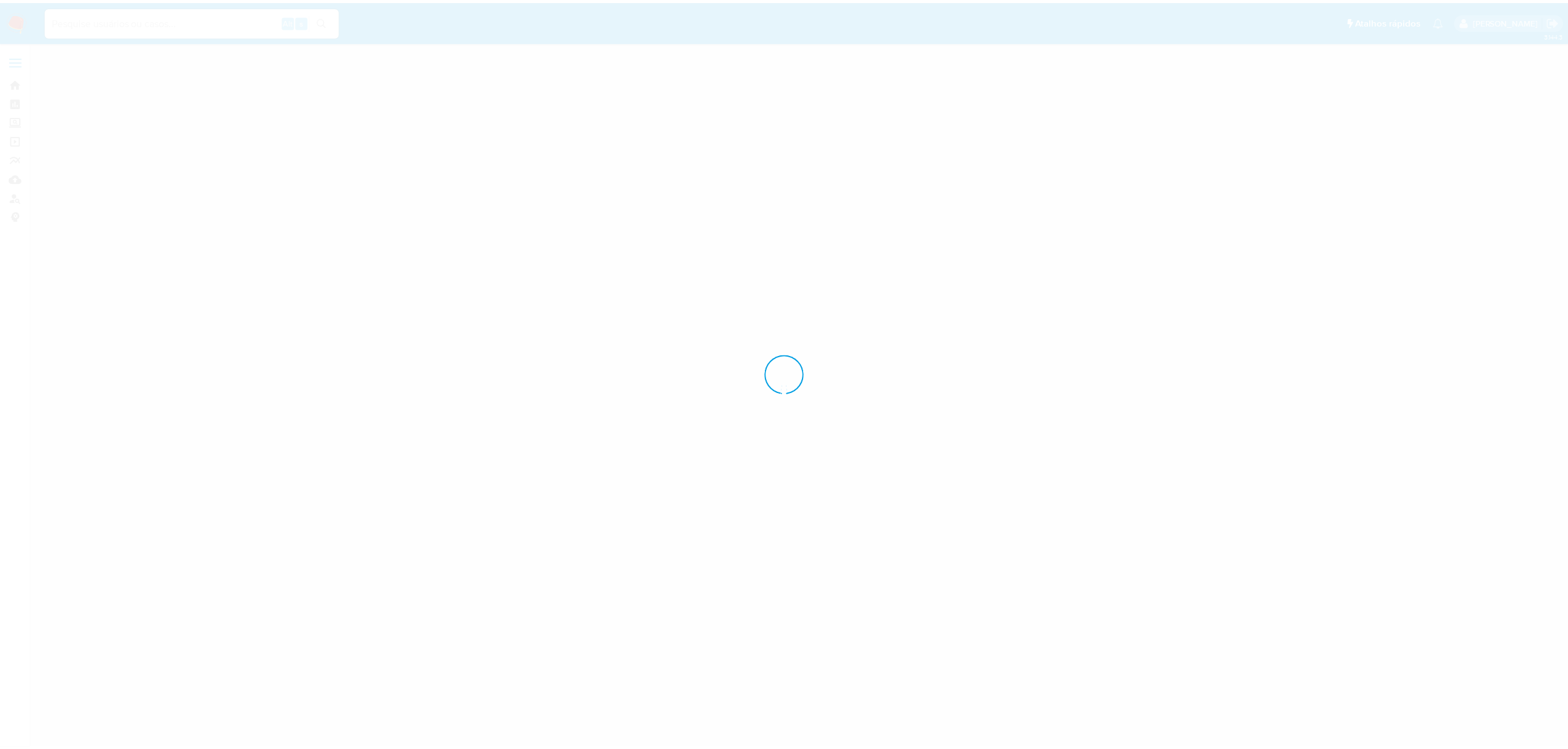 scroll, scrollTop: 0, scrollLeft: 0, axis: both 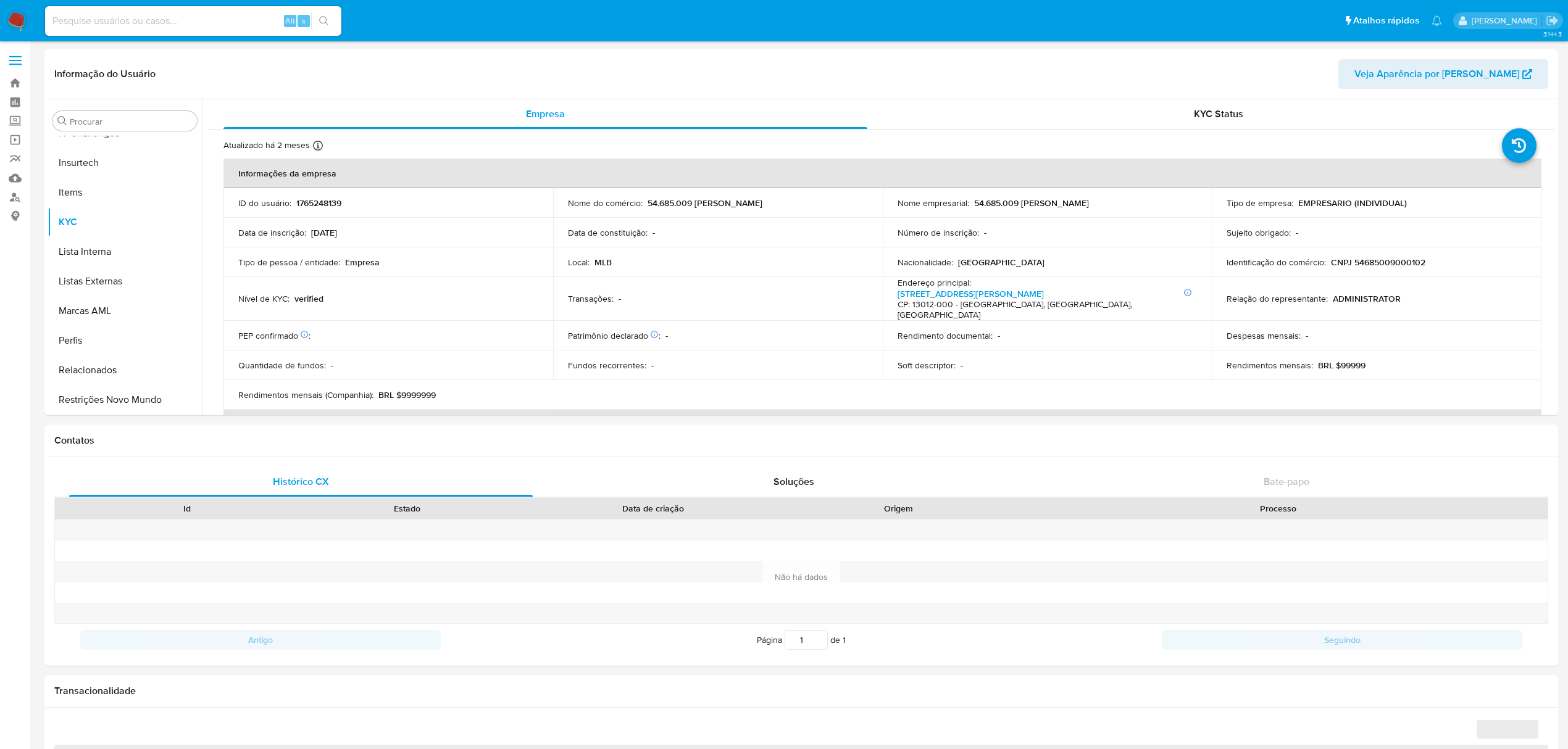select on "10" 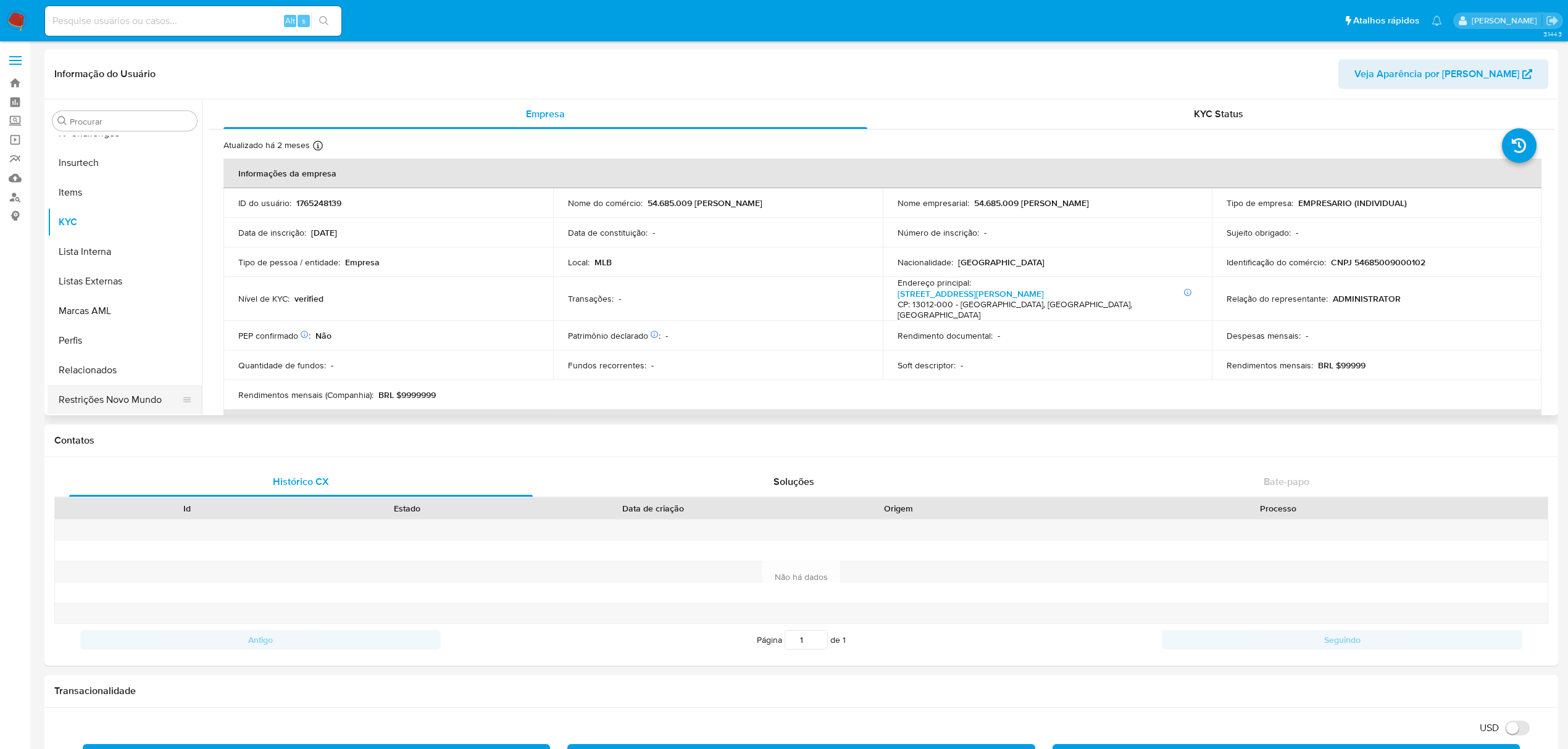 click on "Restrições Novo Mundo" at bounding box center (120, 400) 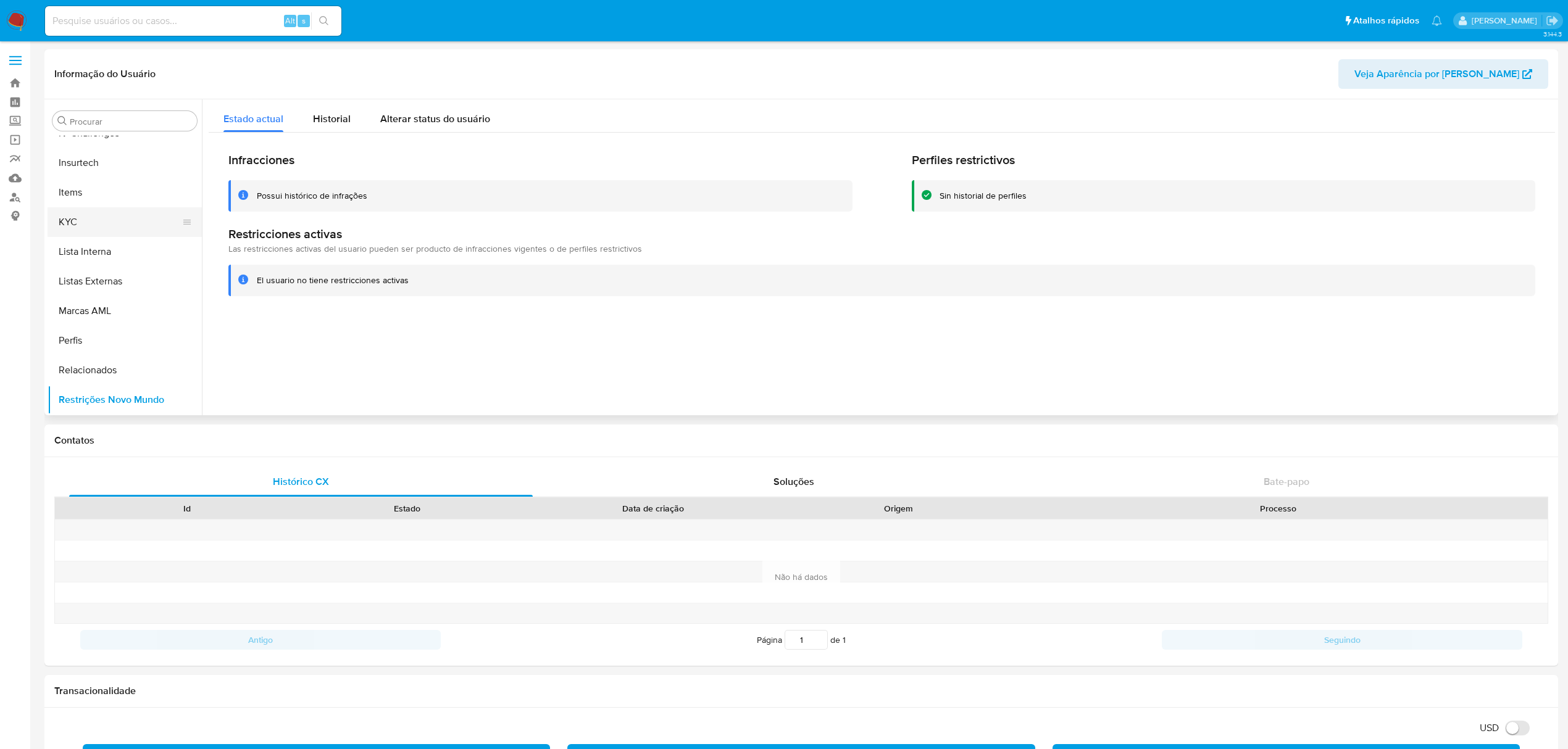 click on "KYC" at bounding box center (120, 222) 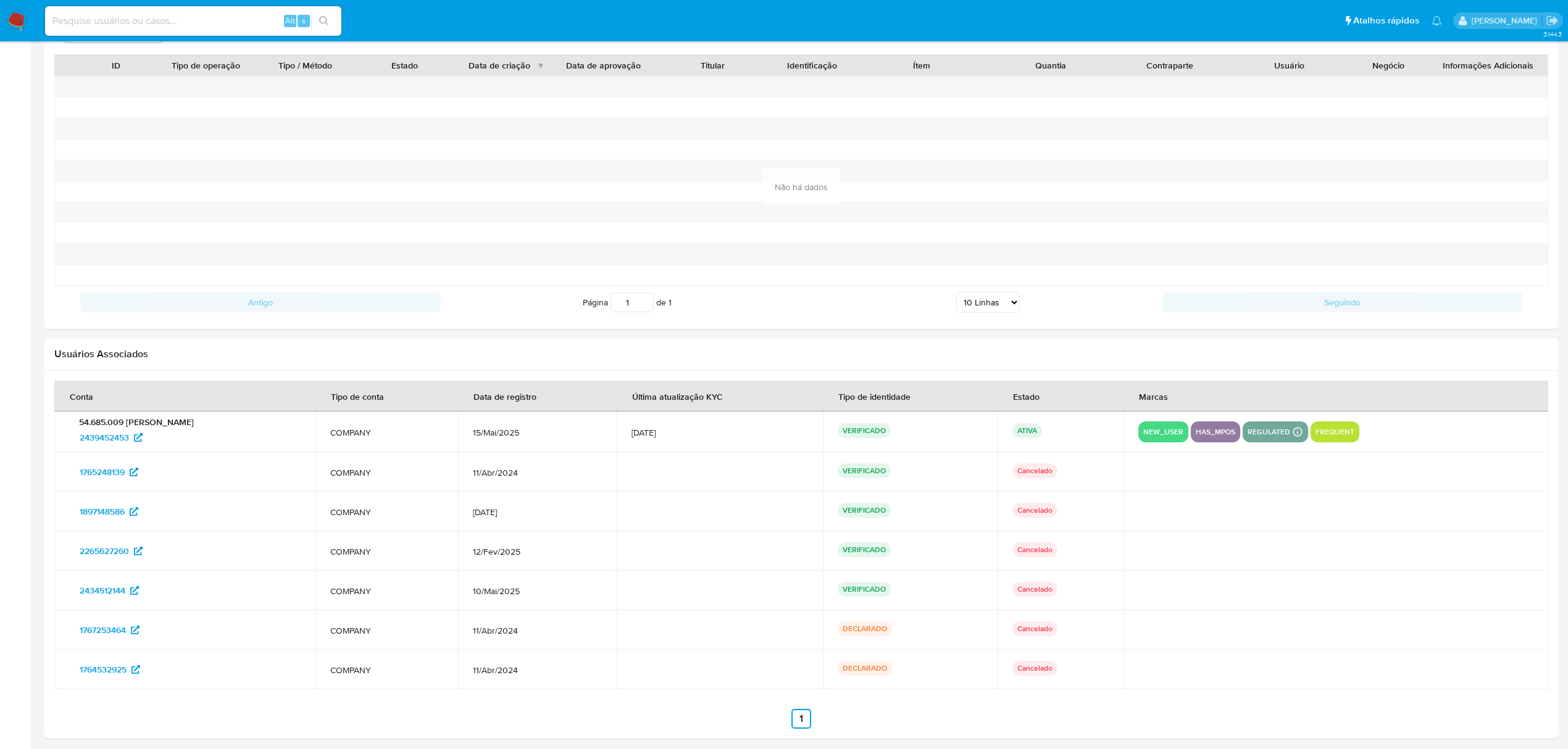 scroll, scrollTop: 1264, scrollLeft: 0, axis: vertical 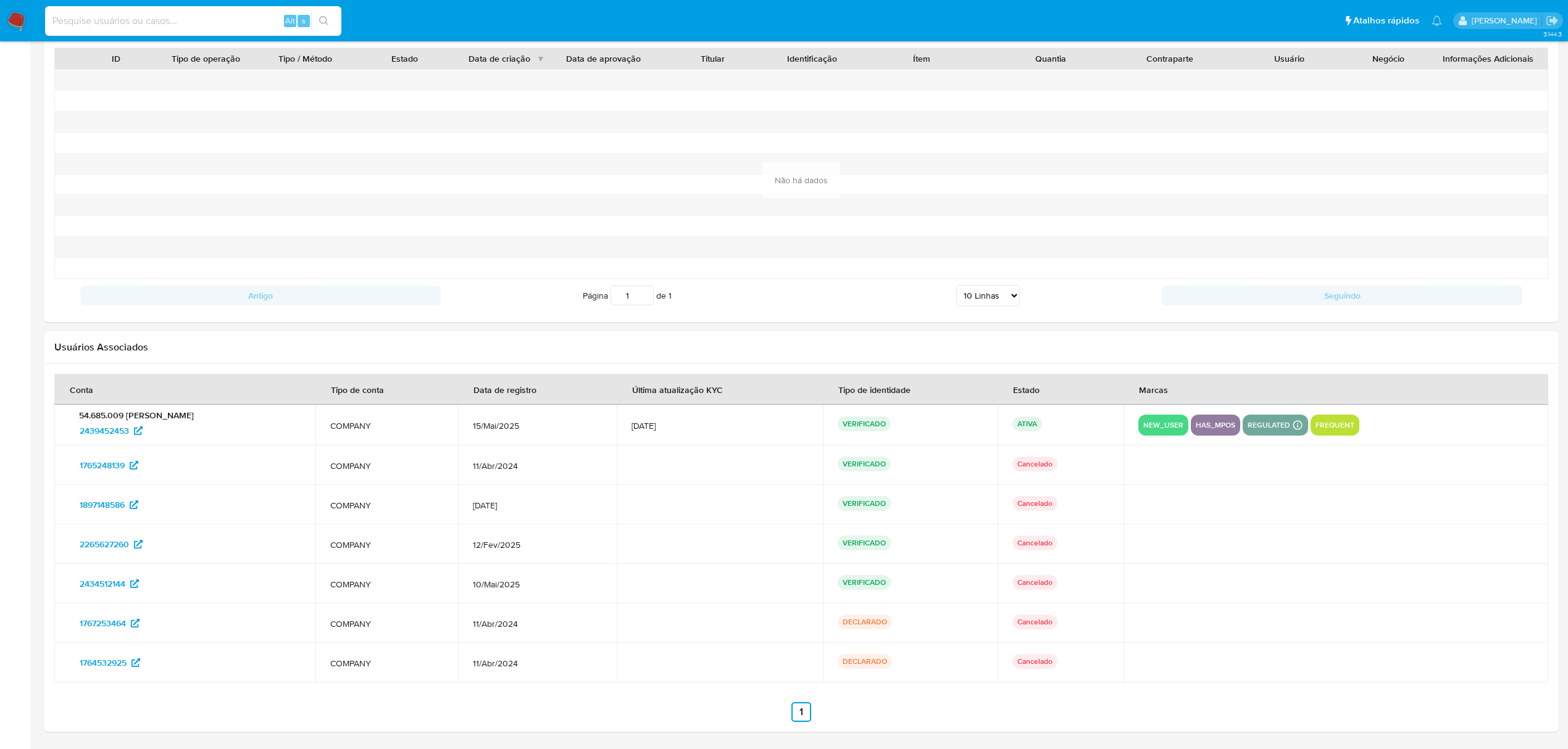 click at bounding box center (193, 21) 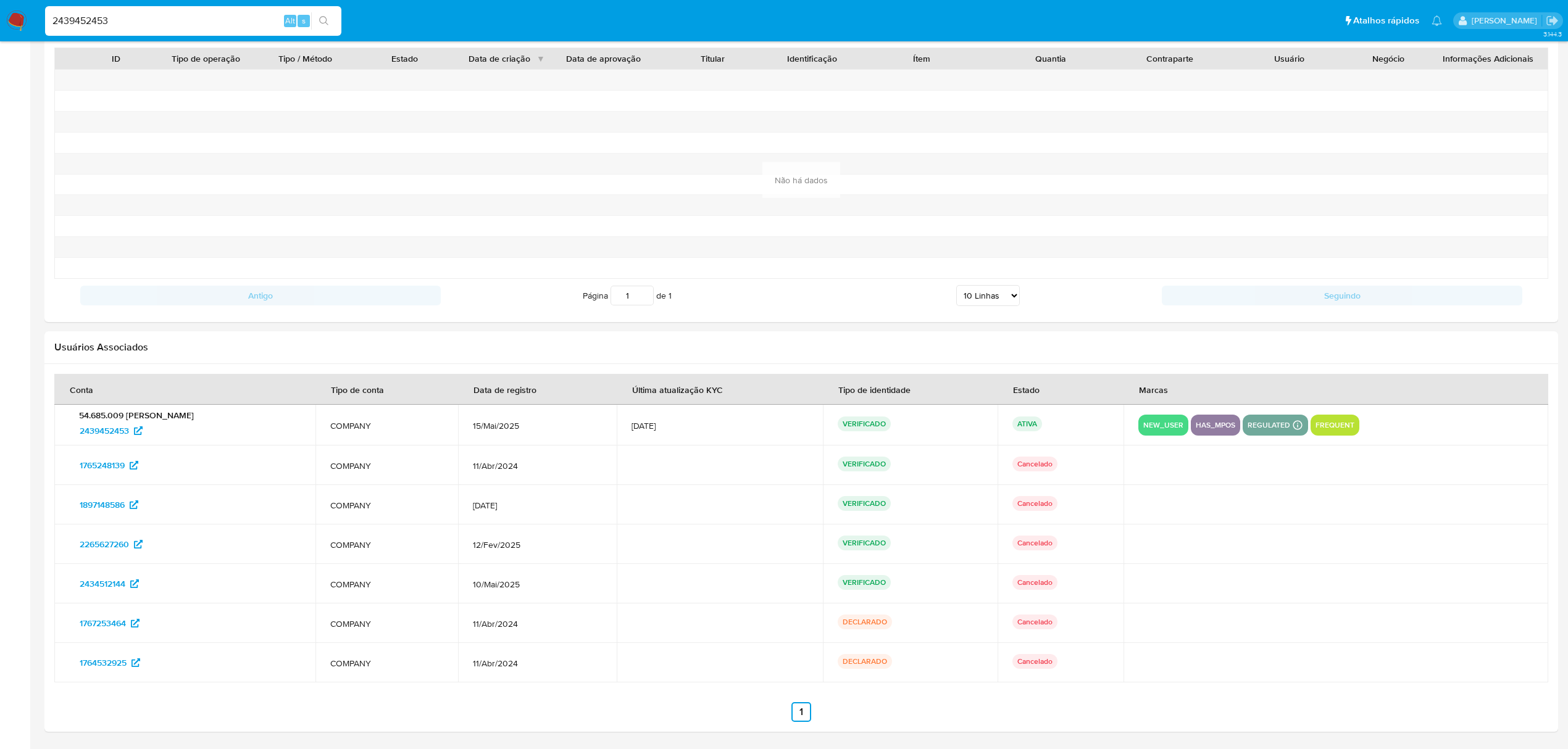 type on "2439452453" 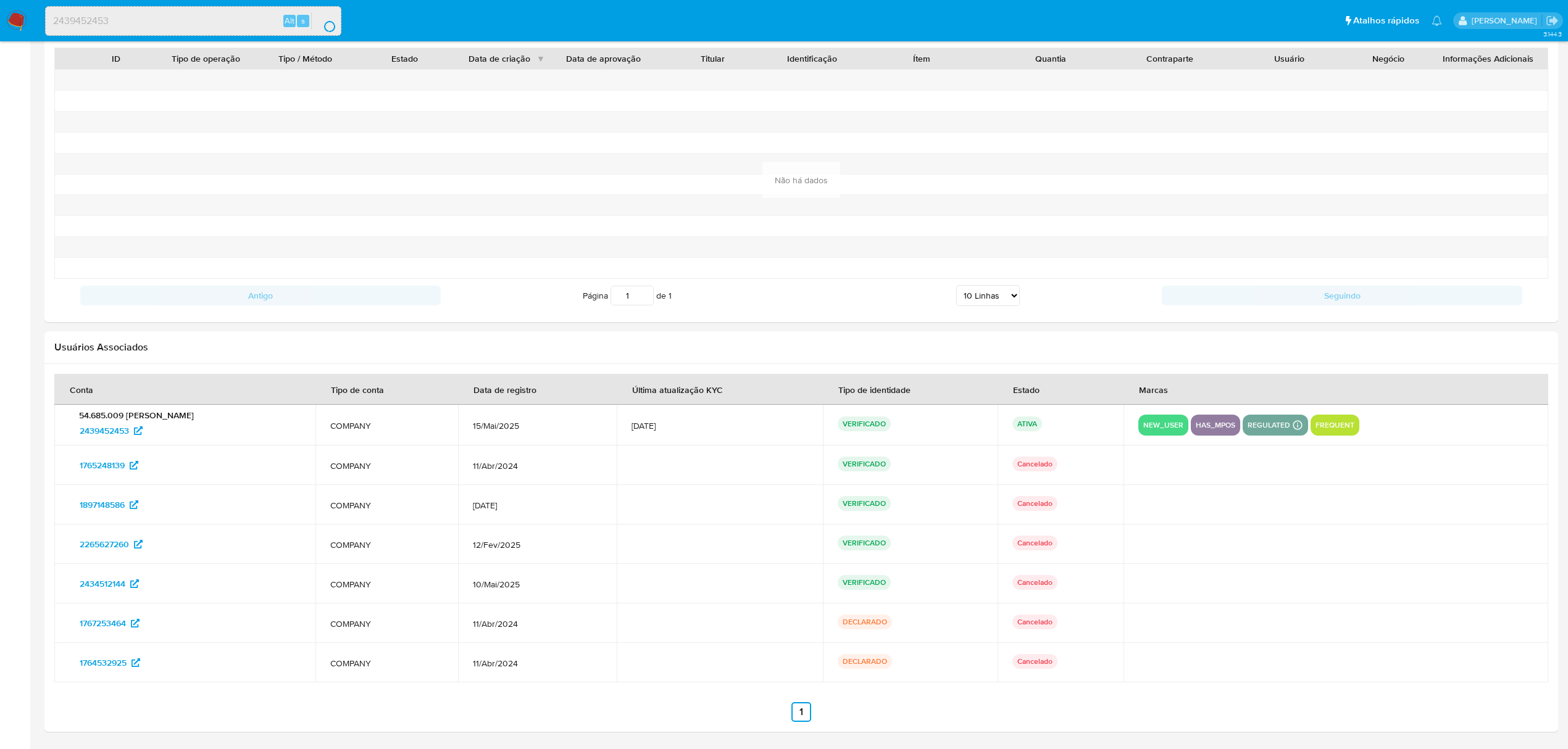 scroll, scrollTop: 0, scrollLeft: 0, axis: both 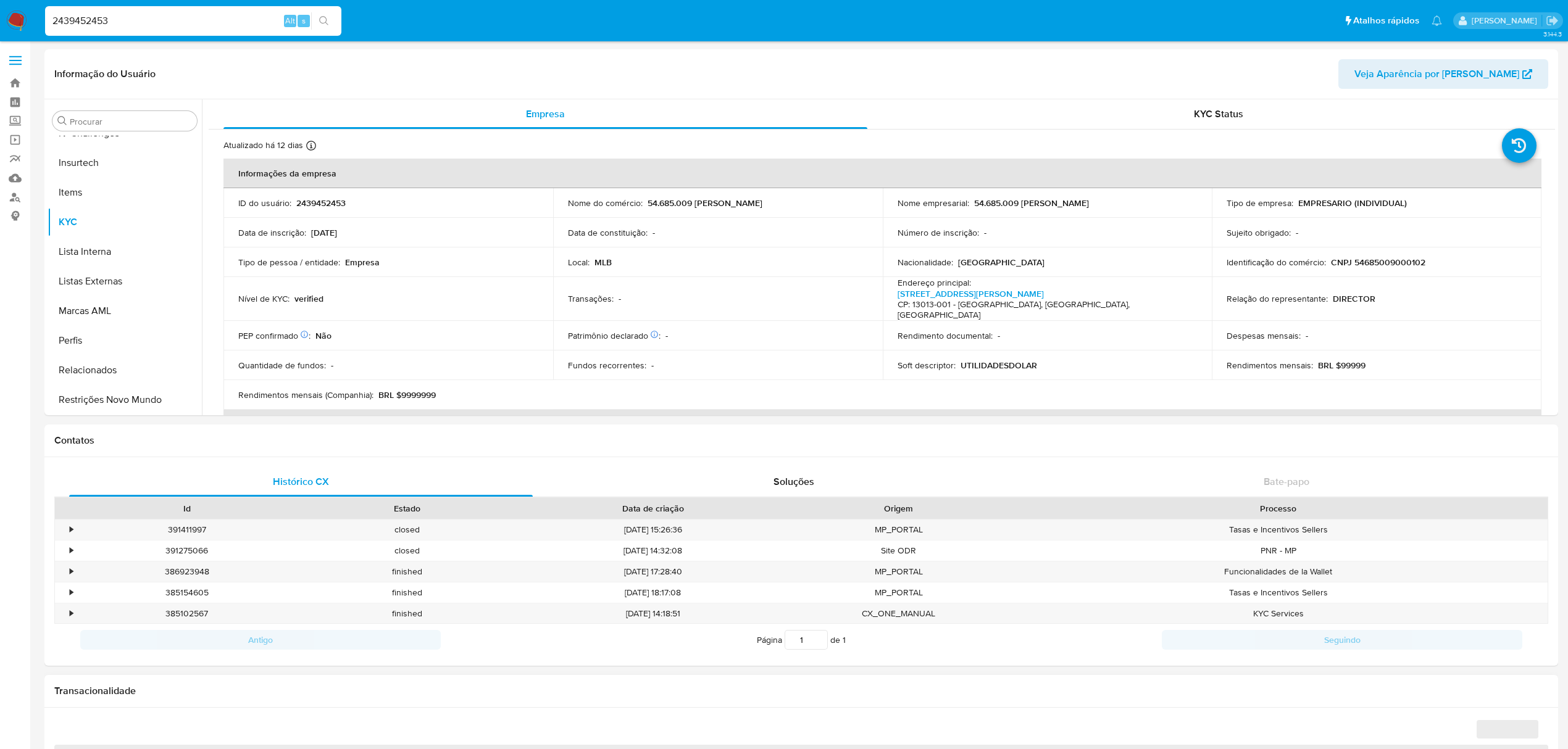 select on "10" 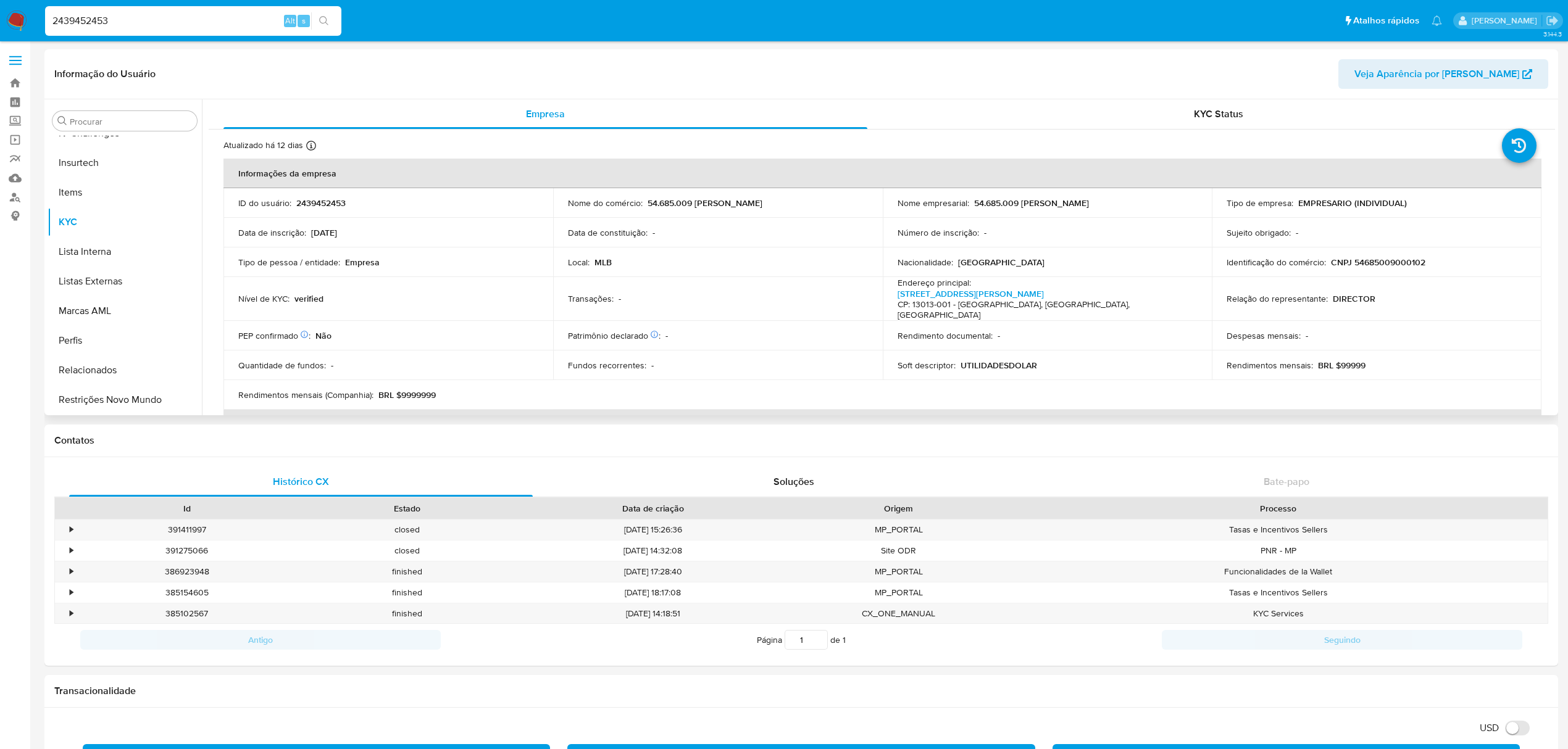 click on "CNPJ 54685009000102" at bounding box center (1378, 262) 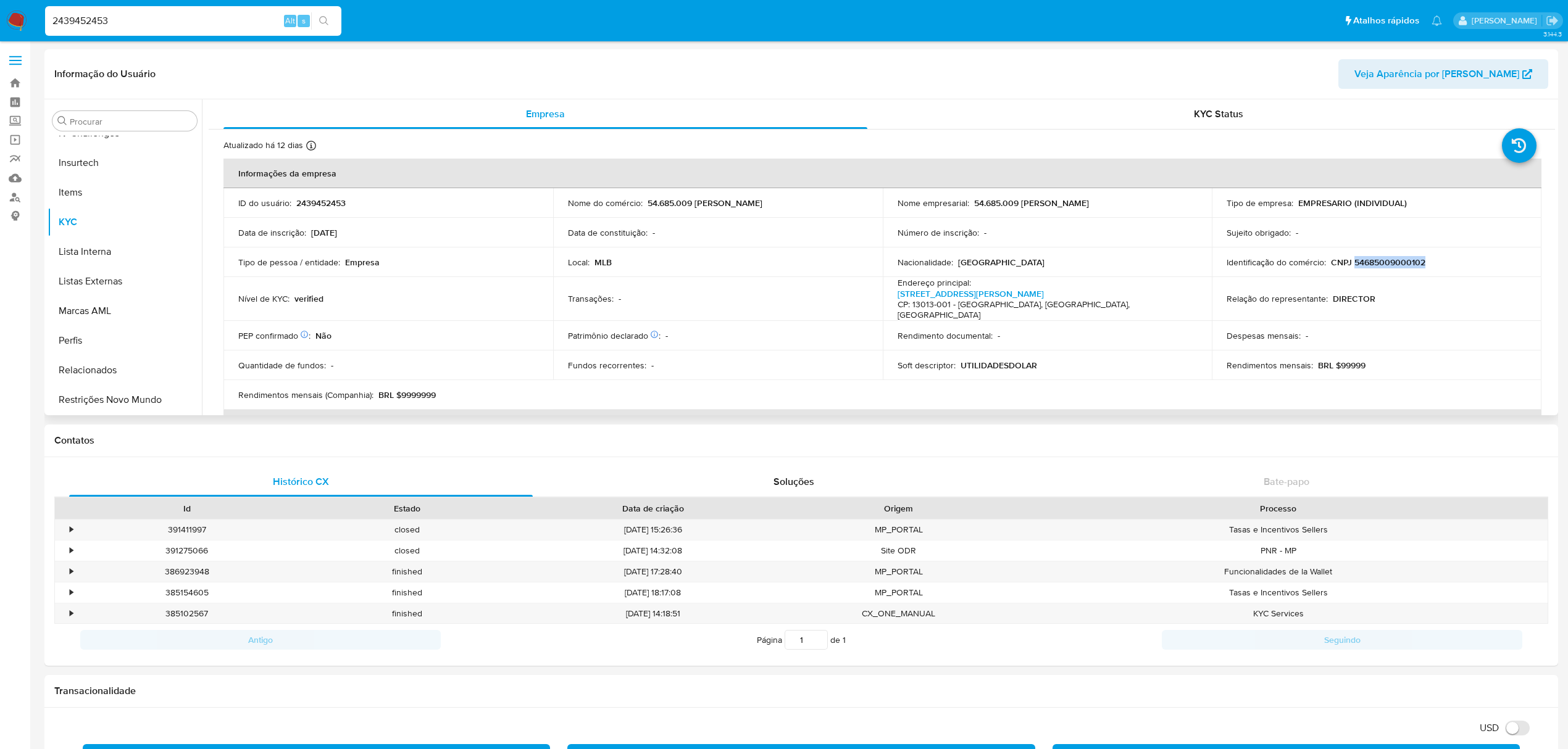 click on "CNPJ 54685009000102" at bounding box center (1378, 262) 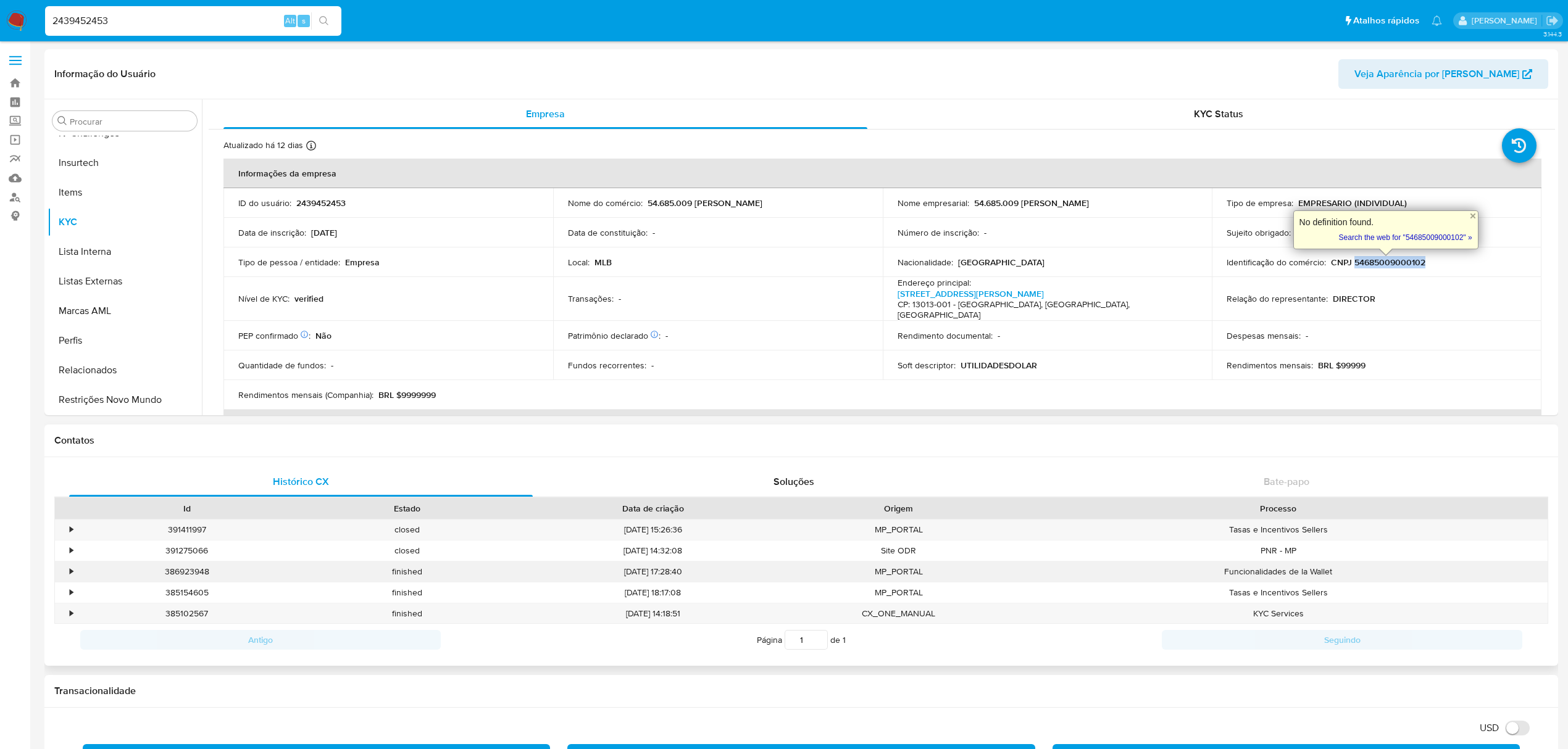 copy on "54685009000102" 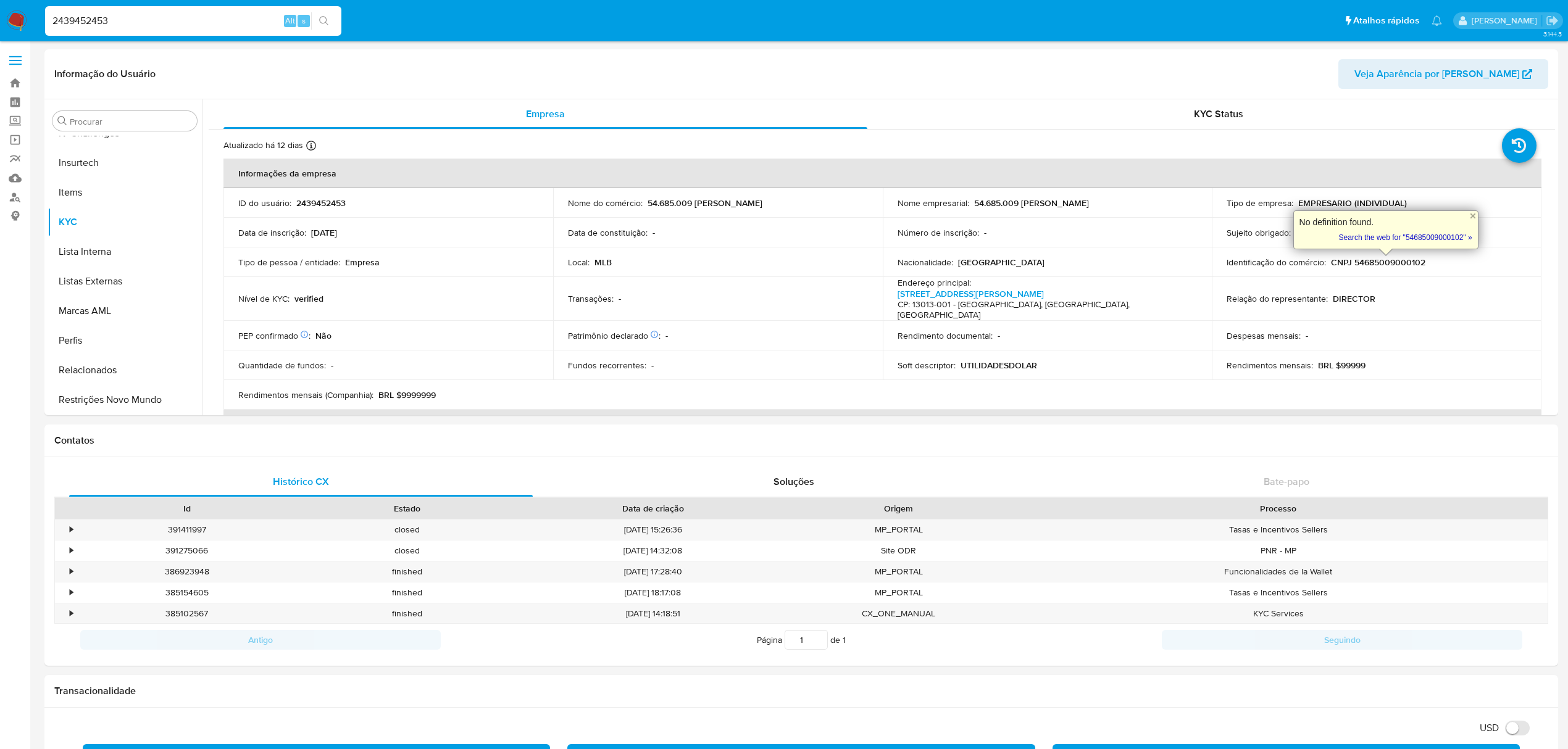 click on "2439452453" at bounding box center (193, 21) 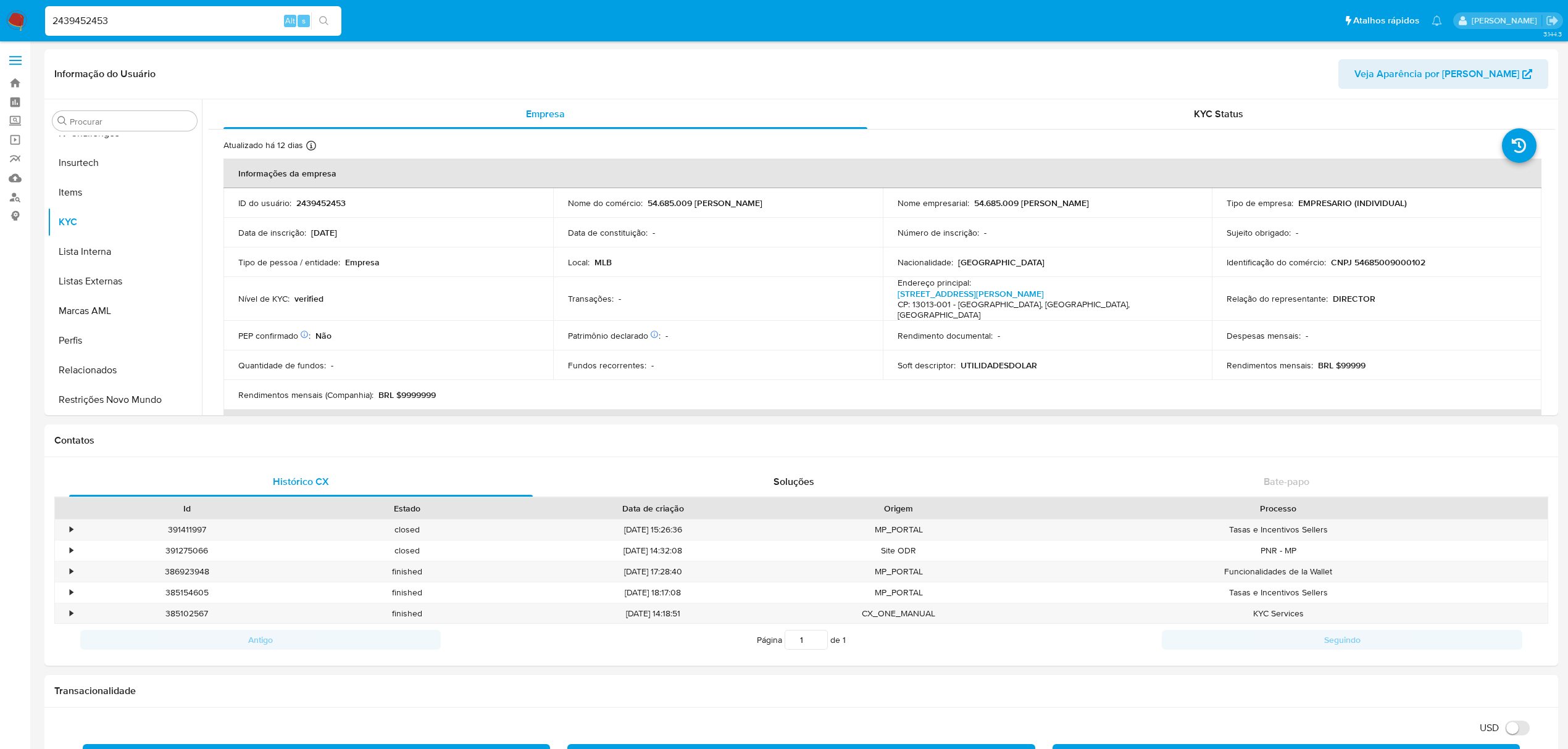 click on "2439452453" at bounding box center [193, 21] 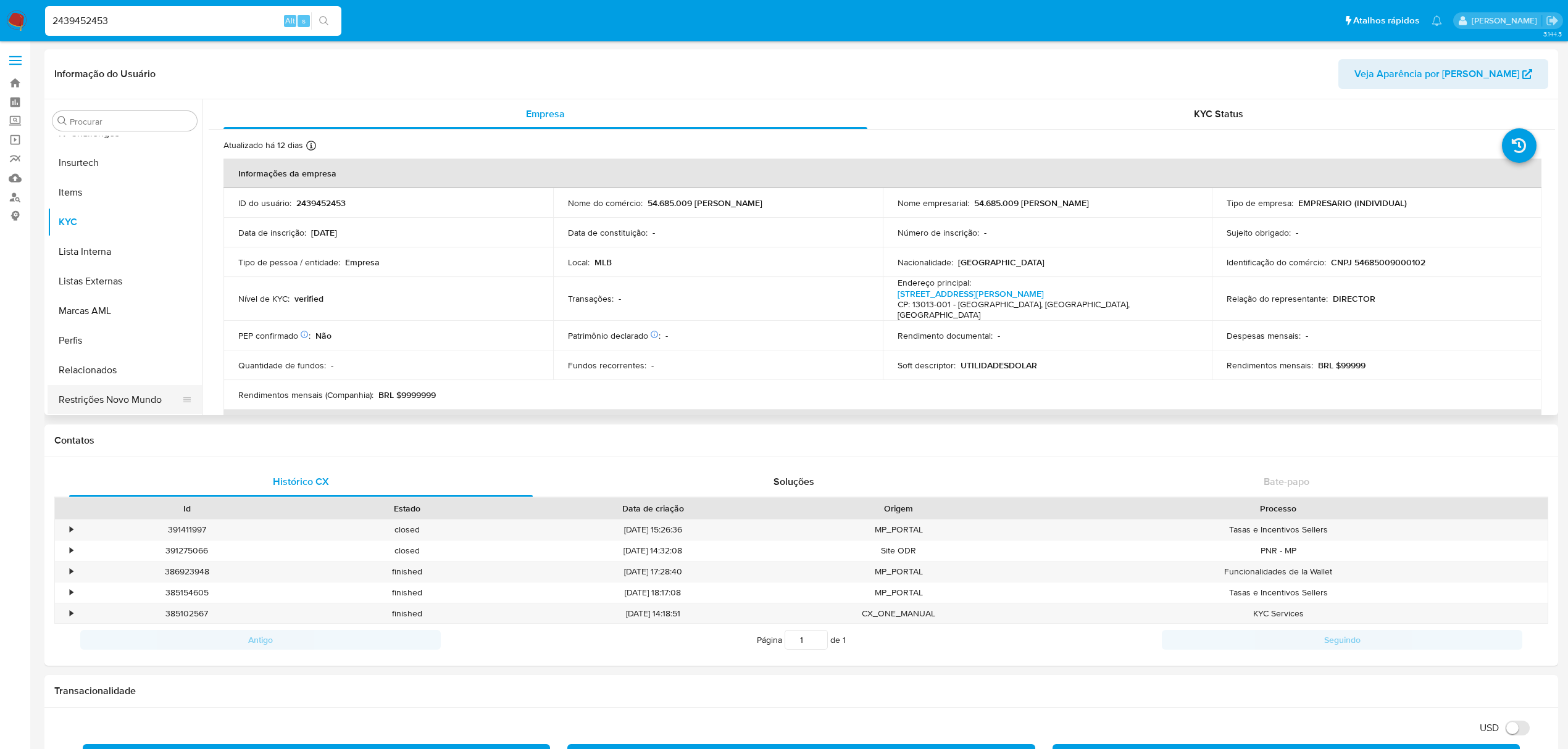 click on "Restrições Novo Mundo" at bounding box center (120, 400) 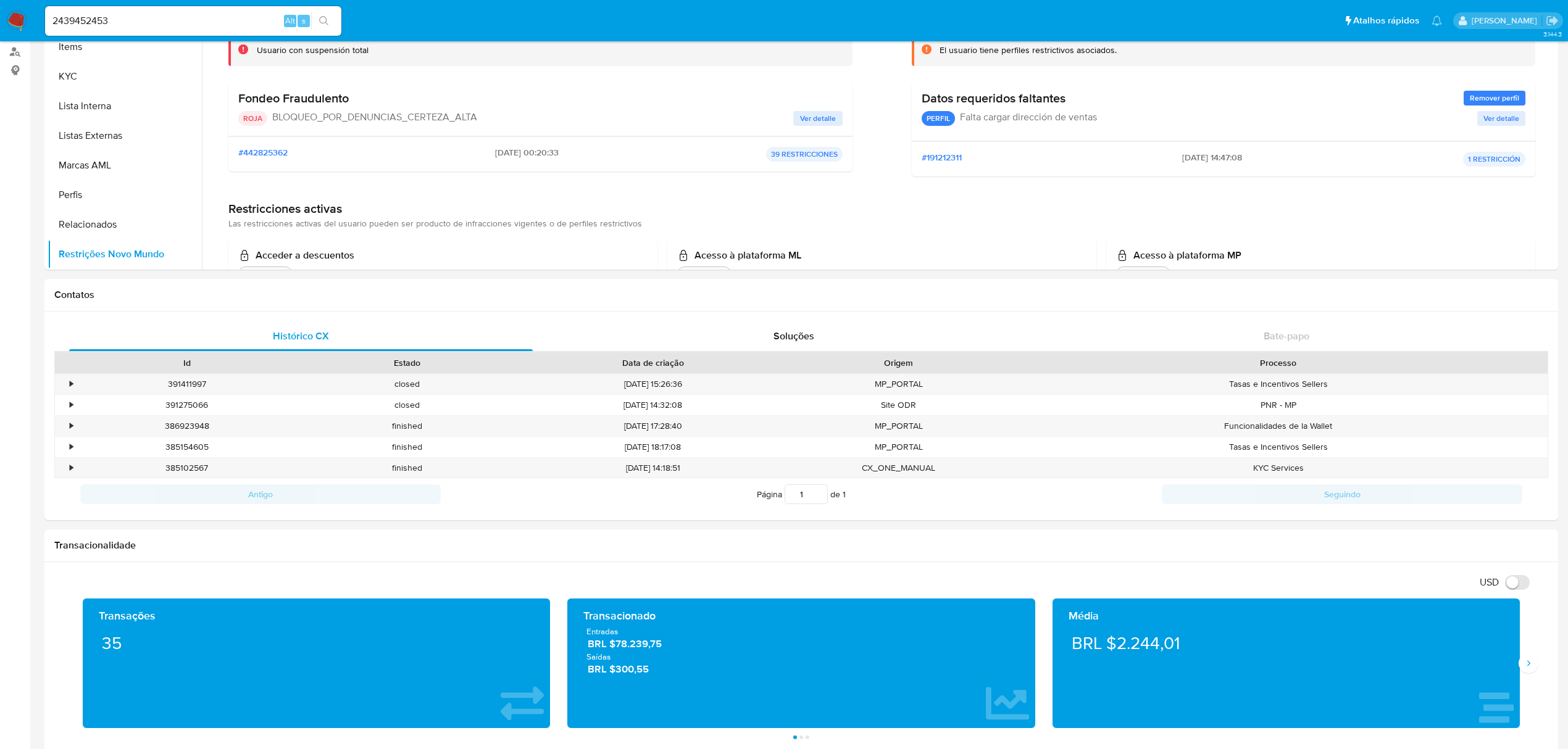 scroll, scrollTop: 164, scrollLeft: 0, axis: vertical 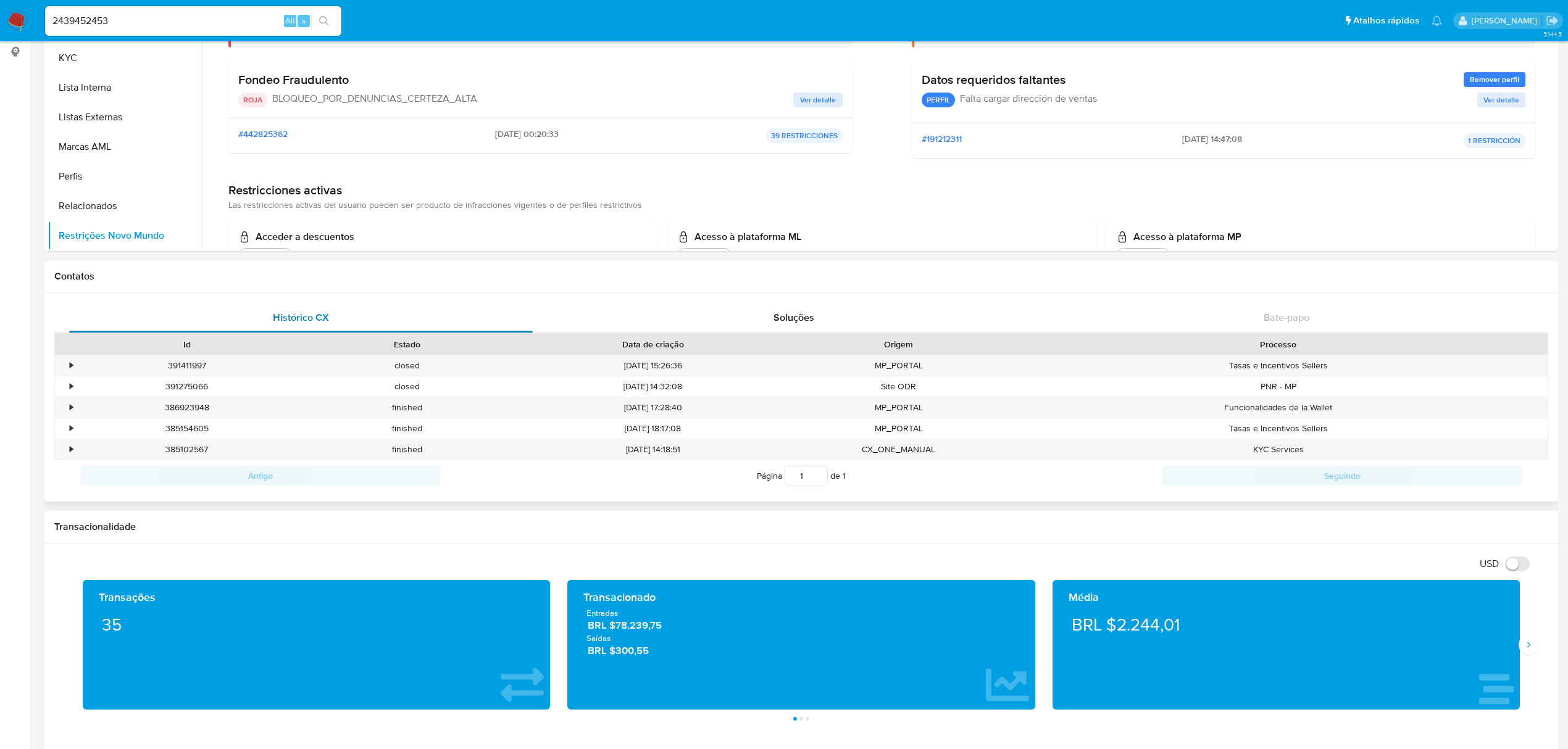 click on "Histórico CX" at bounding box center (301, 318) 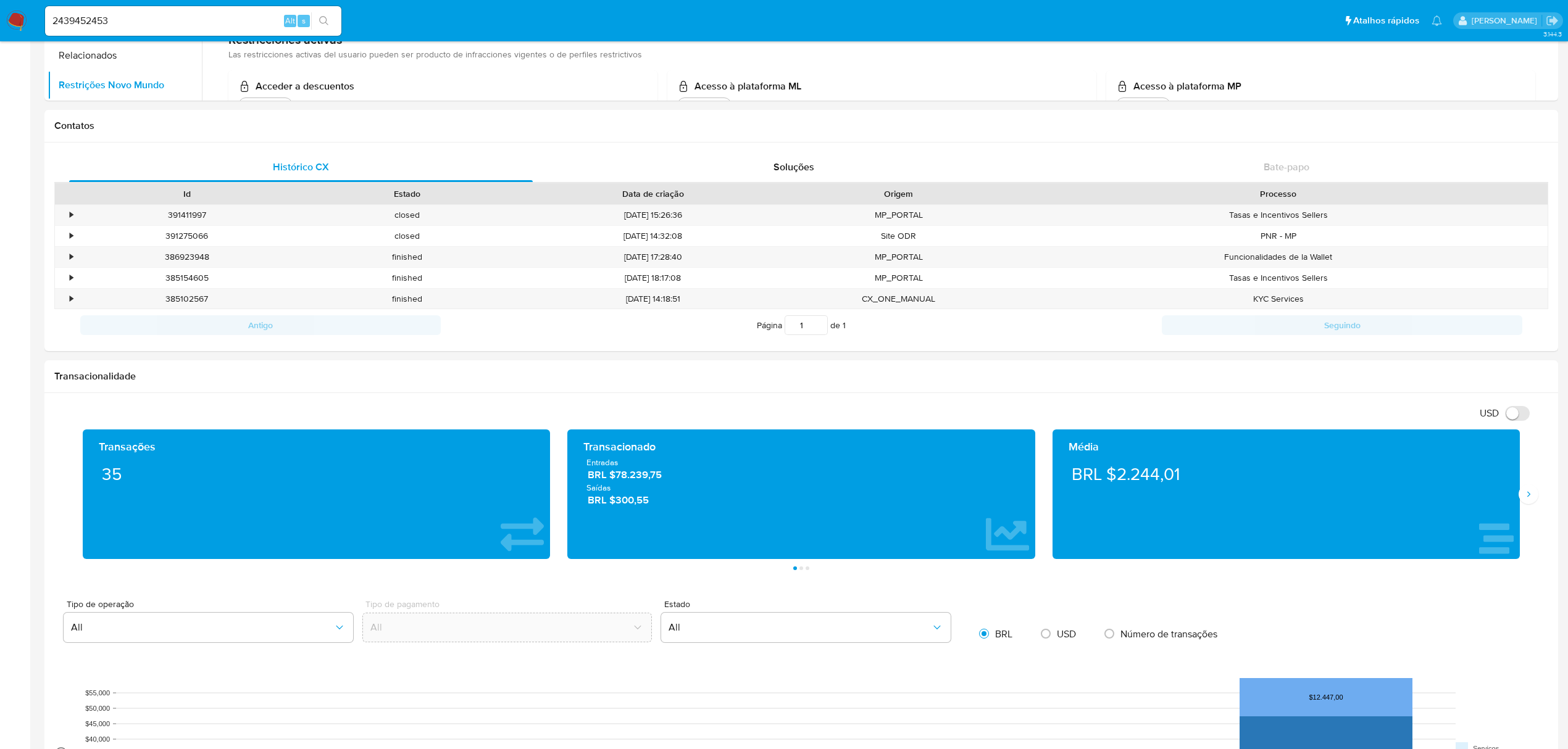 scroll, scrollTop: 329, scrollLeft: 0, axis: vertical 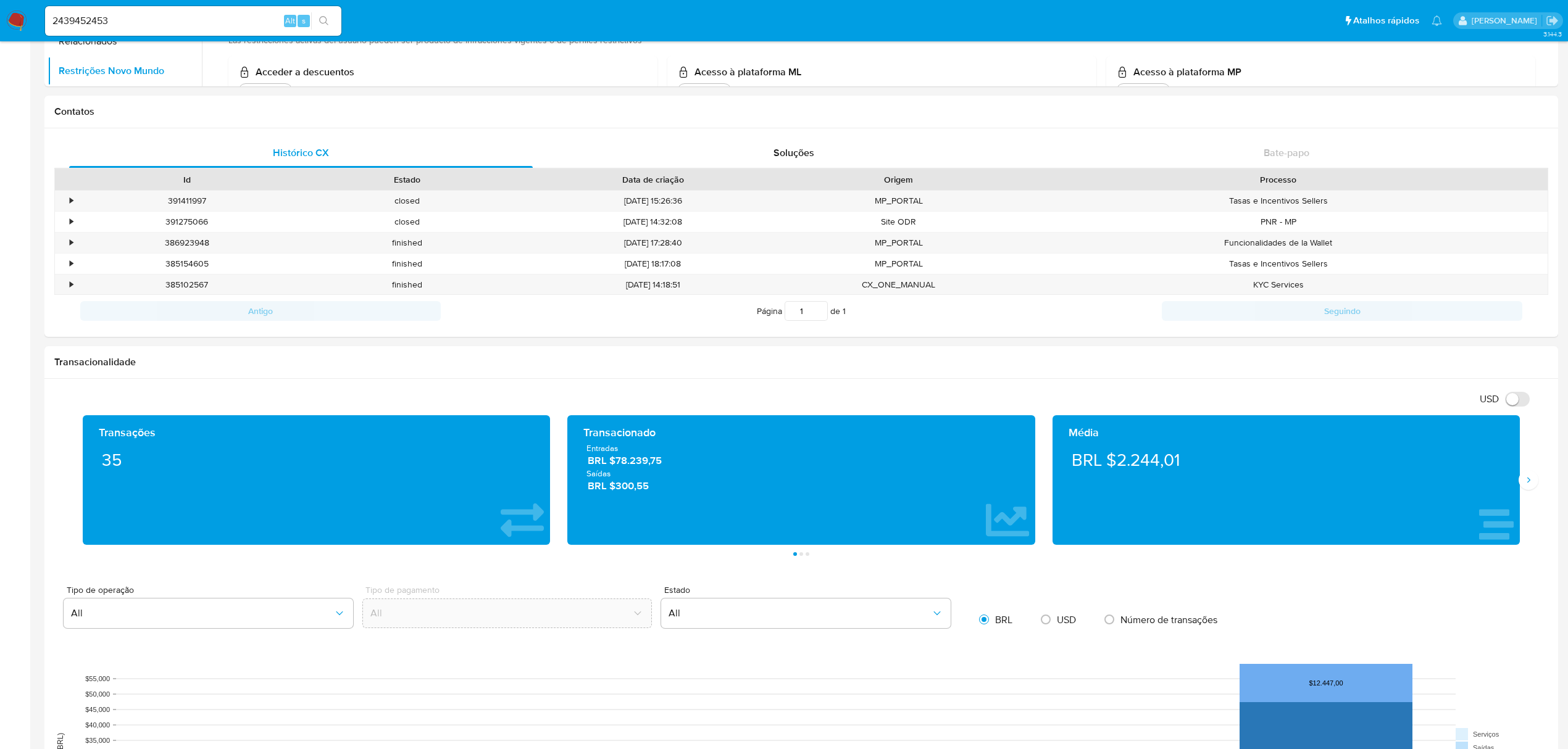 type 